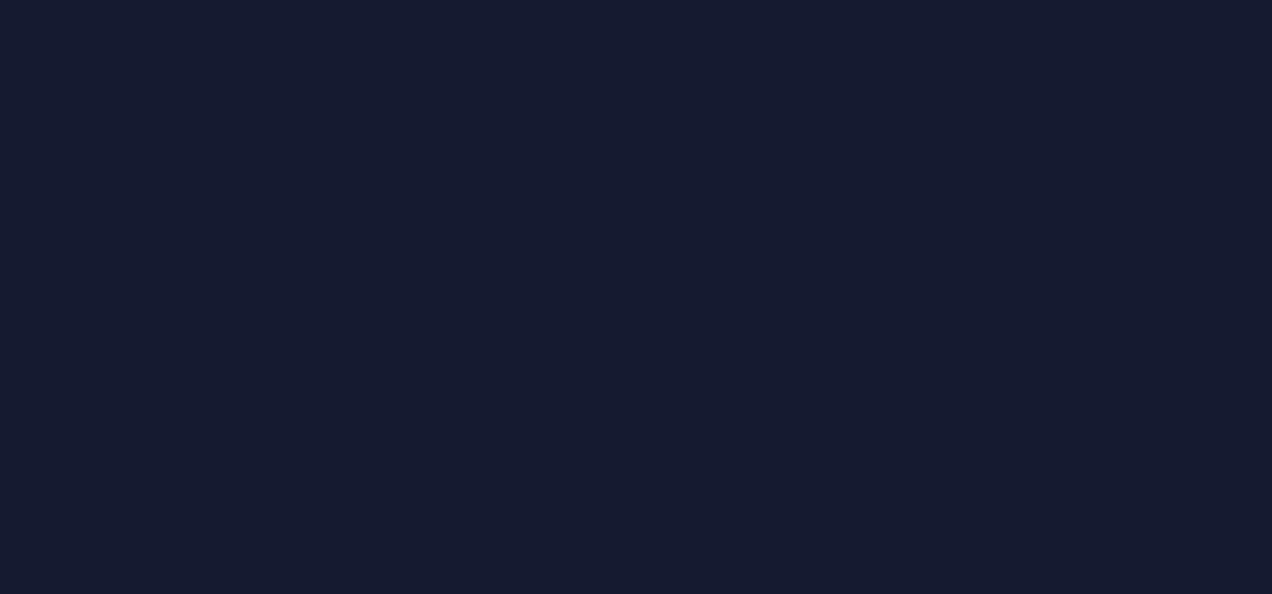 scroll, scrollTop: 0, scrollLeft: 0, axis: both 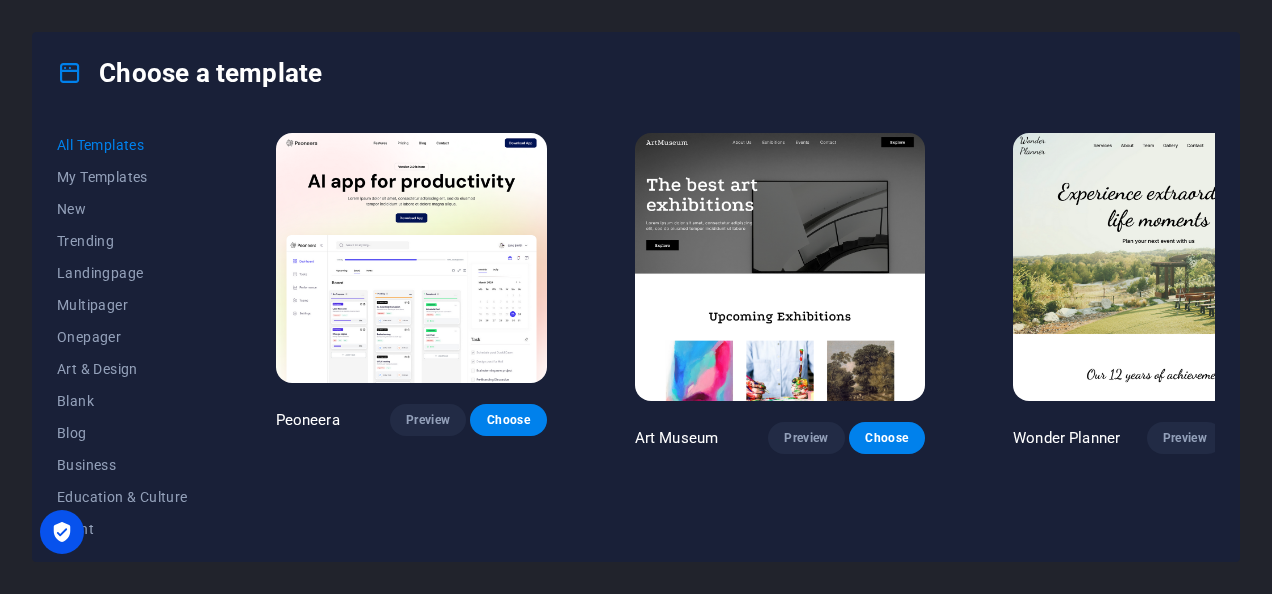 drag, startPoint x: 209, startPoint y: 145, endPoint x: 202, endPoint y: 178, distance: 33.734257 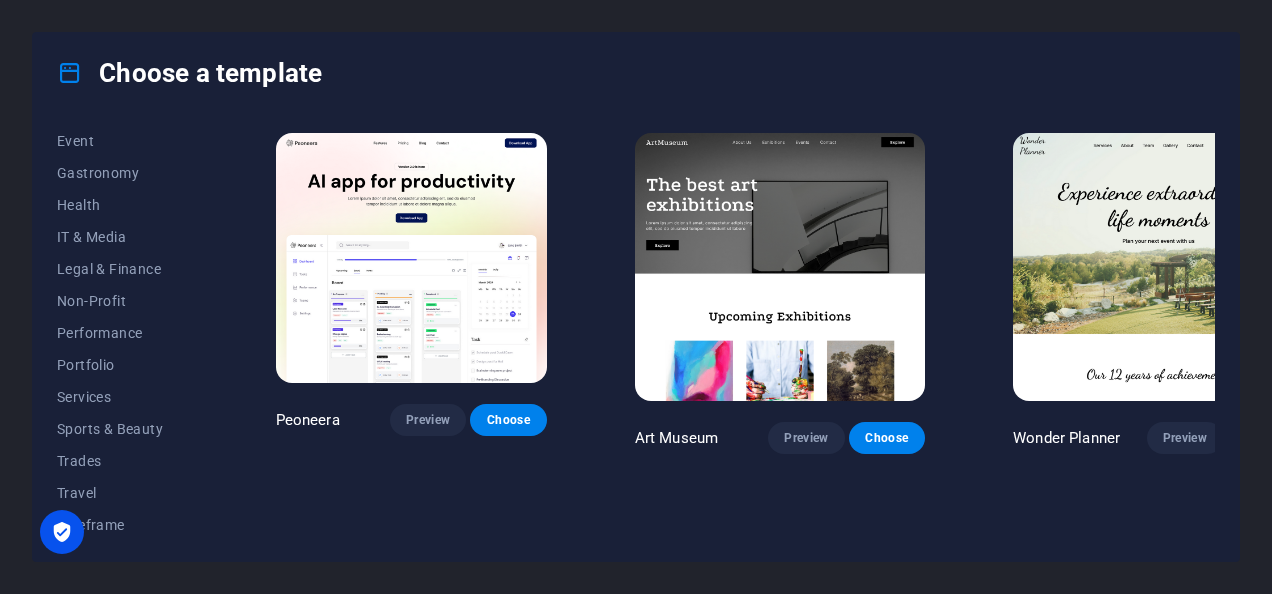 scroll, scrollTop: 391, scrollLeft: 0, axis: vertical 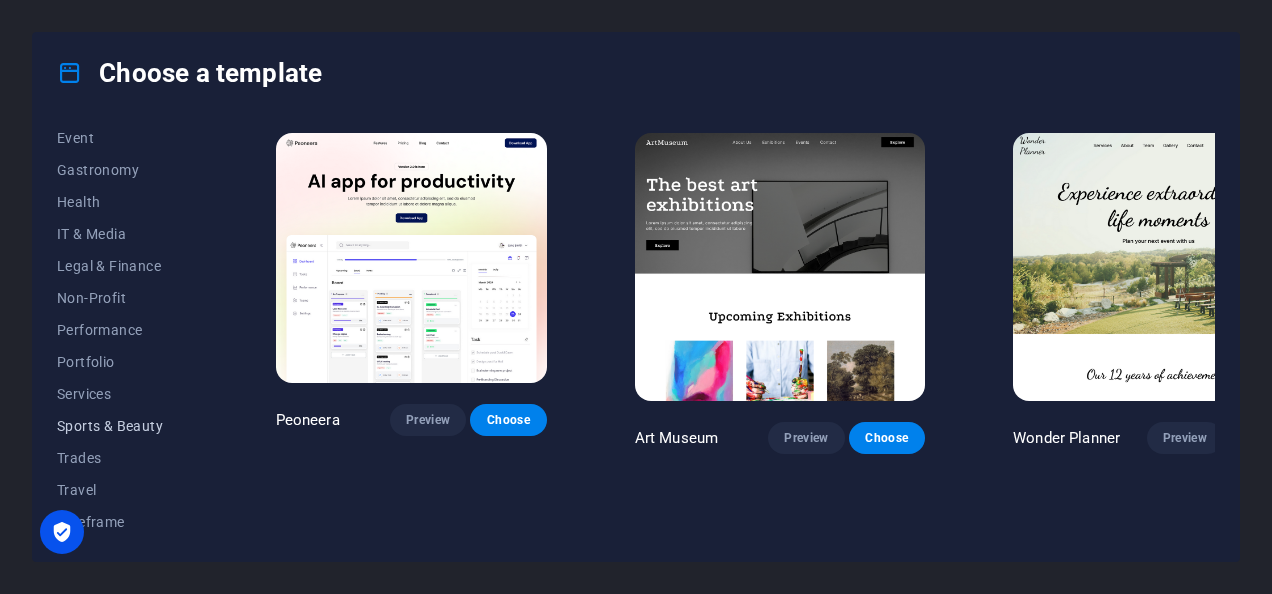 click on "Sports & Beauty" at bounding box center (122, 426) 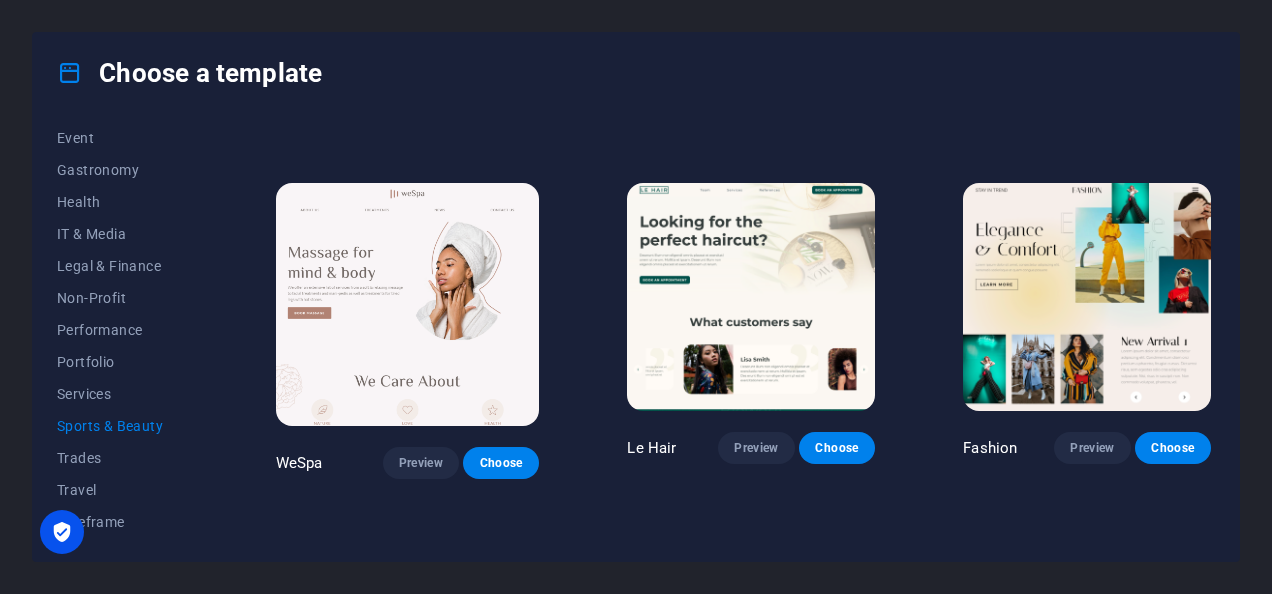 scroll, scrollTop: 332, scrollLeft: 0, axis: vertical 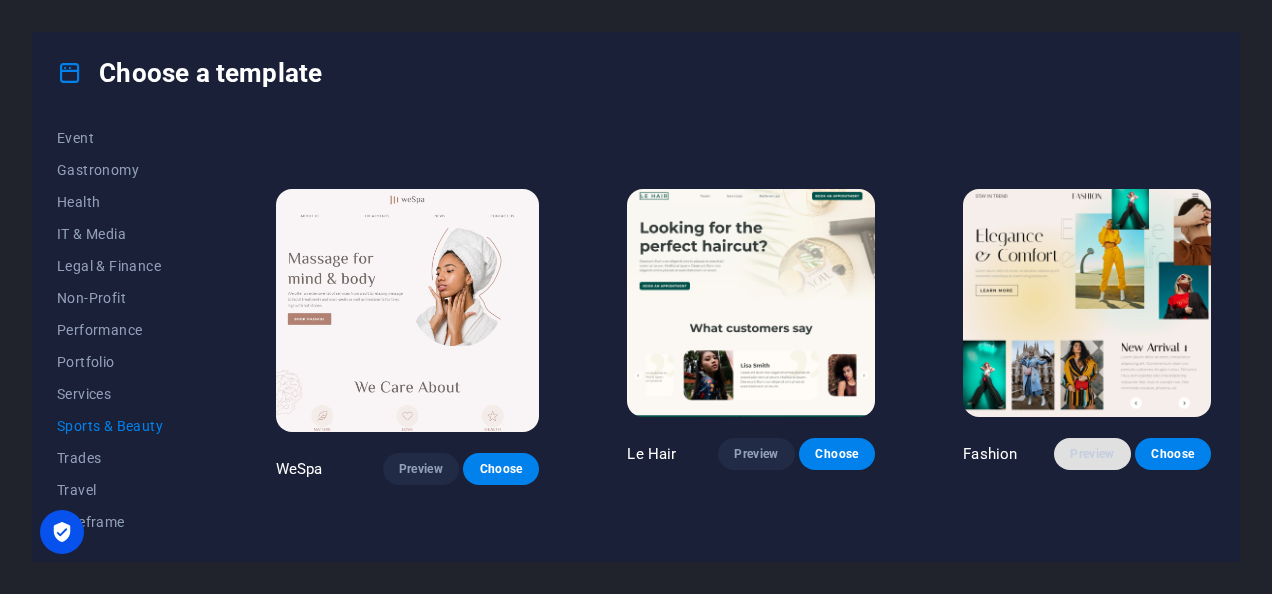 click on "Preview" at bounding box center [1092, 454] 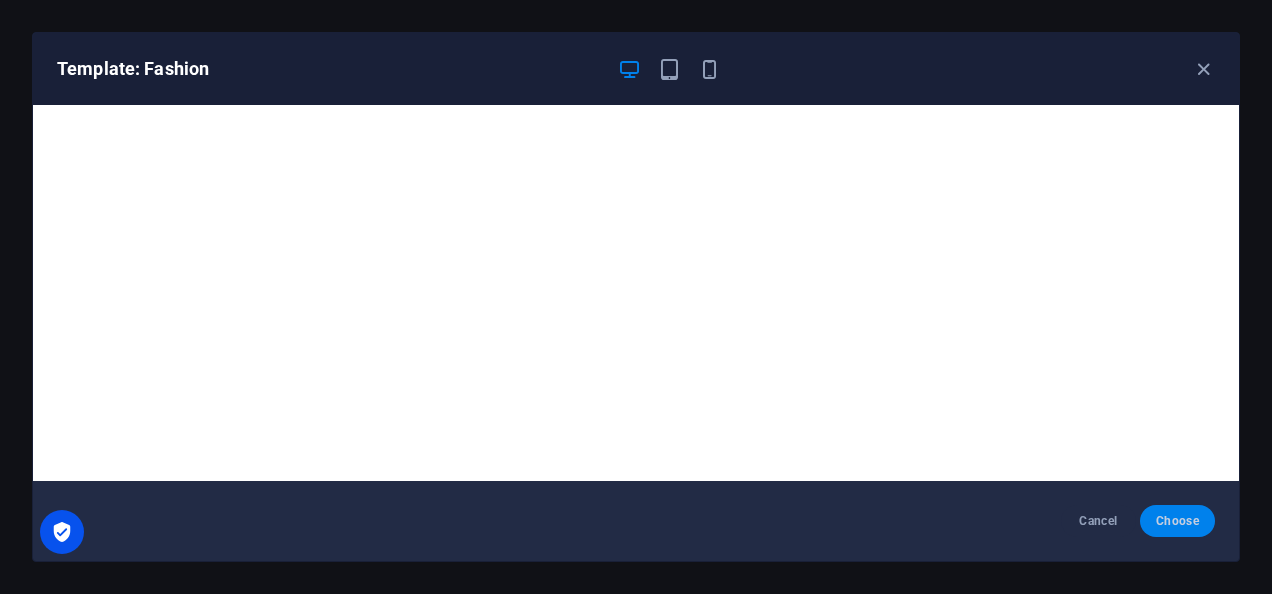 click on "Choose" at bounding box center (1177, 521) 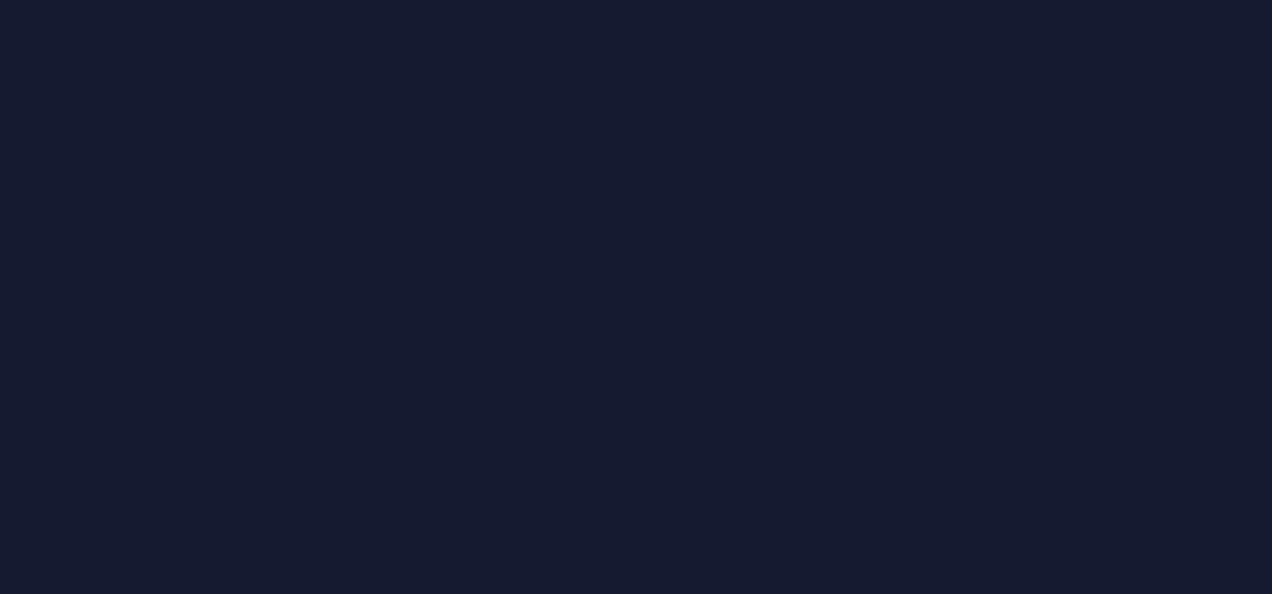 scroll, scrollTop: 0, scrollLeft: 0, axis: both 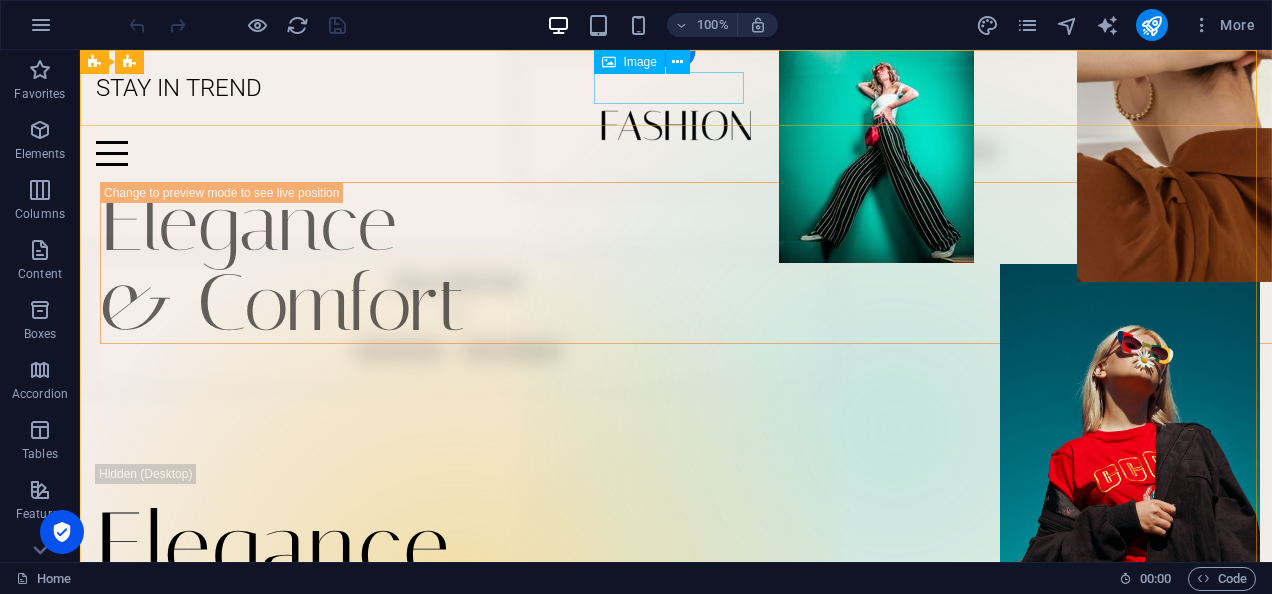 click at bounding box center [676, 125] 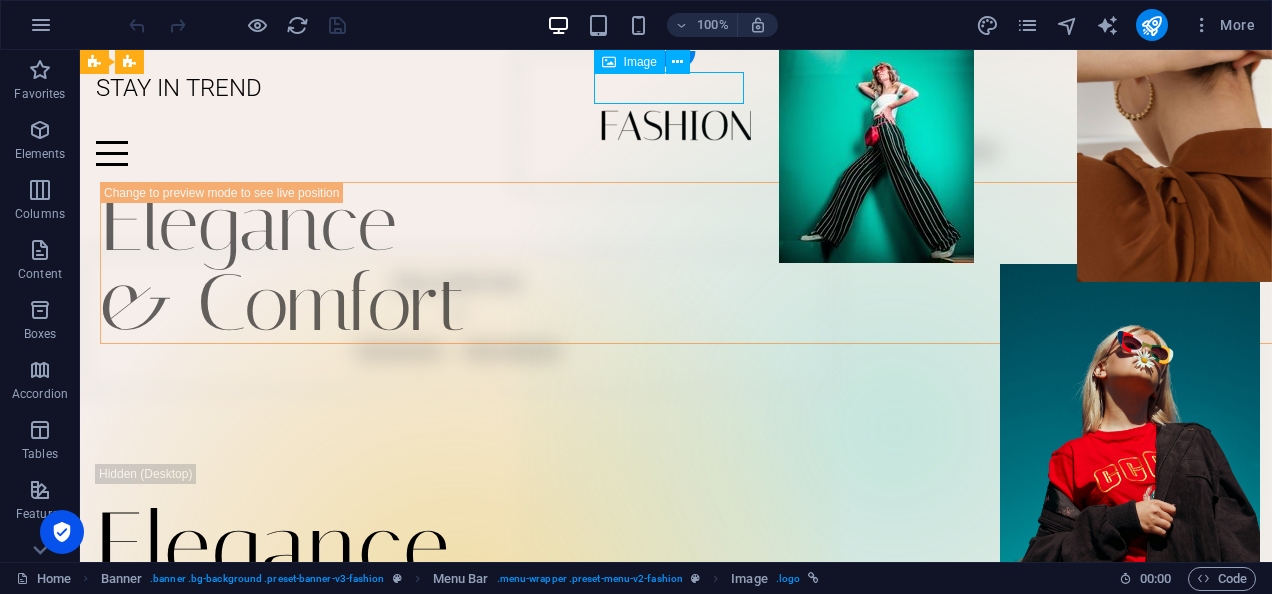 click at bounding box center (676, 125) 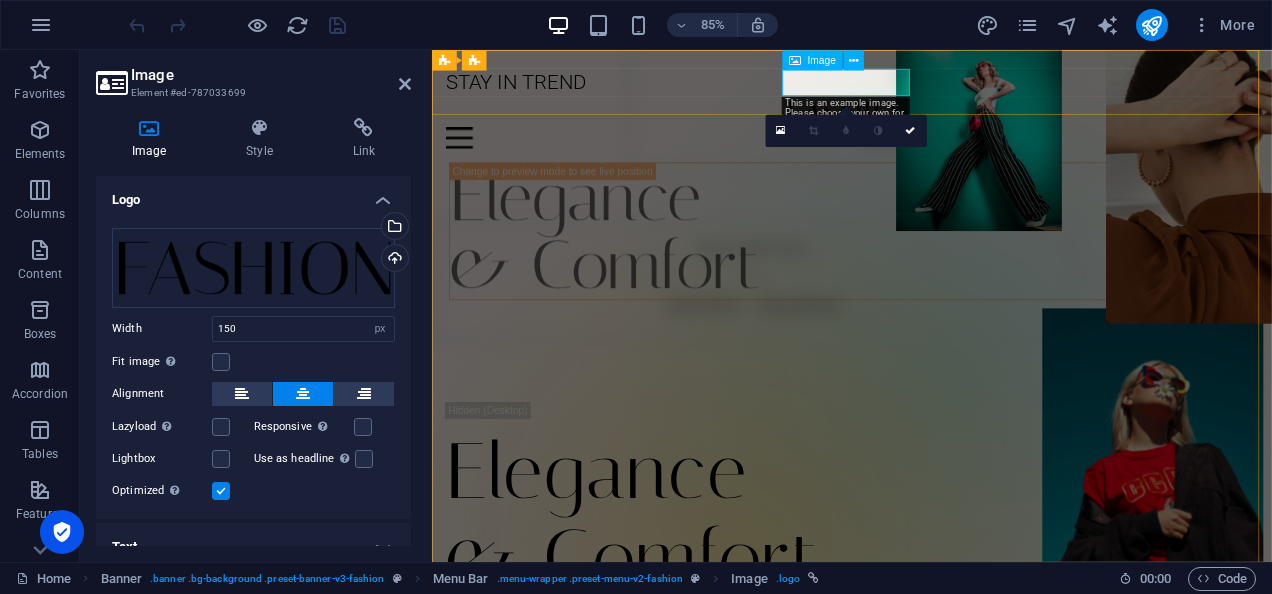 click at bounding box center (926, 125) 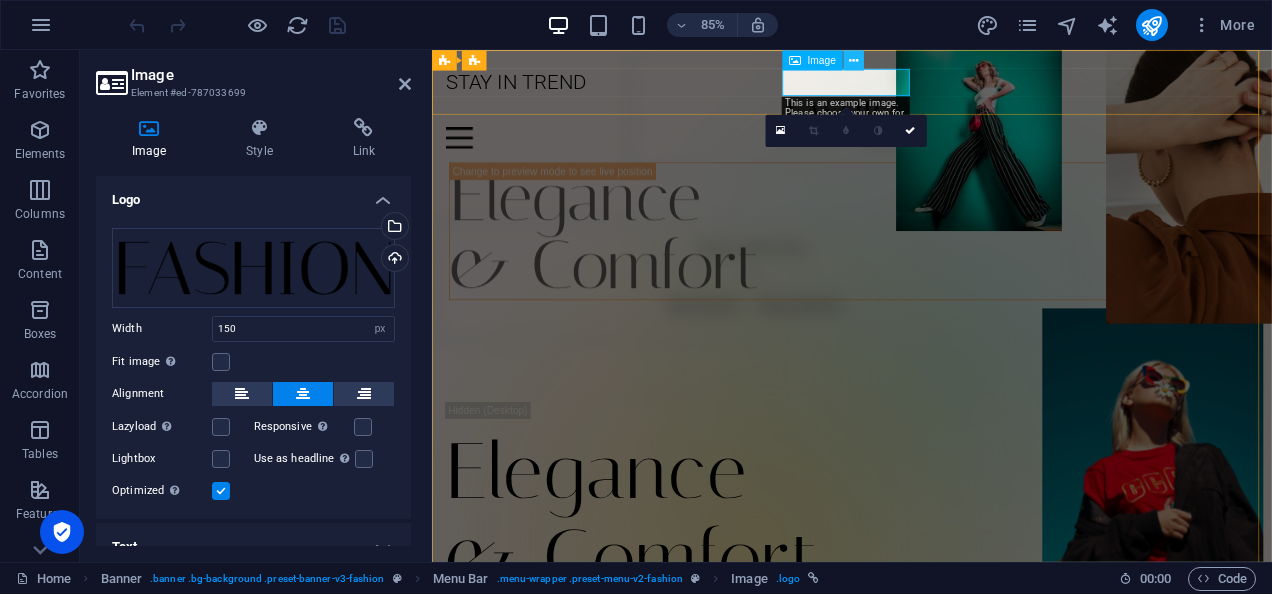 click at bounding box center (853, 60) 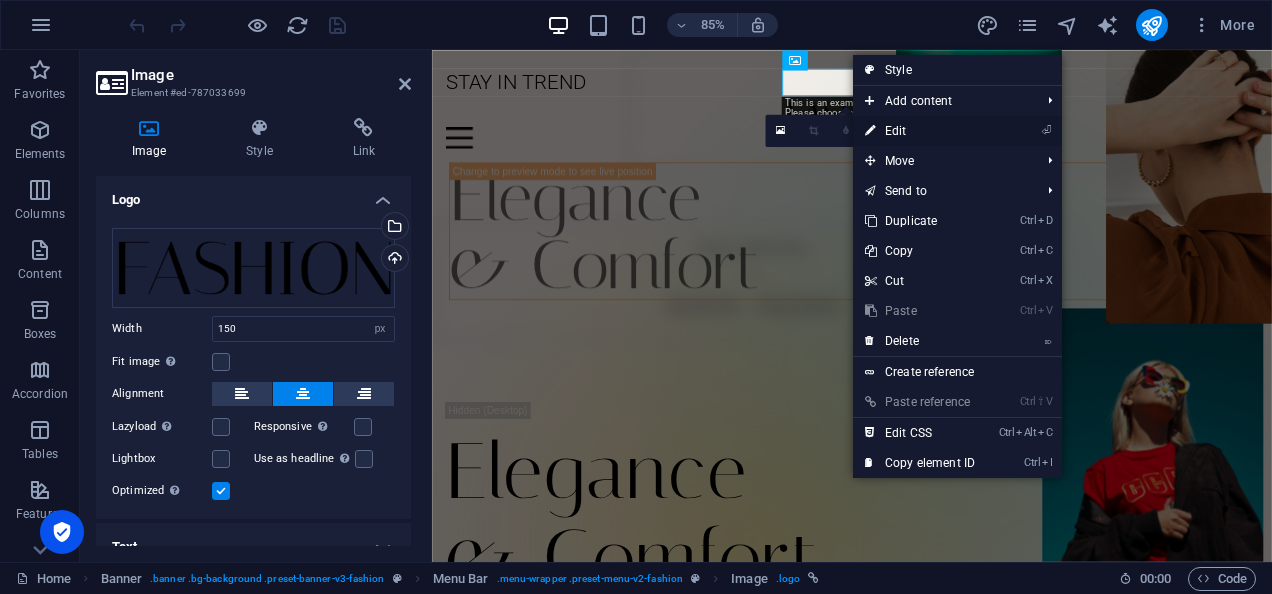 click on "⏎  Edit" at bounding box center [920, 131] 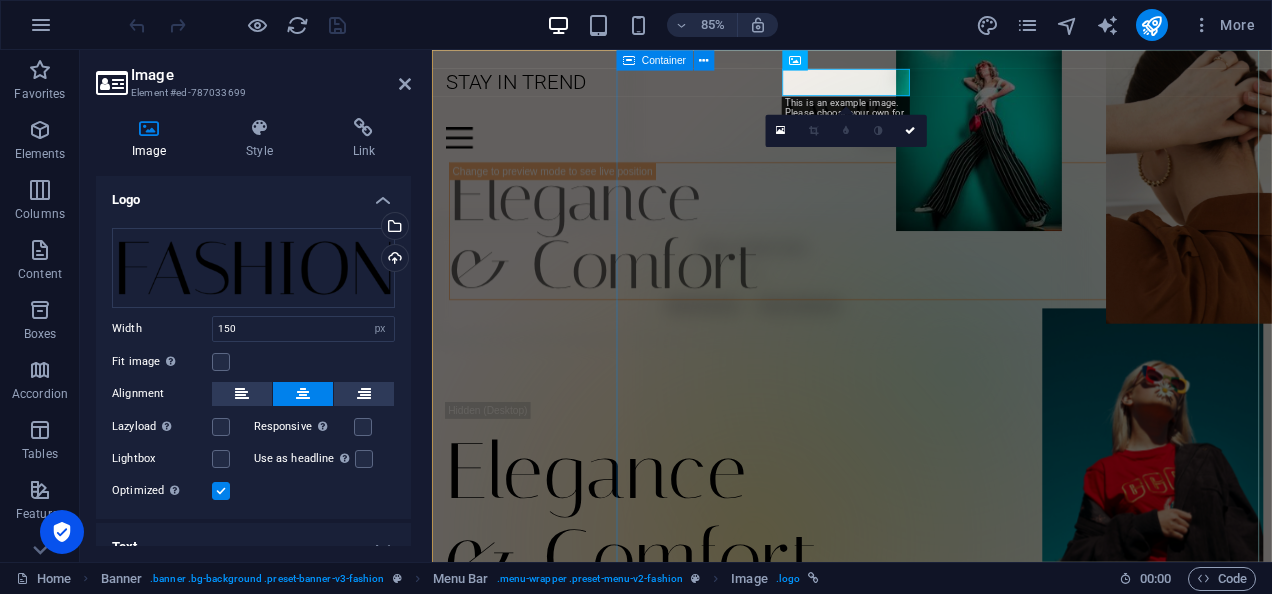 click on "Drop content here or  Add elements  Paste clipboard" at bounding box center (1042, 428) 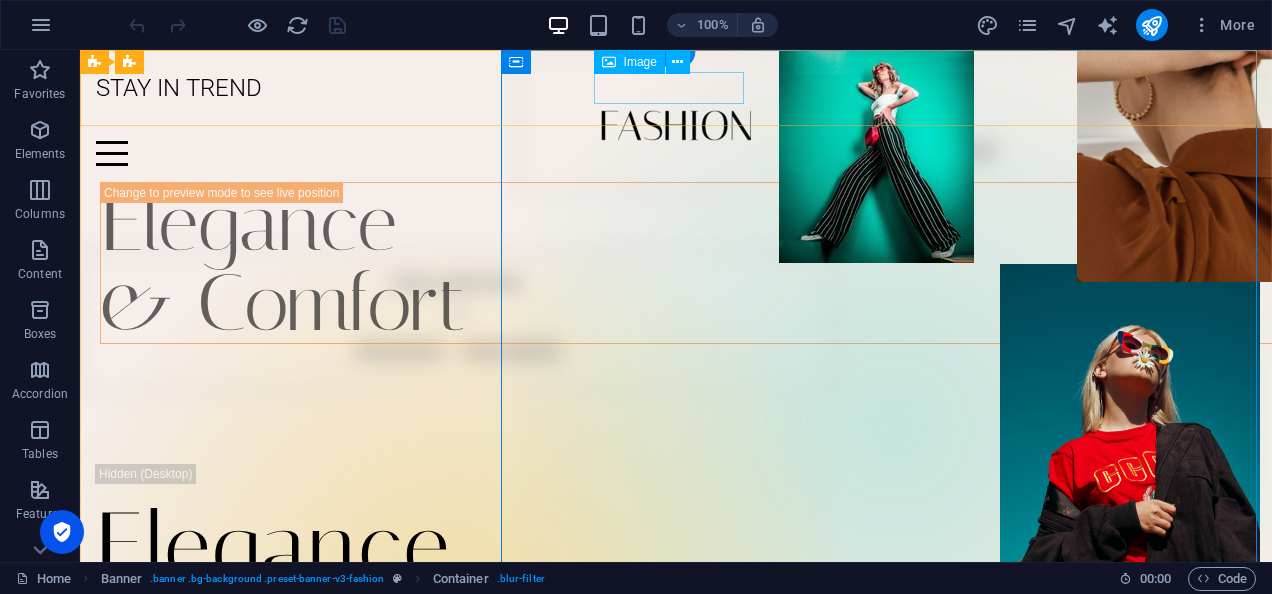 click at bounding box center (676, 125) 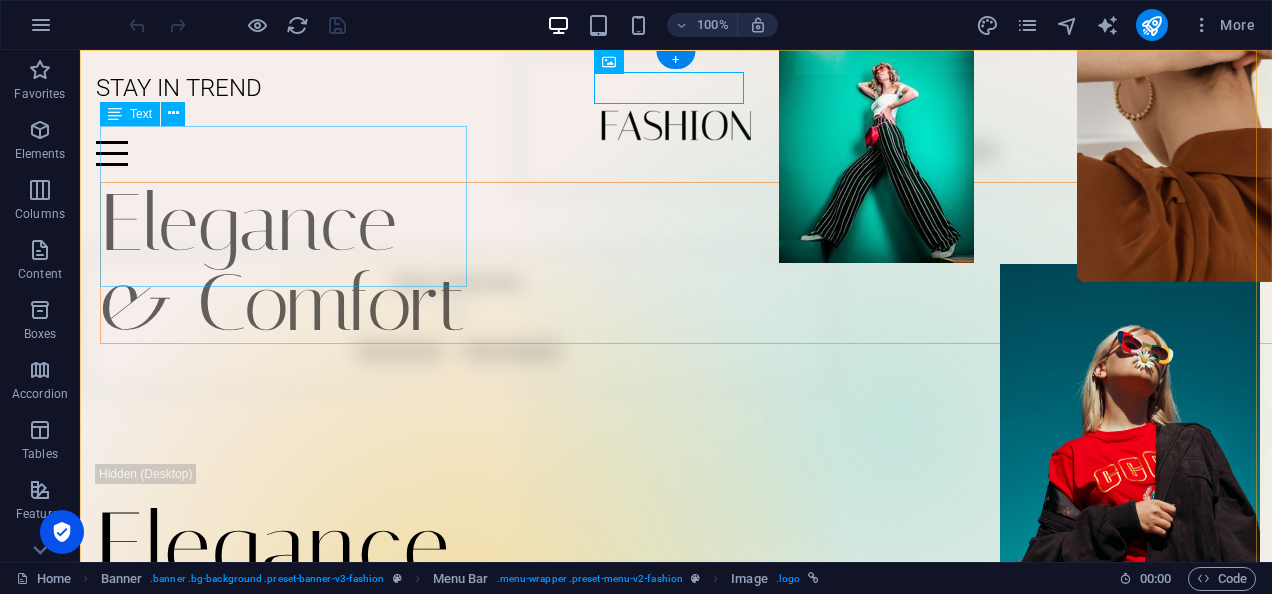 click on "Elegance & Comfort" at bounding box center (696, 263) 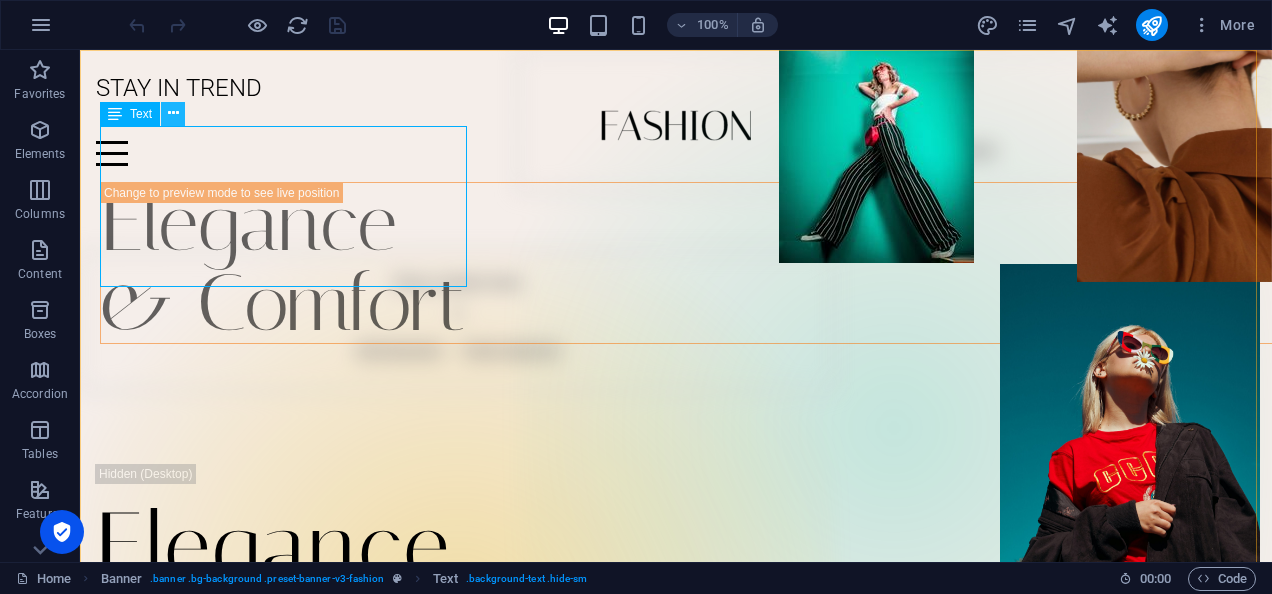 click at bounding box center [173, 113] 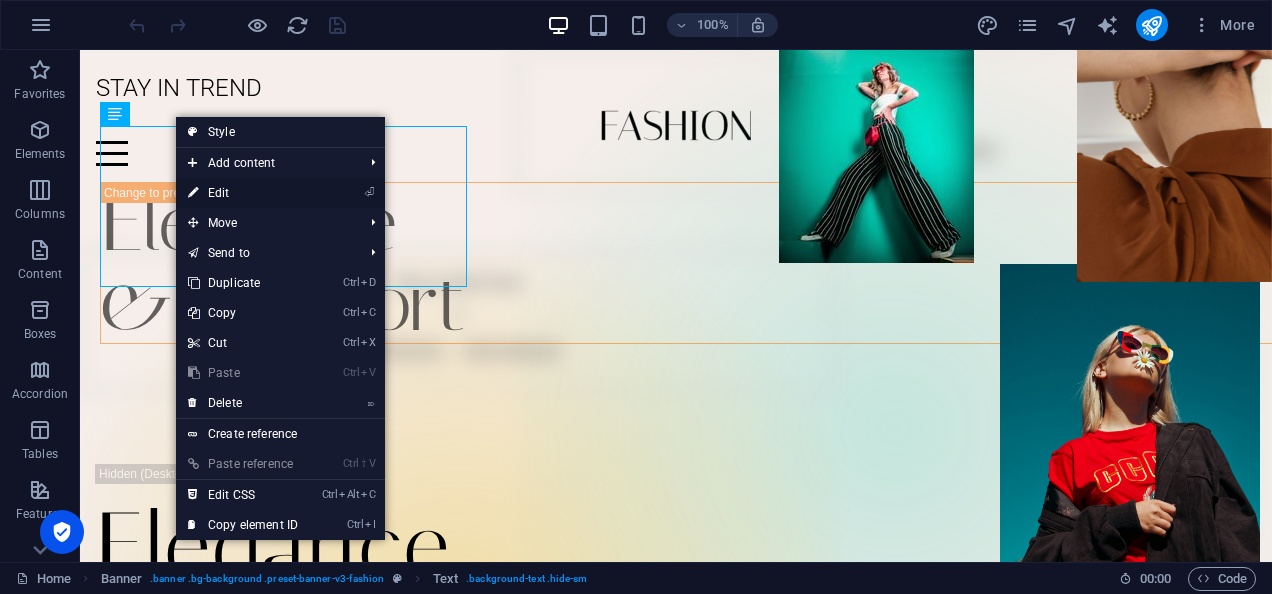 click on "⏎  Edit" at bounding box center (243, 193) 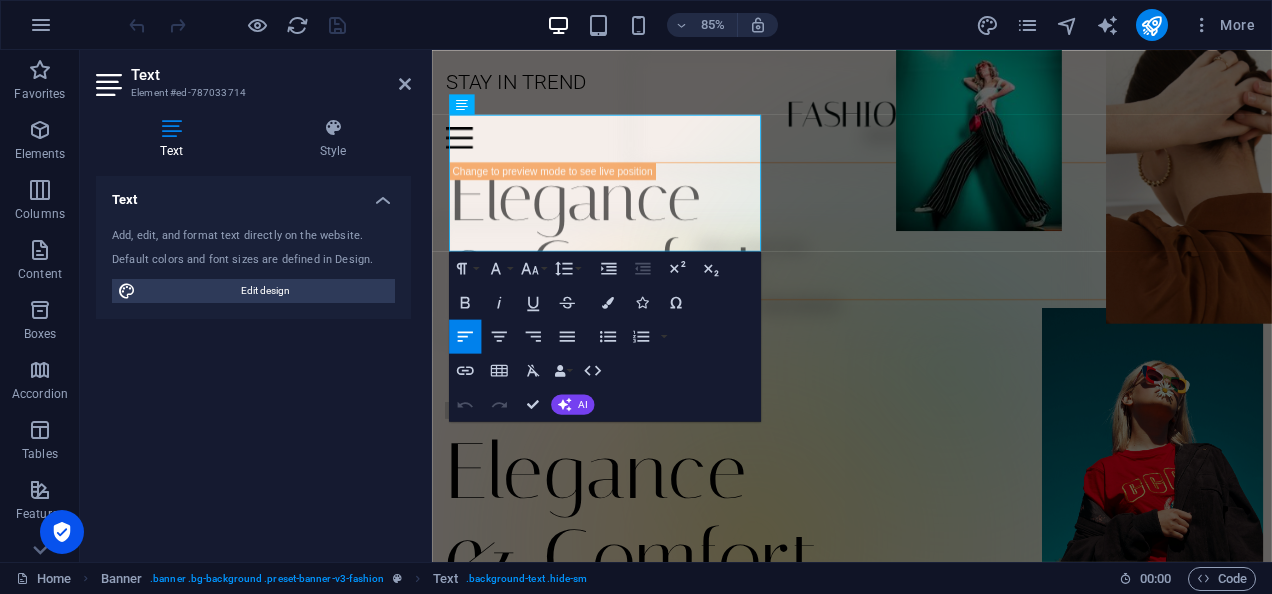 type 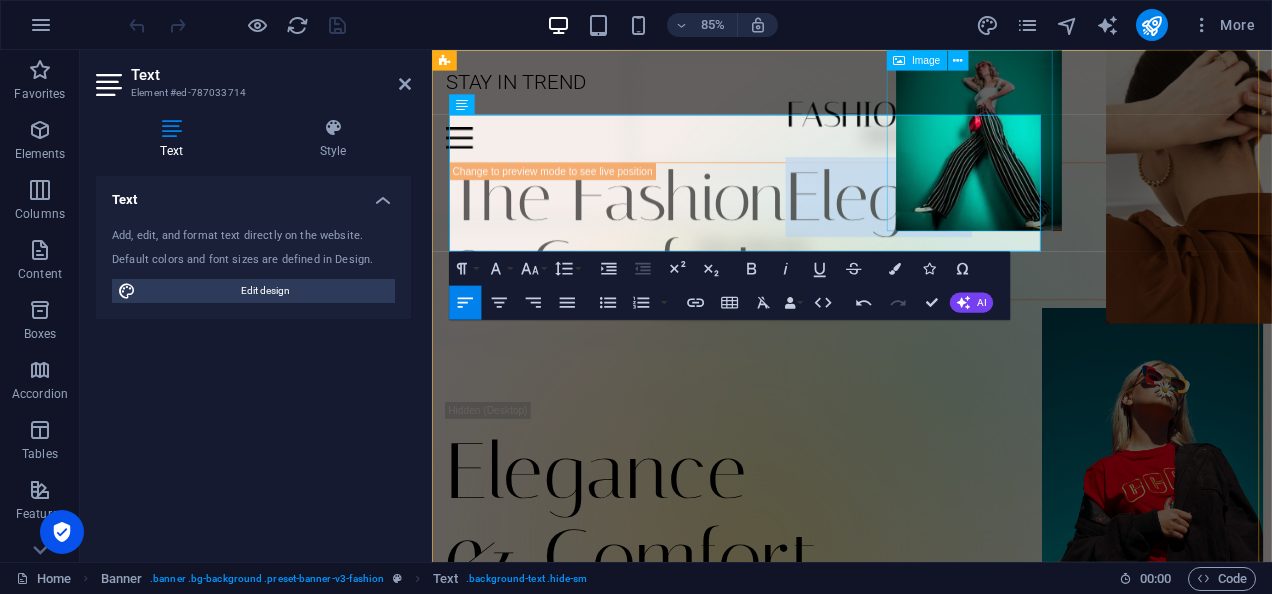 drag, startPoint x: 853, startPoint y: 168, endPoint x: 1041, endPoint y: 196, distance: 190.07367 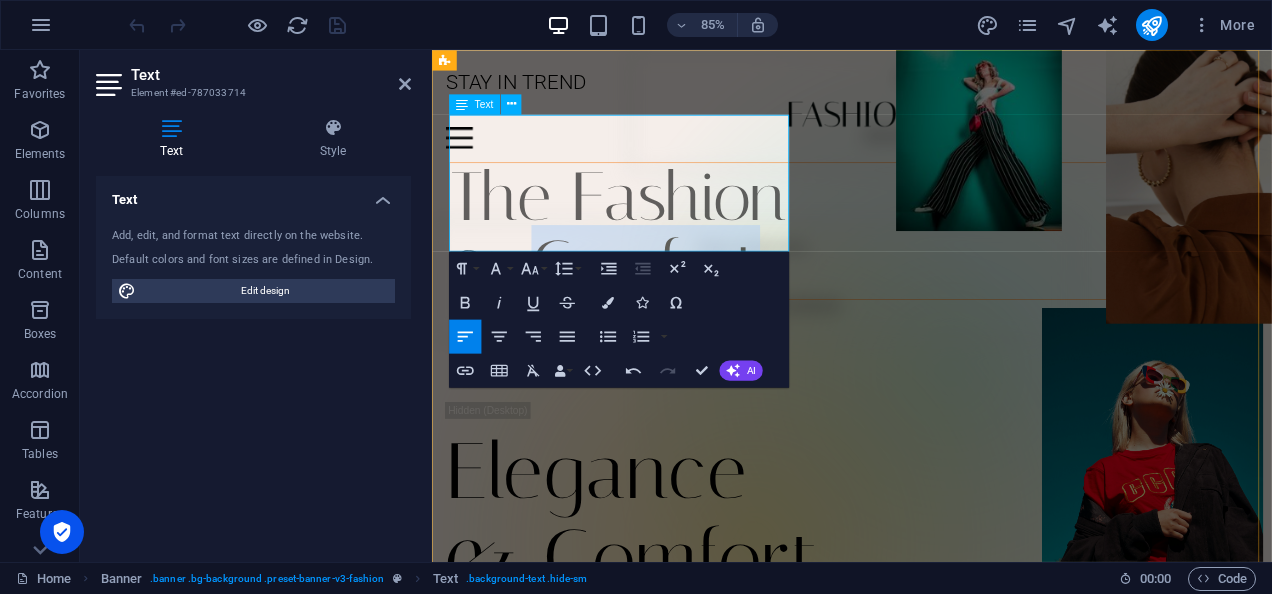 drag, startPoint x: 809, startPoint y: 245, endPoint x: 559, endPoint y: 260, distance: 250.4496 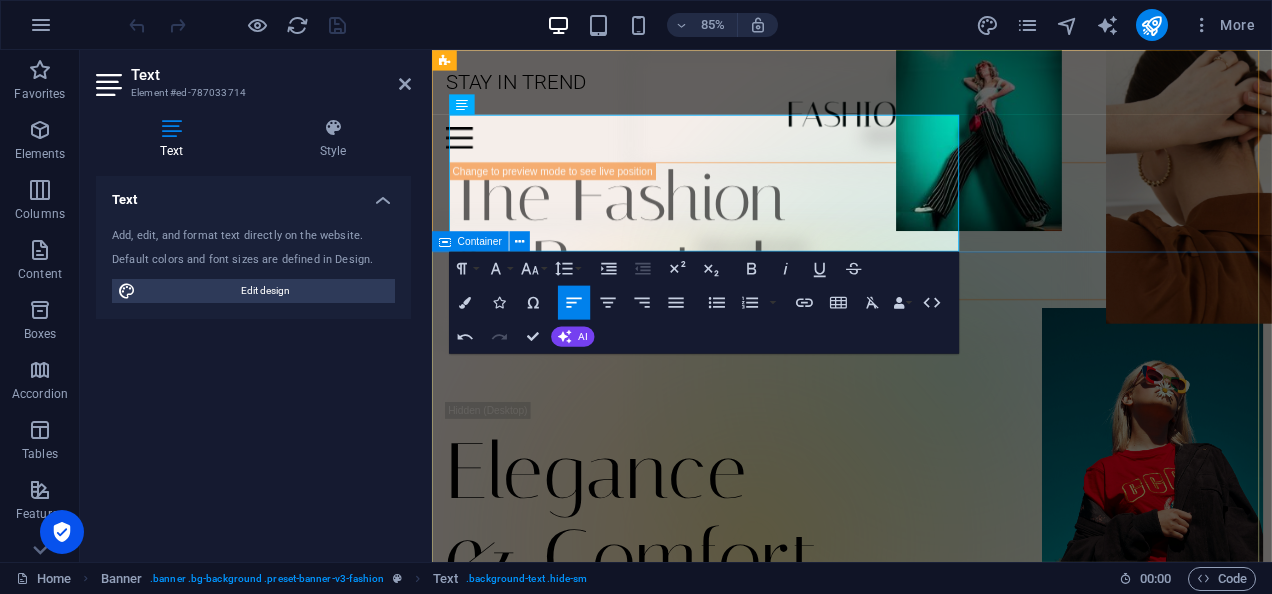 click on "Elegance & Comfort Lorem ipsum dolor sit amet, consectetur adipiscing elit.  Venenatis scelerisque at quam congue posuere Learn more" at bounding box center (926, 663) 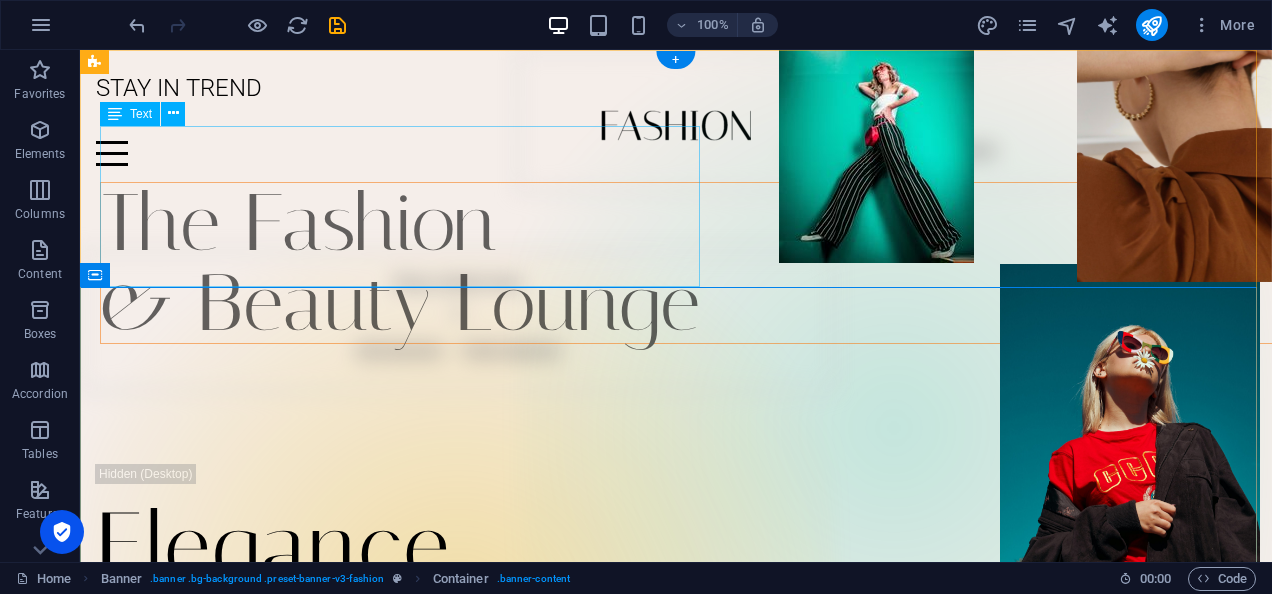 click on "The Fashion & Beauty Lounge" at bounding box center [696, 263] 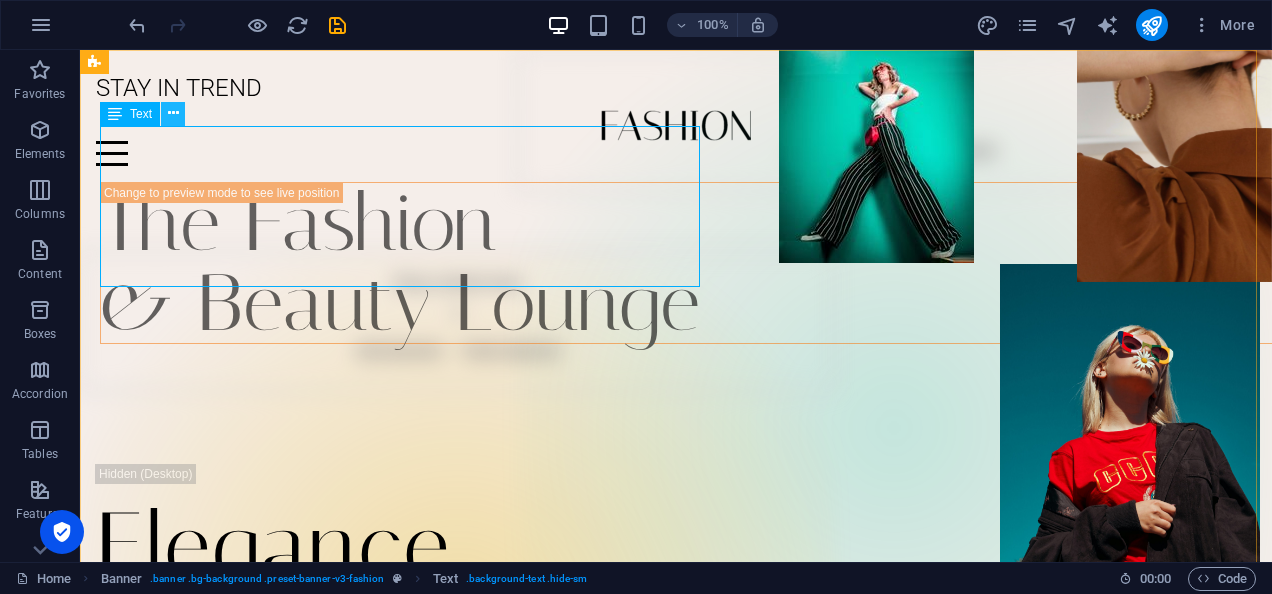 click at bounding box center (173, 113) 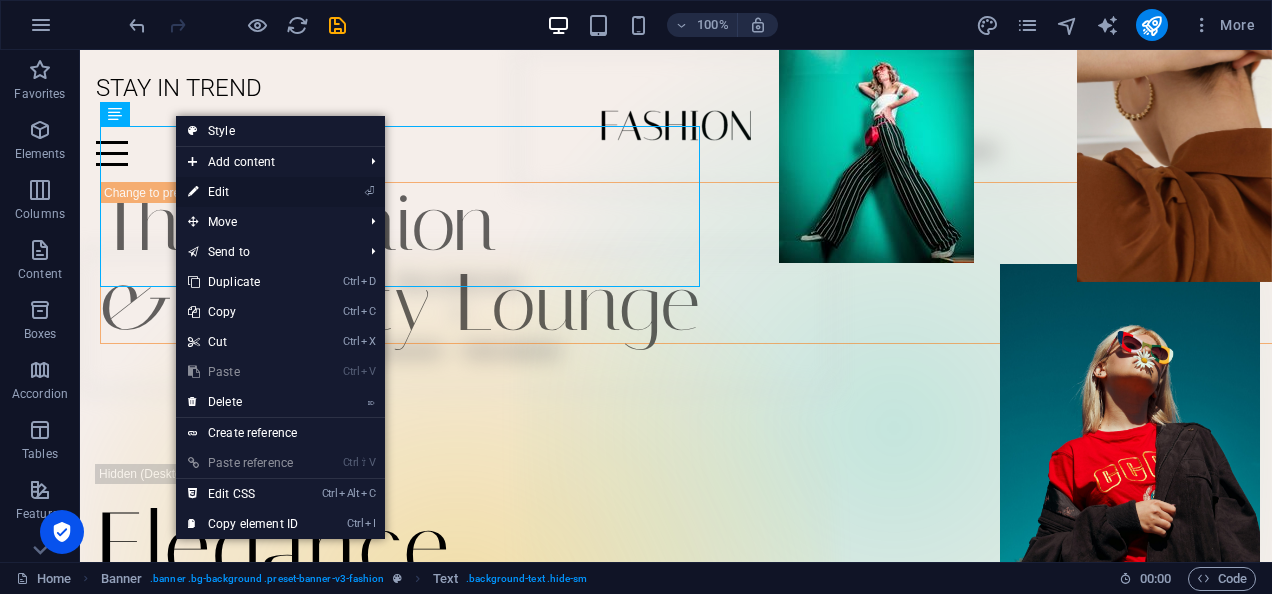 click on "⏎  Edit" at bounding box center (243, 192) 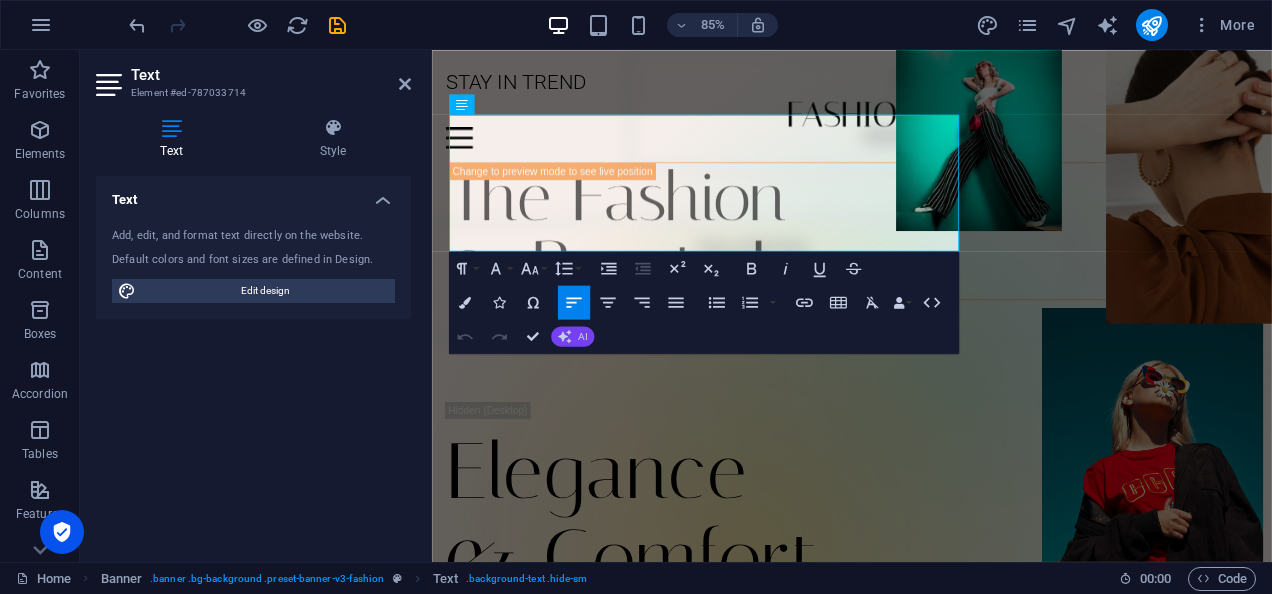 click on "AI" at bounding box center (572, 336) 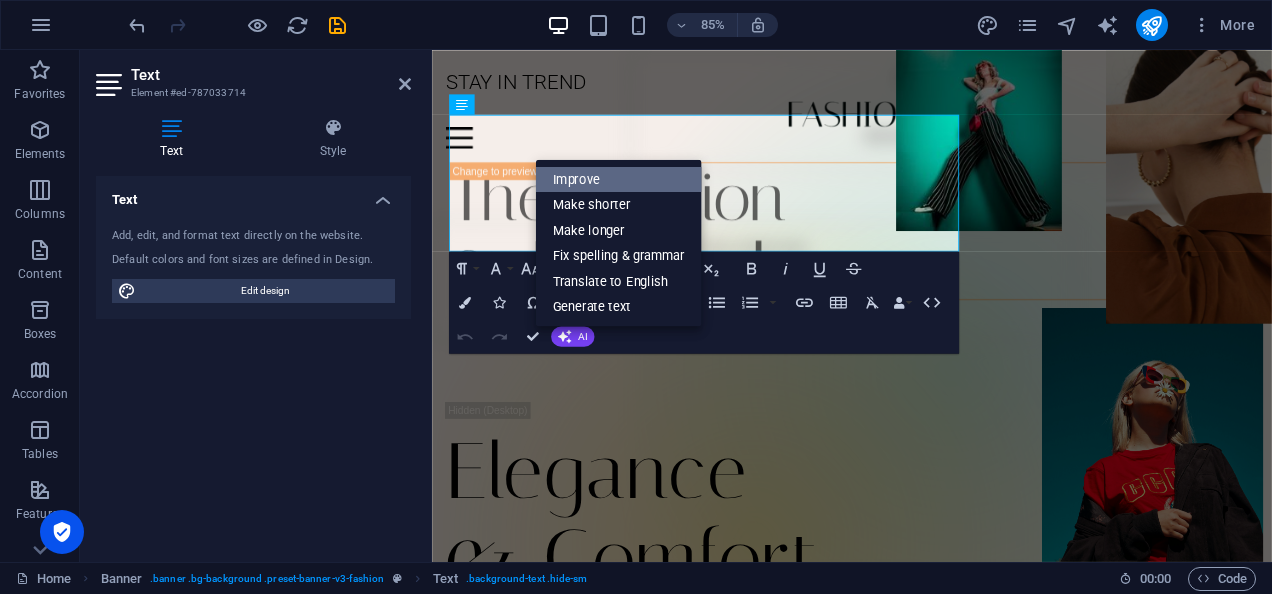 click on "Improve" at bounding box center (619, 179) 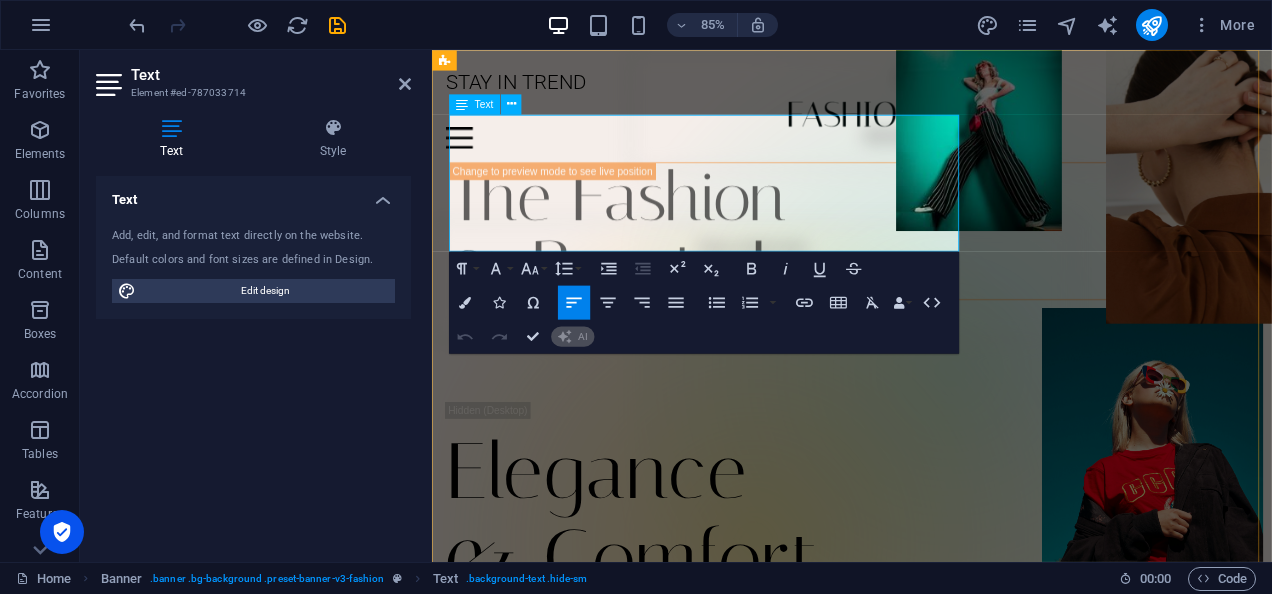 type 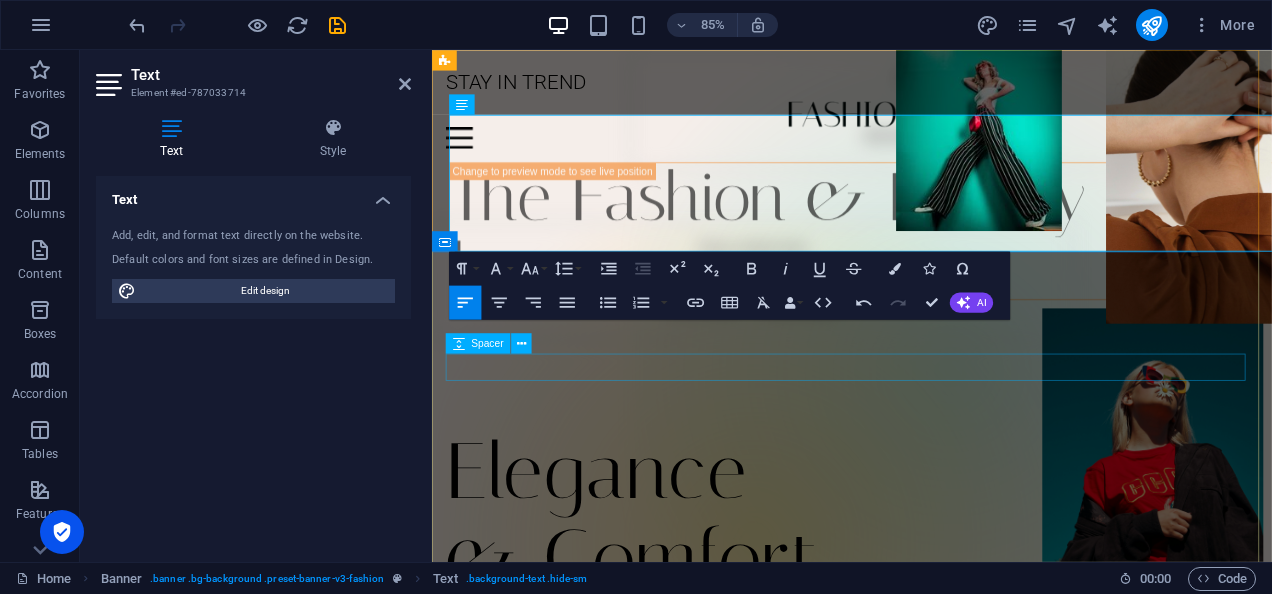 click at bounding box center [926, 480] 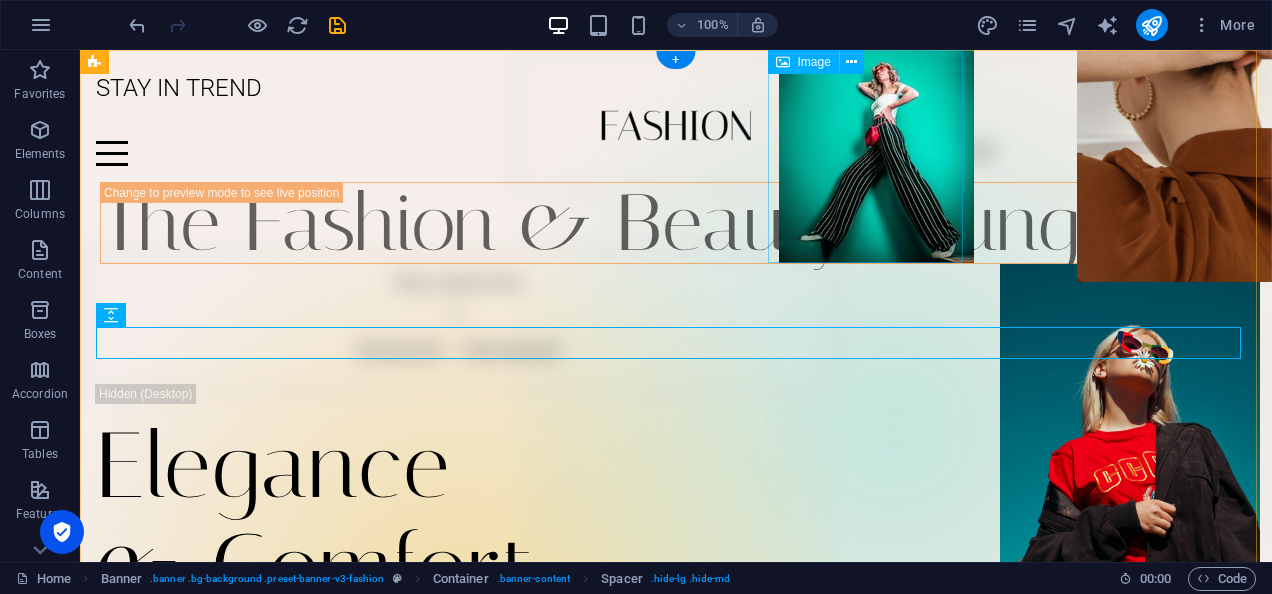 click at bounding box center (876, 156) 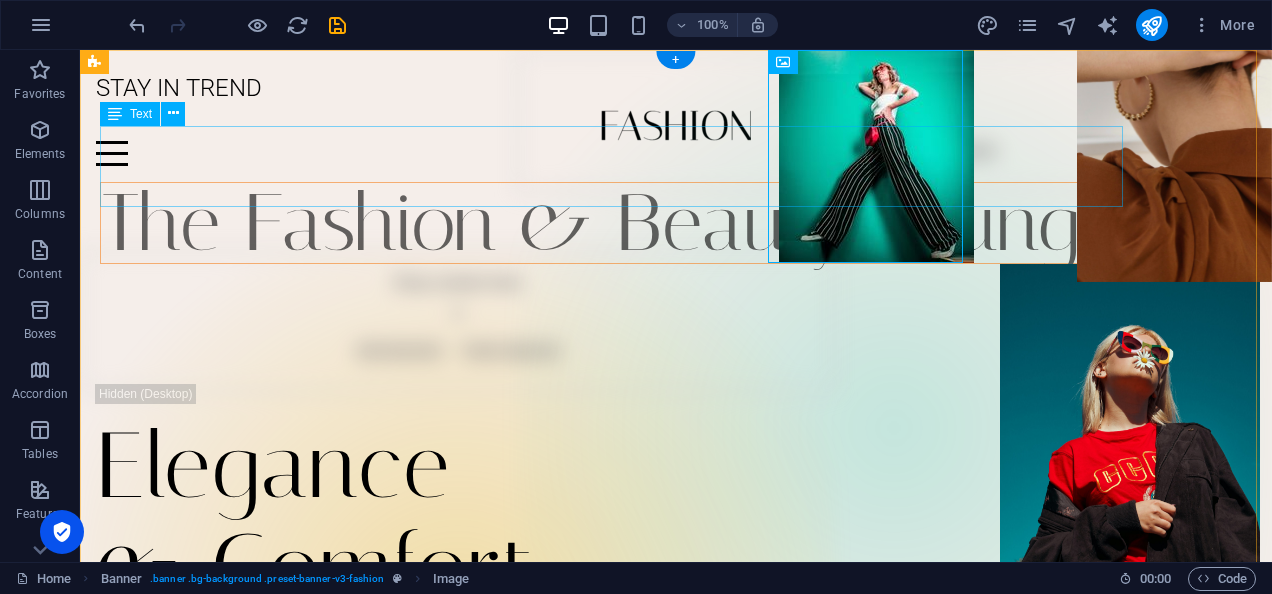 click on "The Fashion & Beauty Lounge" at bounding box center (696, 223) 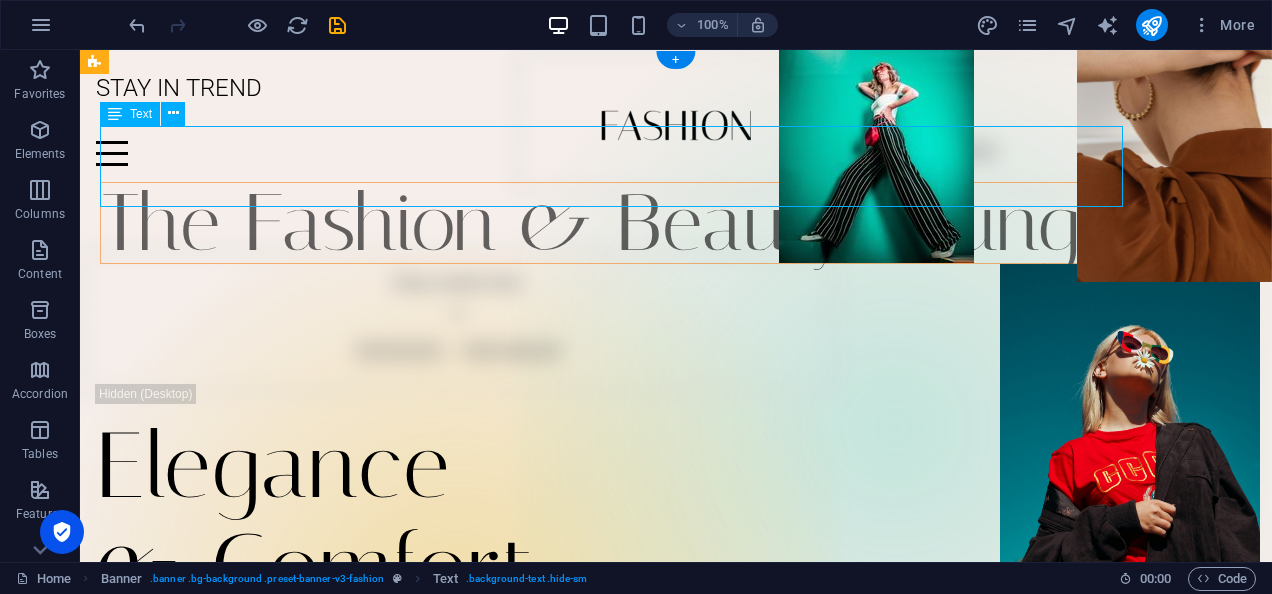 click on "The Fashion & Beauty Lounge" at bounding box center [696, 223] 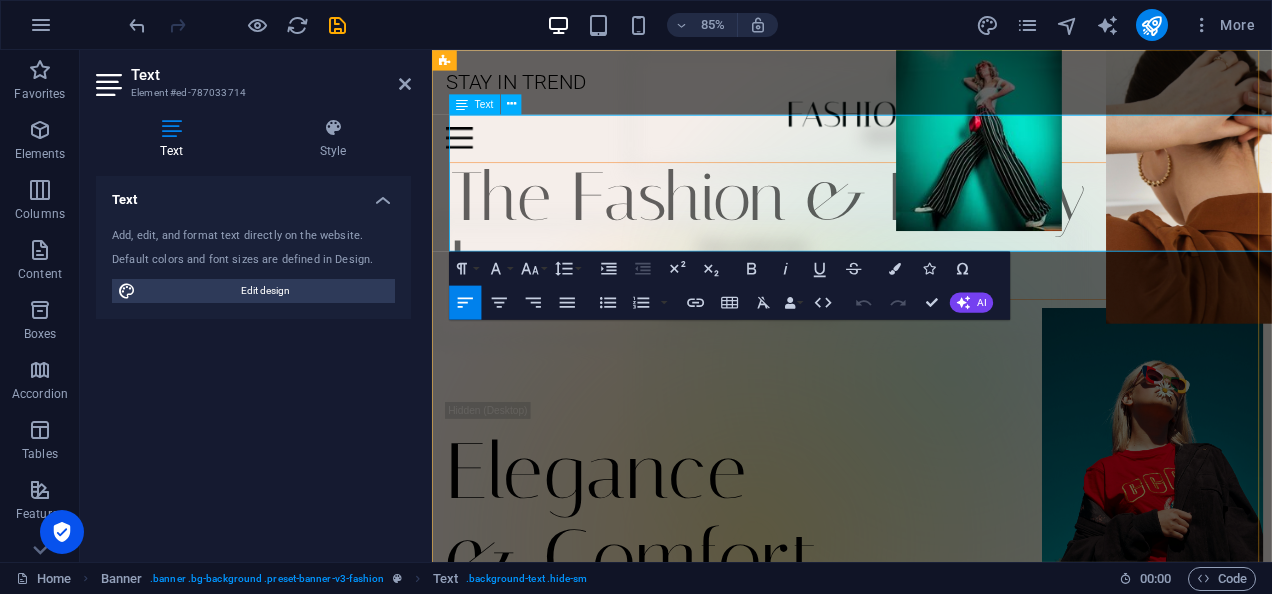 click on "The Fashion & Beauty Lounge" at bounding box center [946, 263] 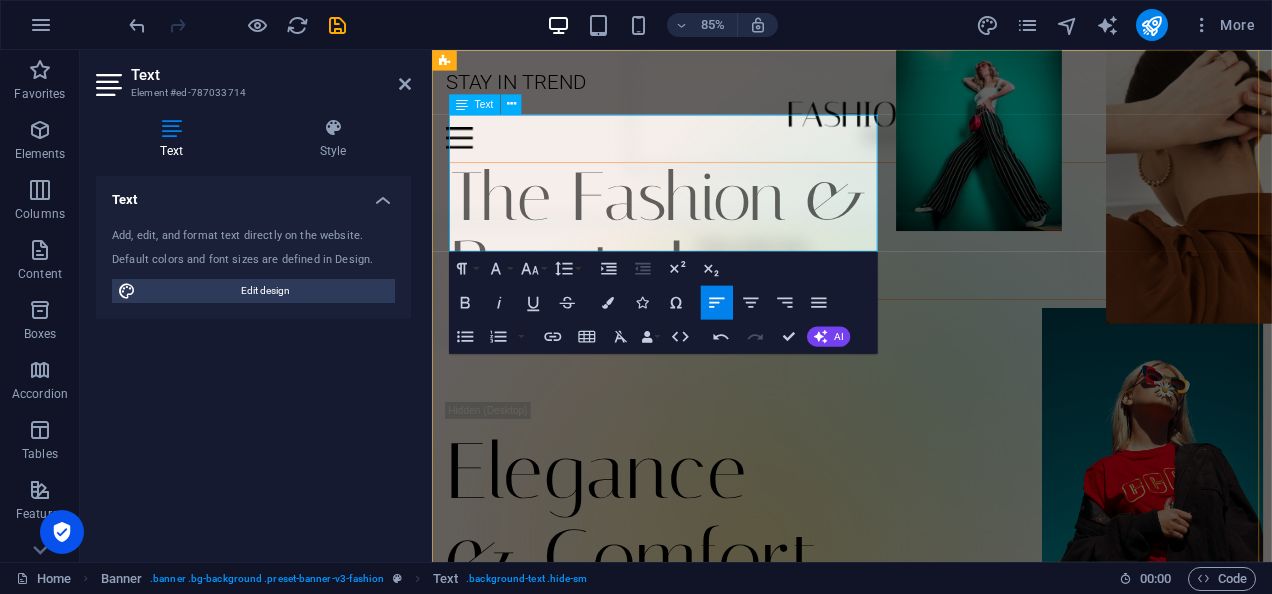 click on "Beauty Lounge" at bounding box center (946, 303) 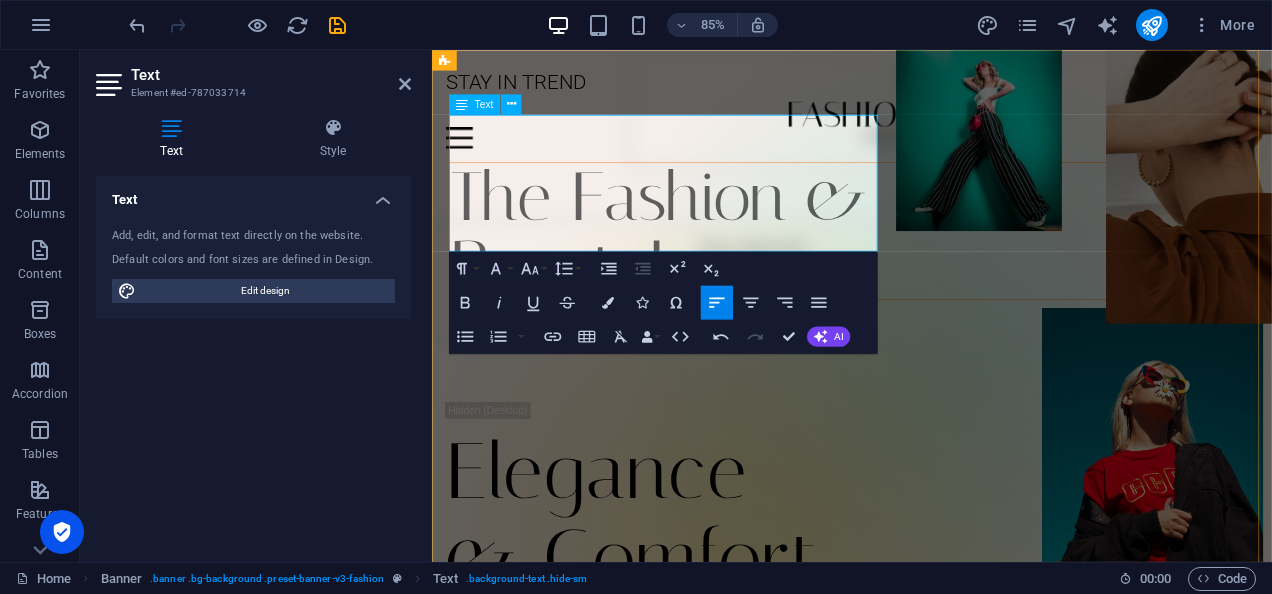 type 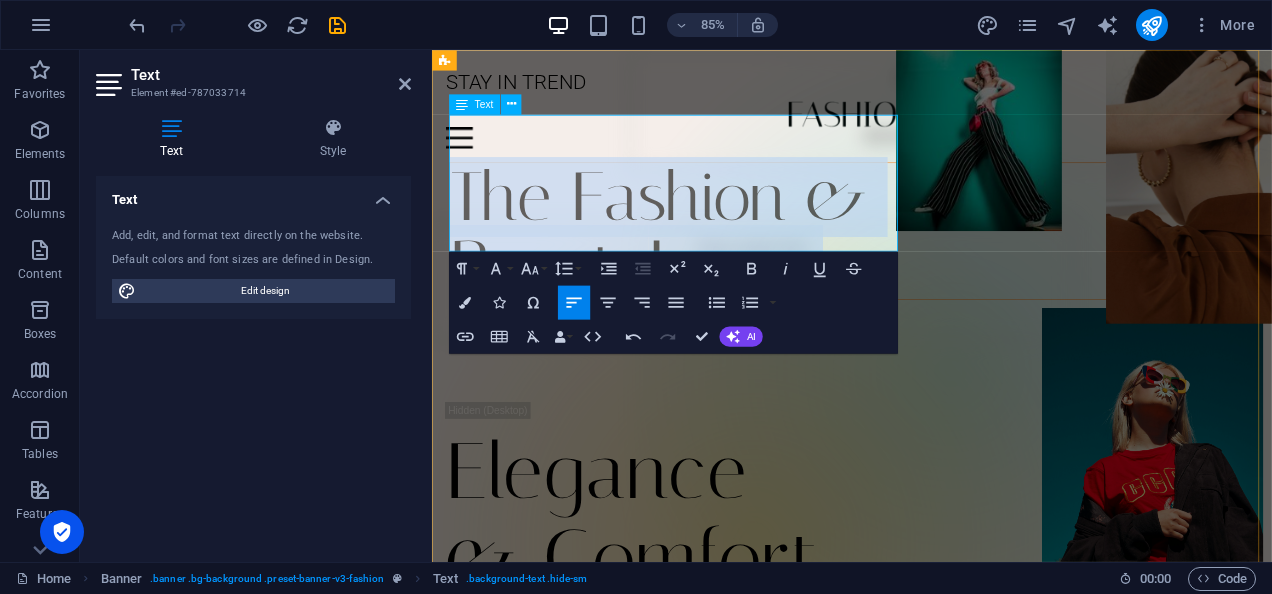 drag, startPoint x: 955, startPoint y: 279, endPoint x: 463, endPoint y: 164, distance: 505.26132 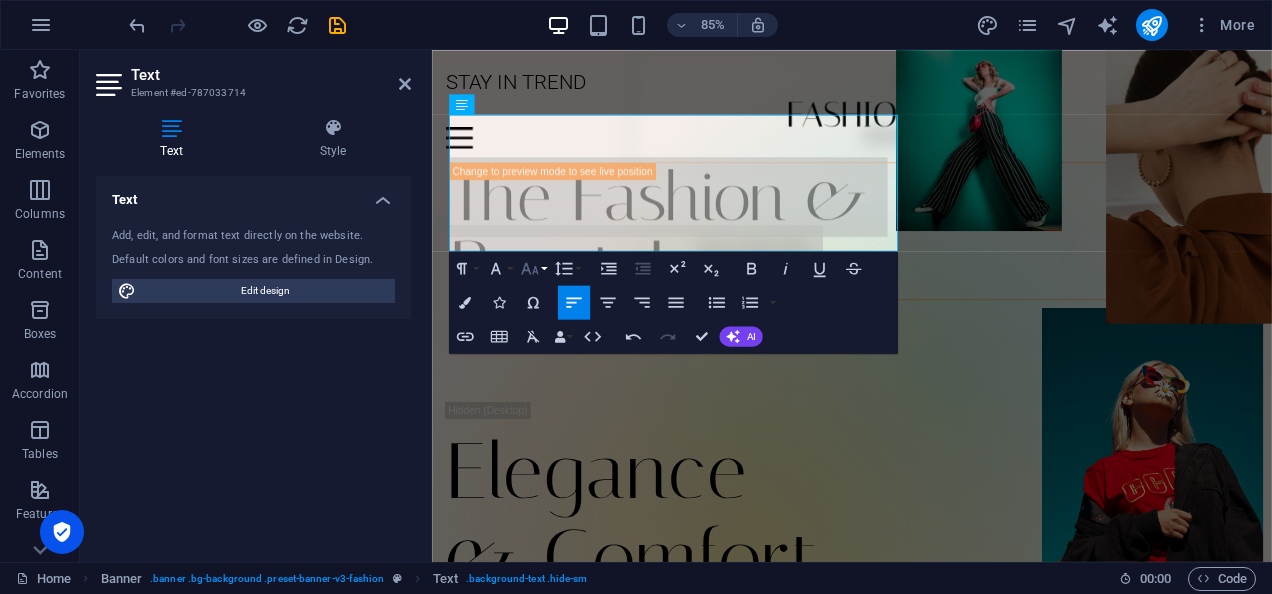 click on "Font Size" at bounding box center [533, 268] 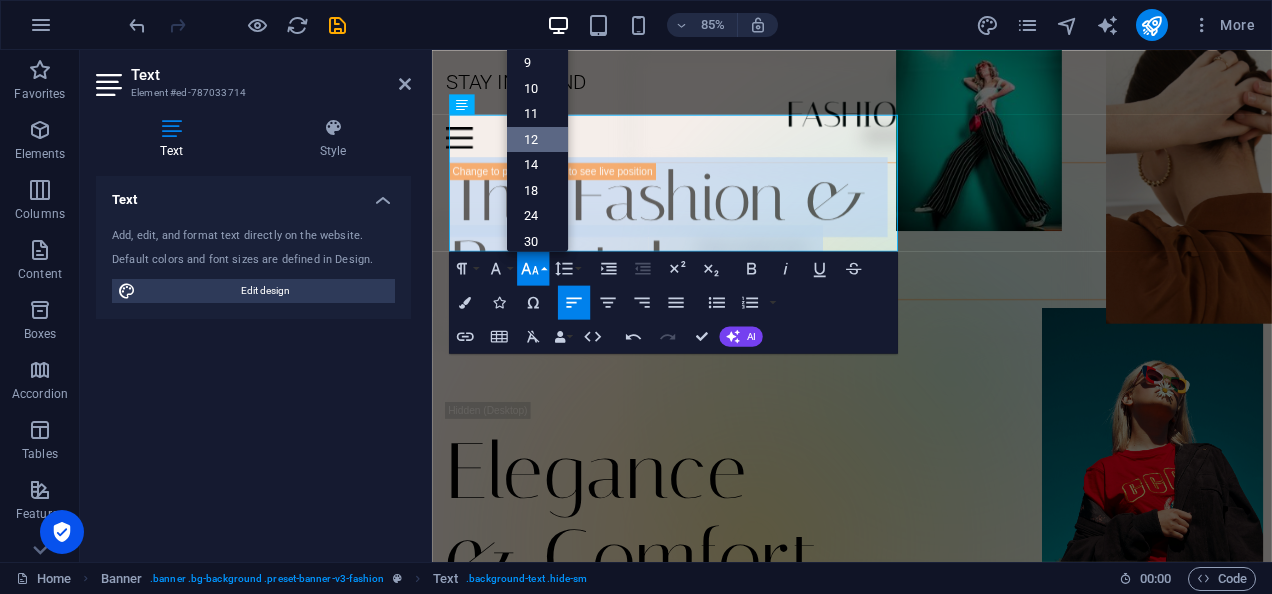 click on "12" at bounding box center (537, 138) 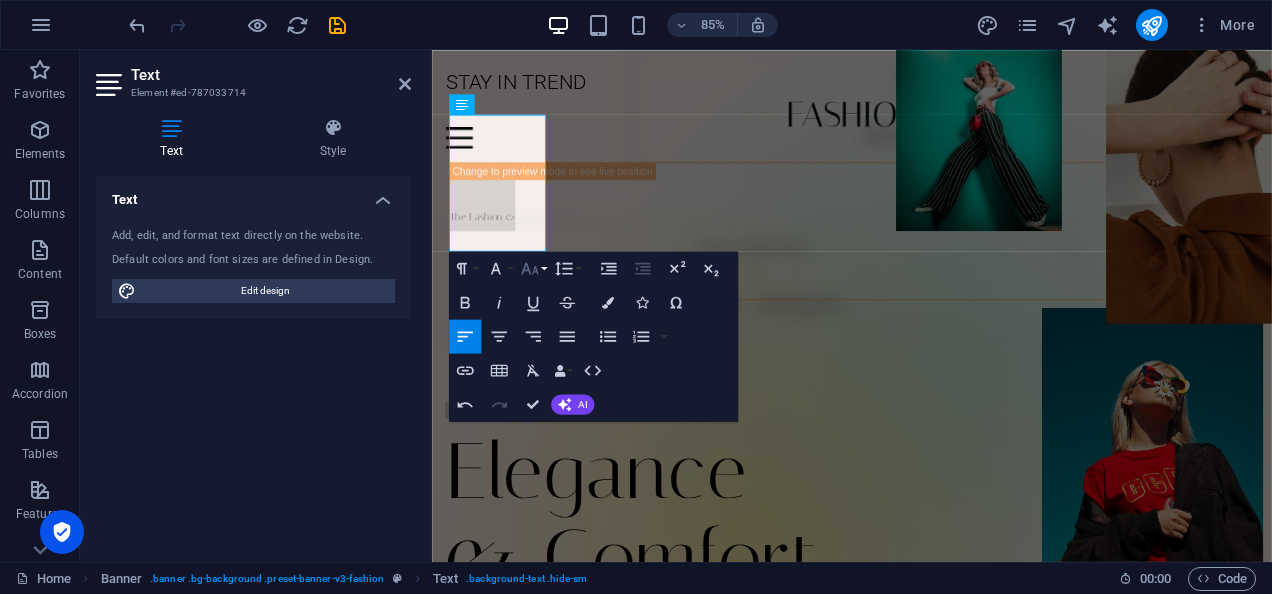click on "Font Size" at bounding box center [533, 268] 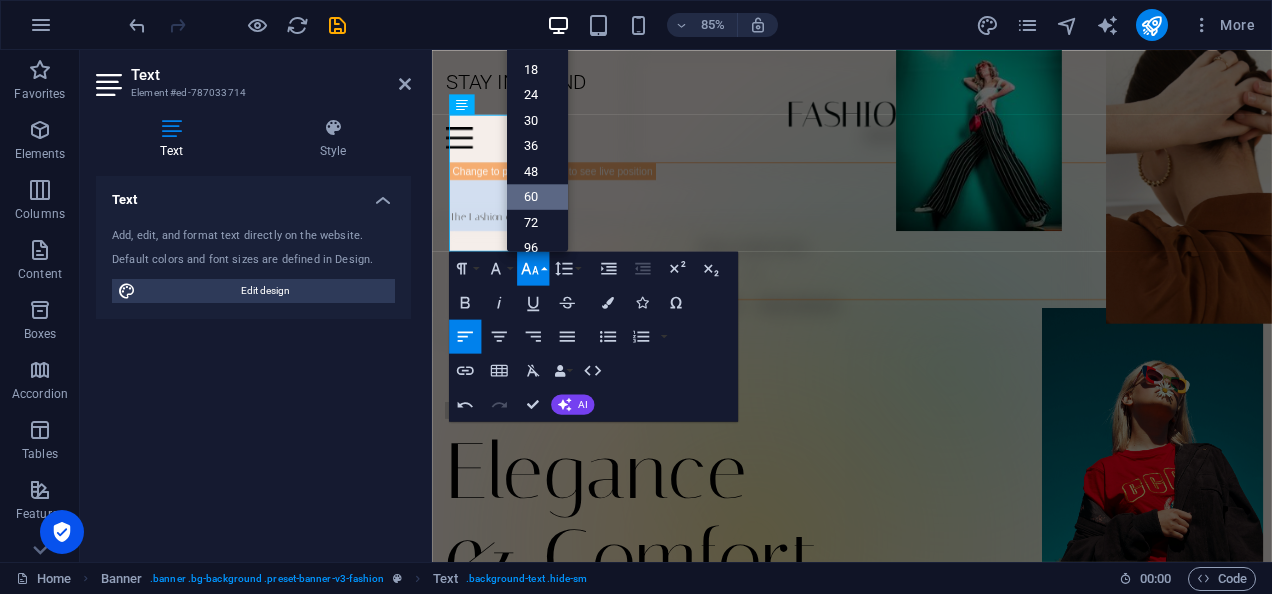 click on "60" at bounding box center (537, 197) 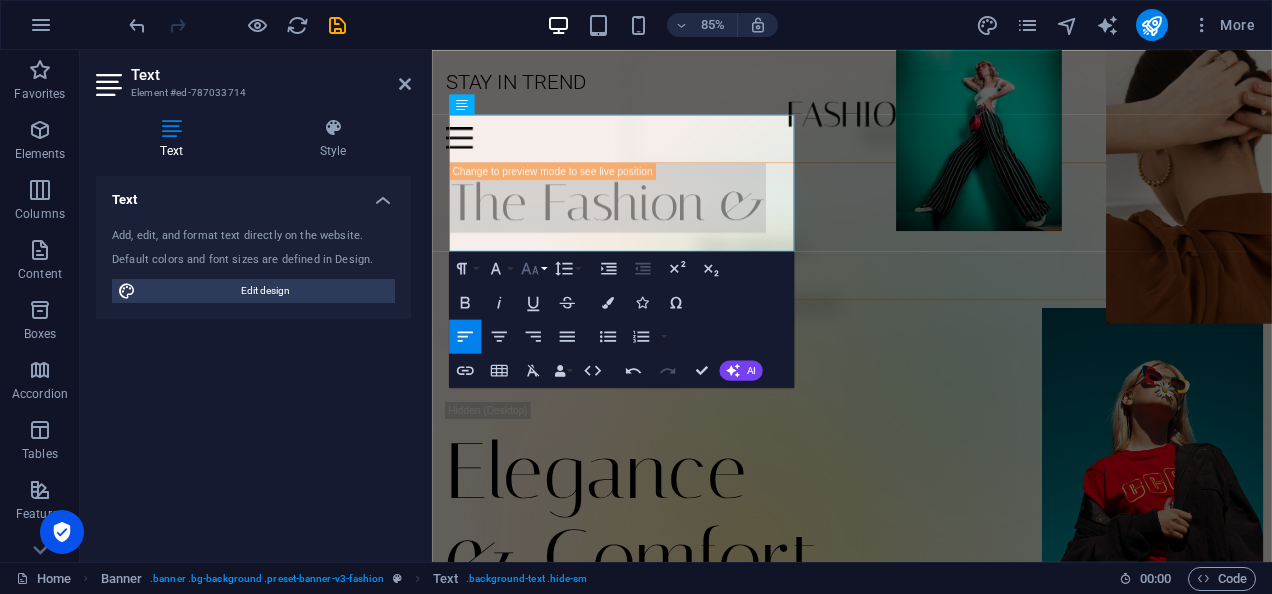 click on "Font Size" at bounding box center [533, 268] 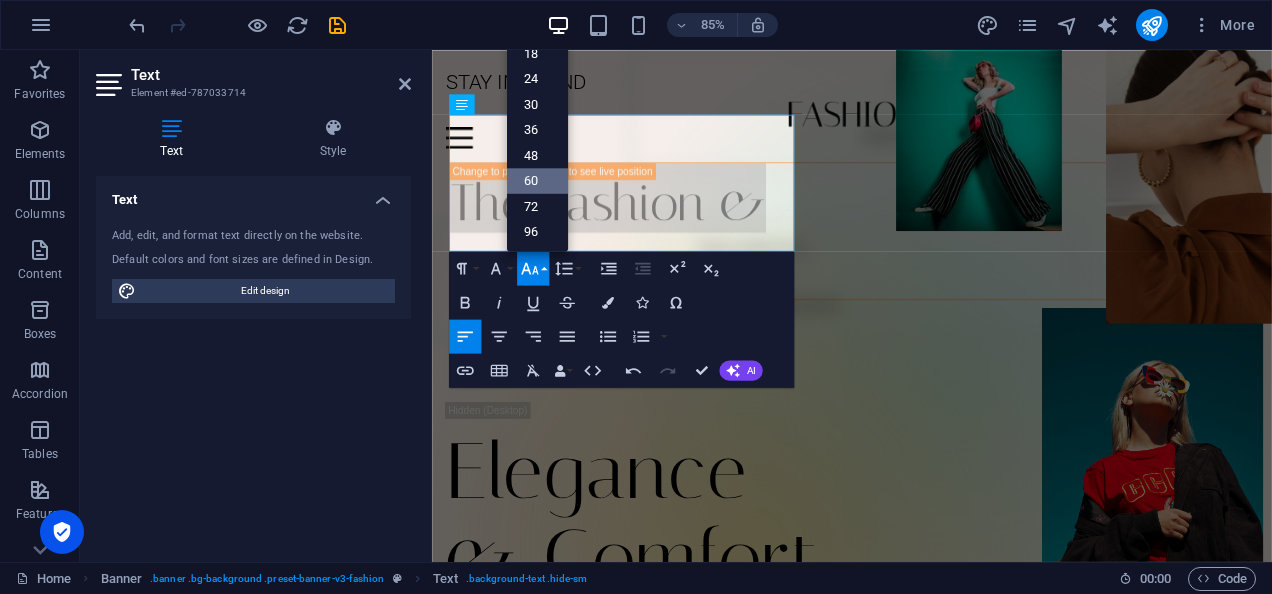 scroll, scrollTop: 160, scrollLeft: 0, axis: vertical 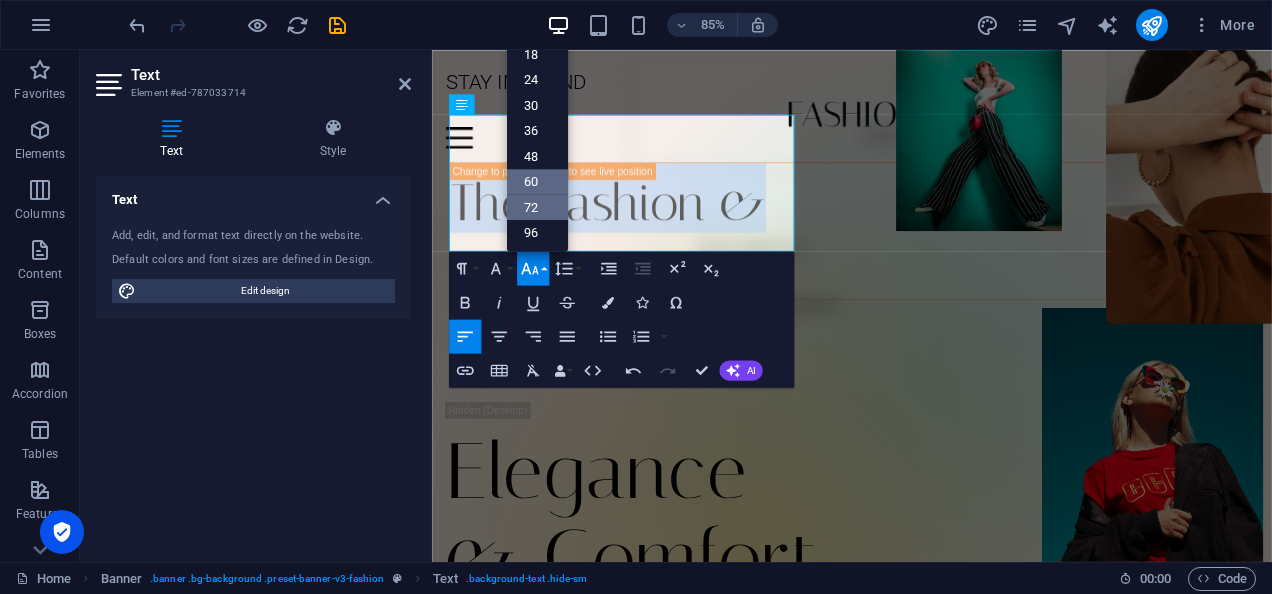 click on "72" at bounding box center (537, 207) 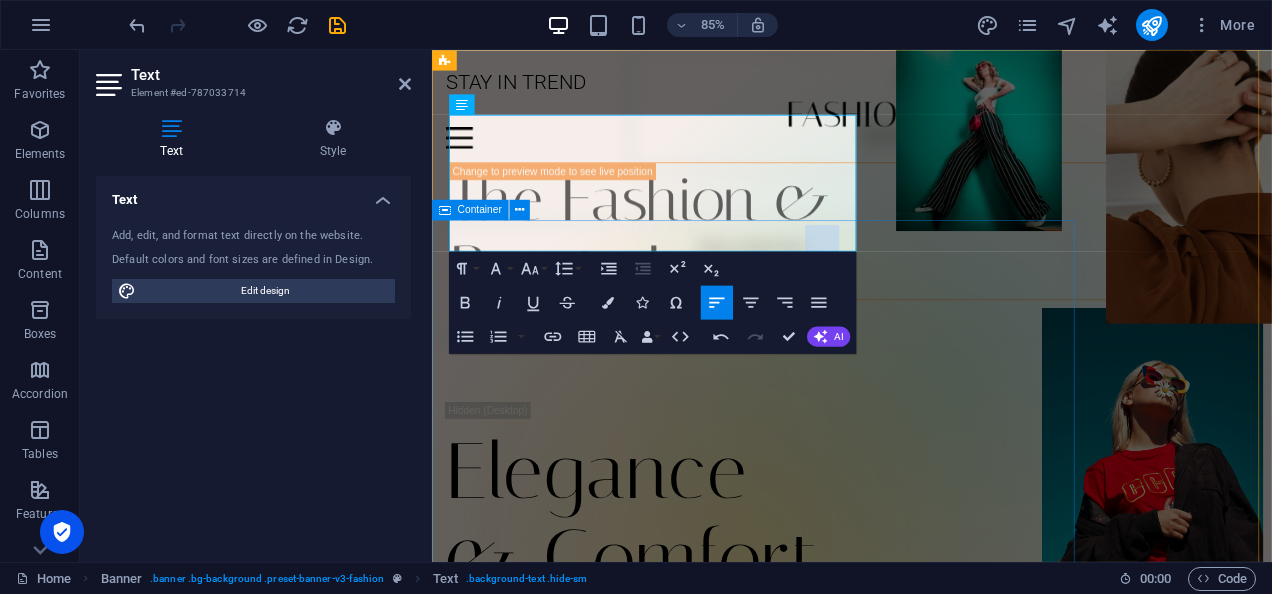 drag, startPoint x: 900, startPoint y: 253, endPoint x: 940, endPoint y: 250, distance: 40.112343 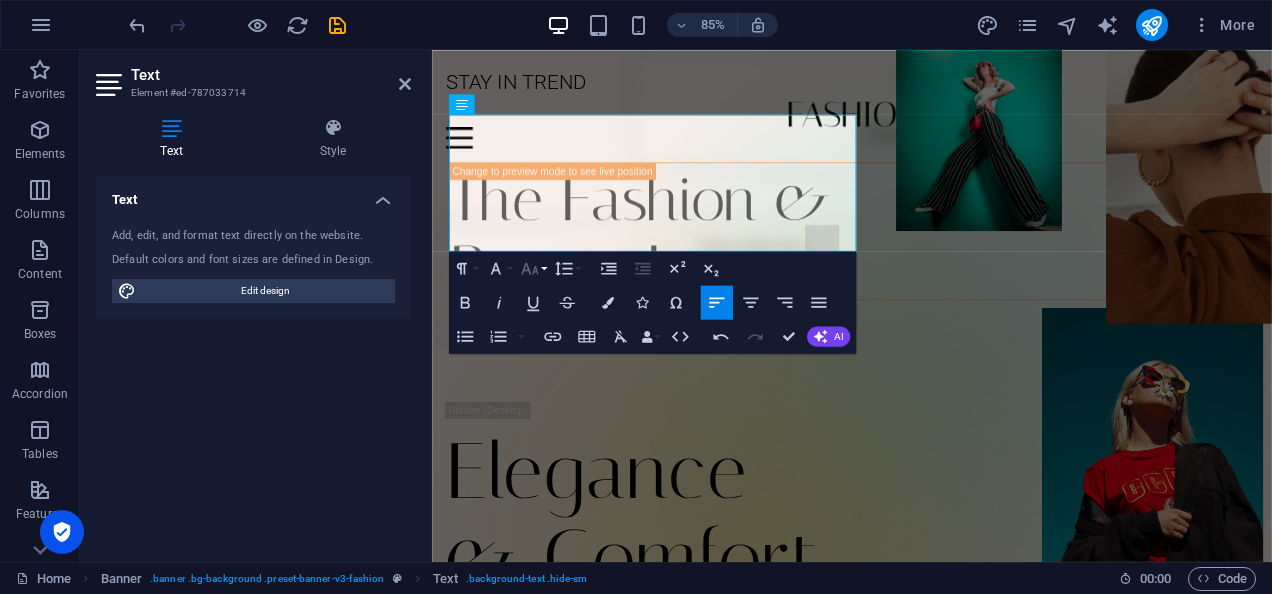 click on "Font Size" at bounding box center (533, 268) 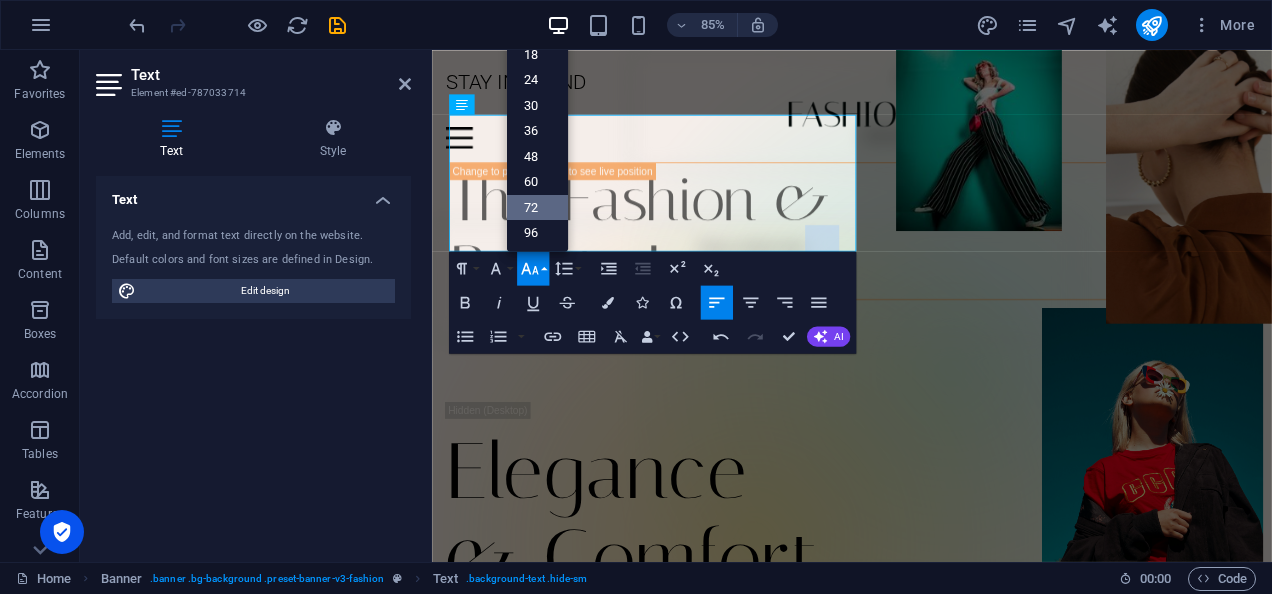 click on "72" at bounding box center [537, 207] 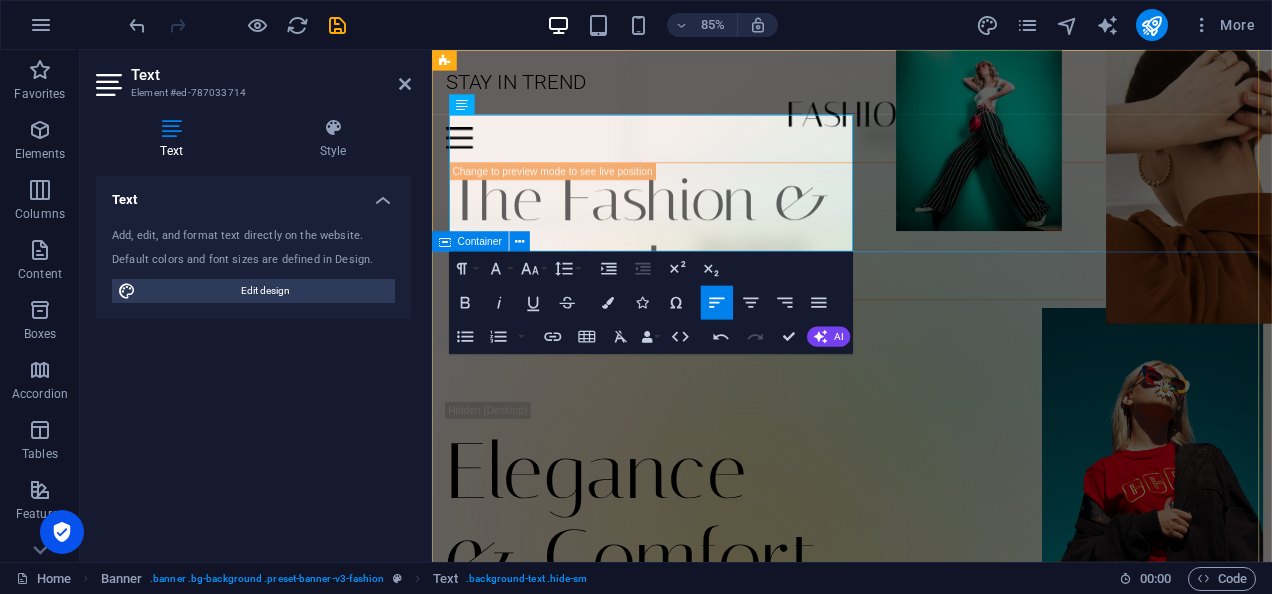 click on "Elegance & Comfort Lorem ipsum dolor sit amet, consectetur adipiscing elit.  Venenatis scelerisque at [PERSON_NAME] congue posuere Learn more" at bounding box center [926, 663] 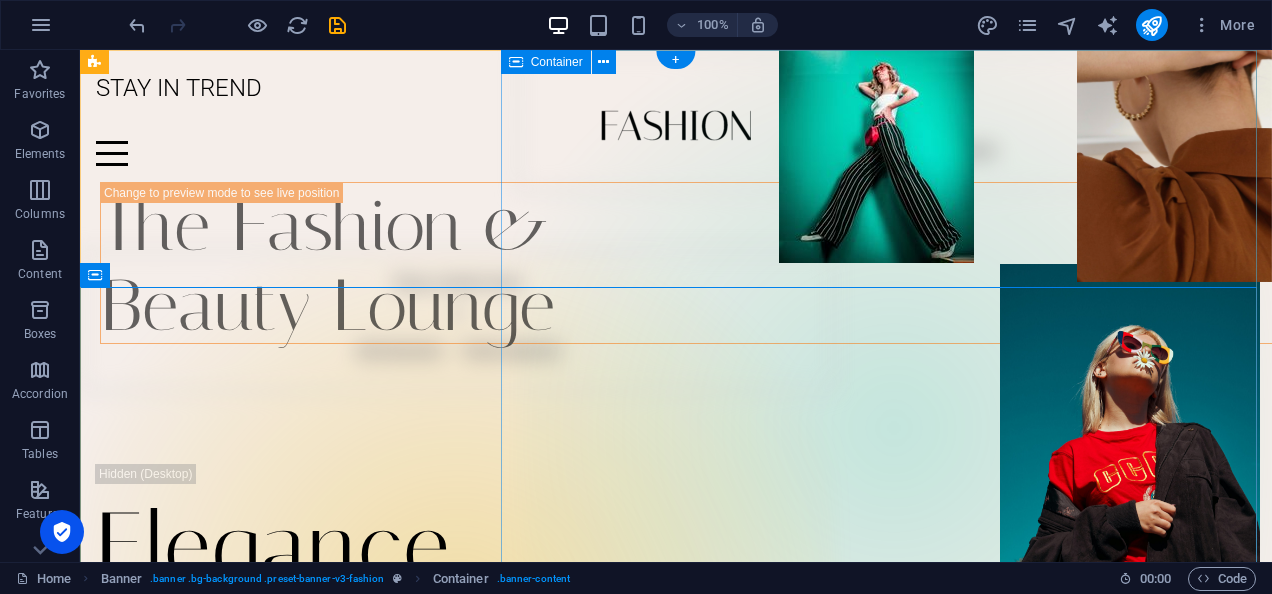 click on "Drop content here or  Add elements  Paste clipboard" at bounding box center (894, 121) 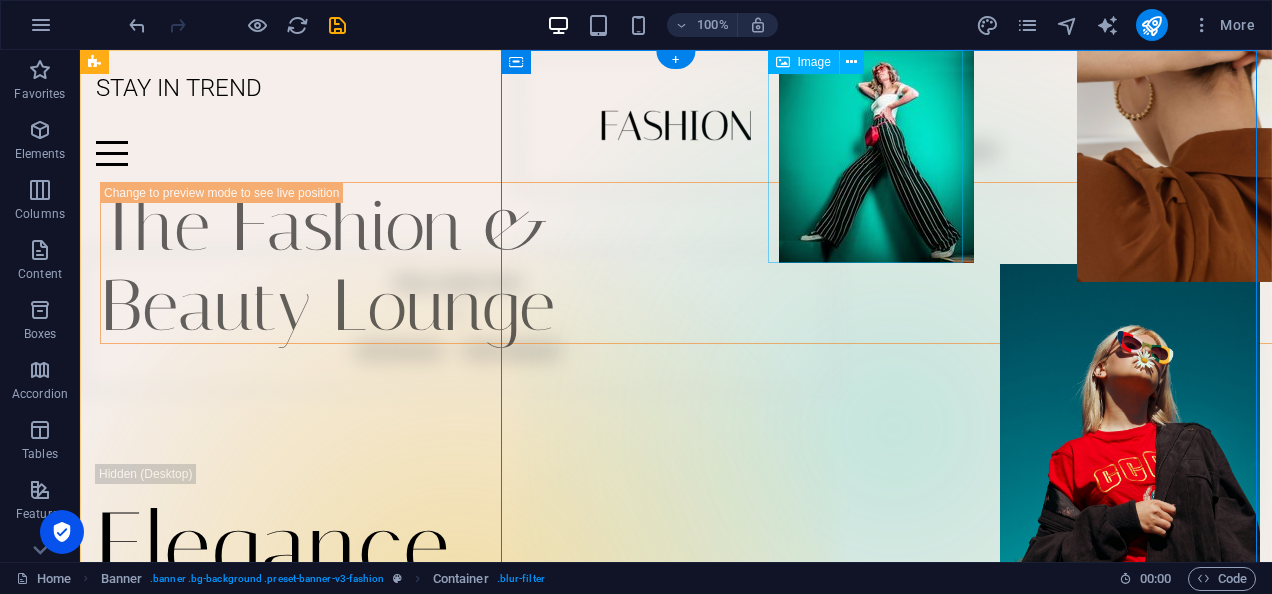 click at bounding box center [876, 156] 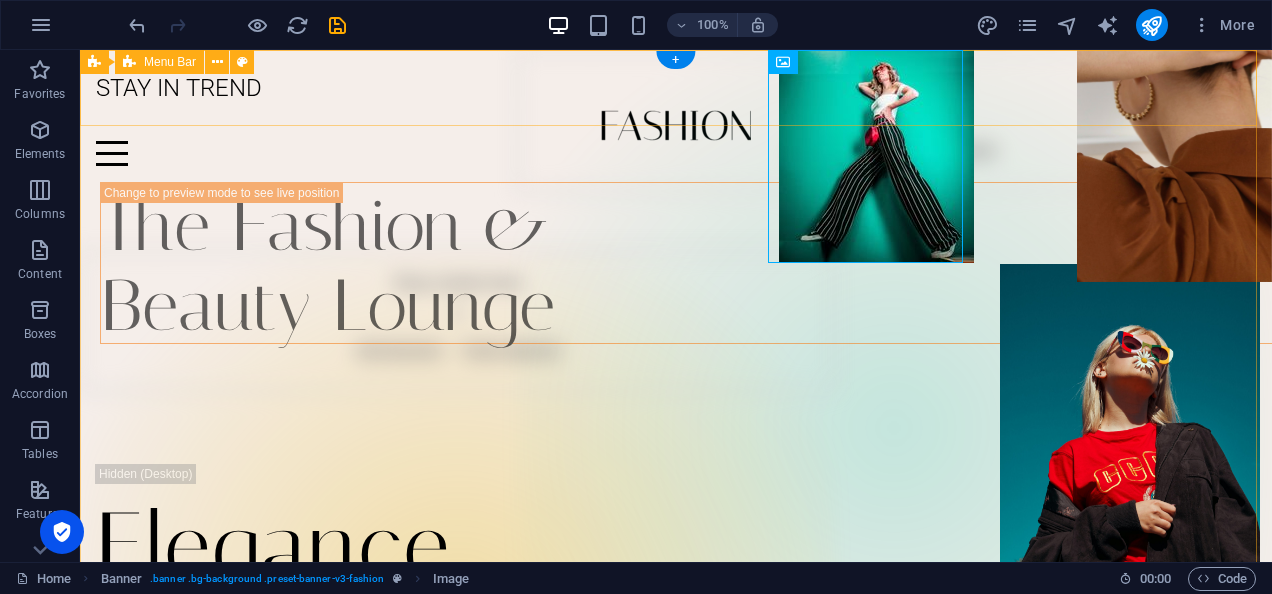 click on "STAY IN TREND Home Journal Events Brand Partnerships Location Contact" at bounding box center [676, 116] 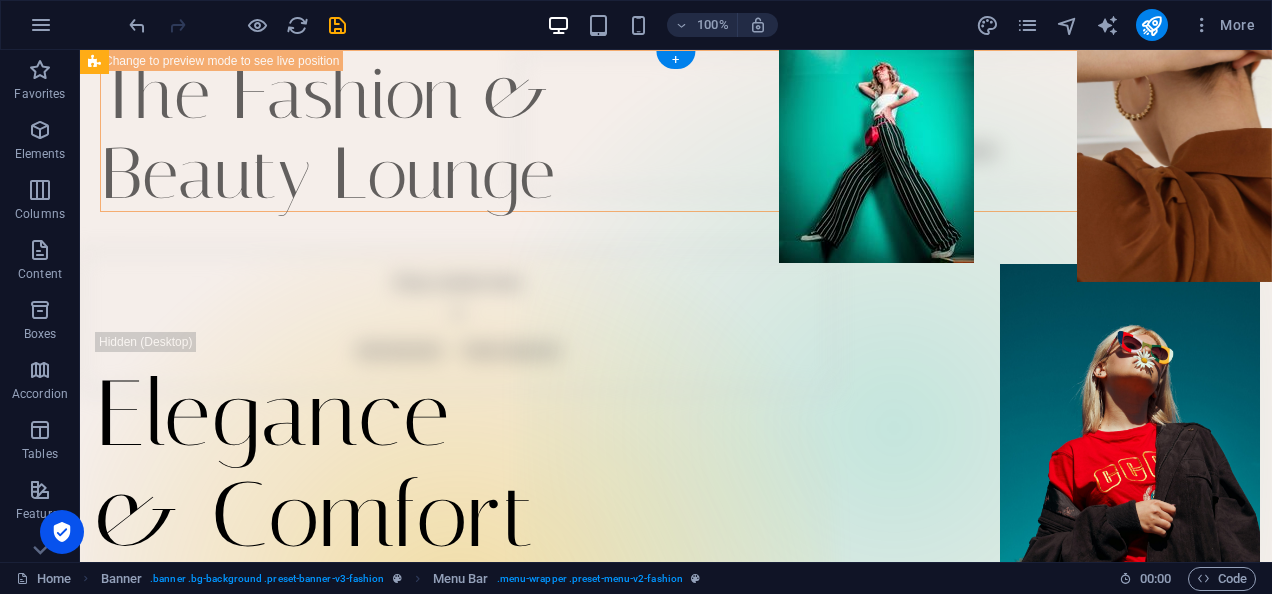 drag, startPoint x: 882, startPoint y: 91, endPoint x: 888, endPoint y: 134, distance: 43.416588 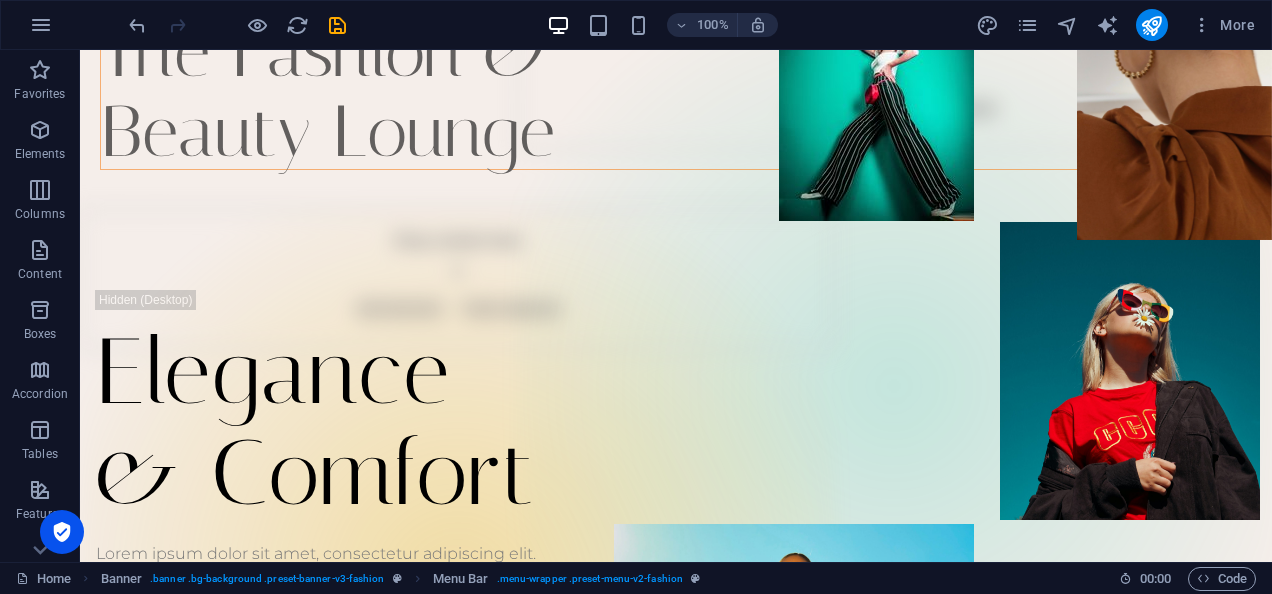 scroll, scrollTop: 0, scrollLeft: 0, axis: both 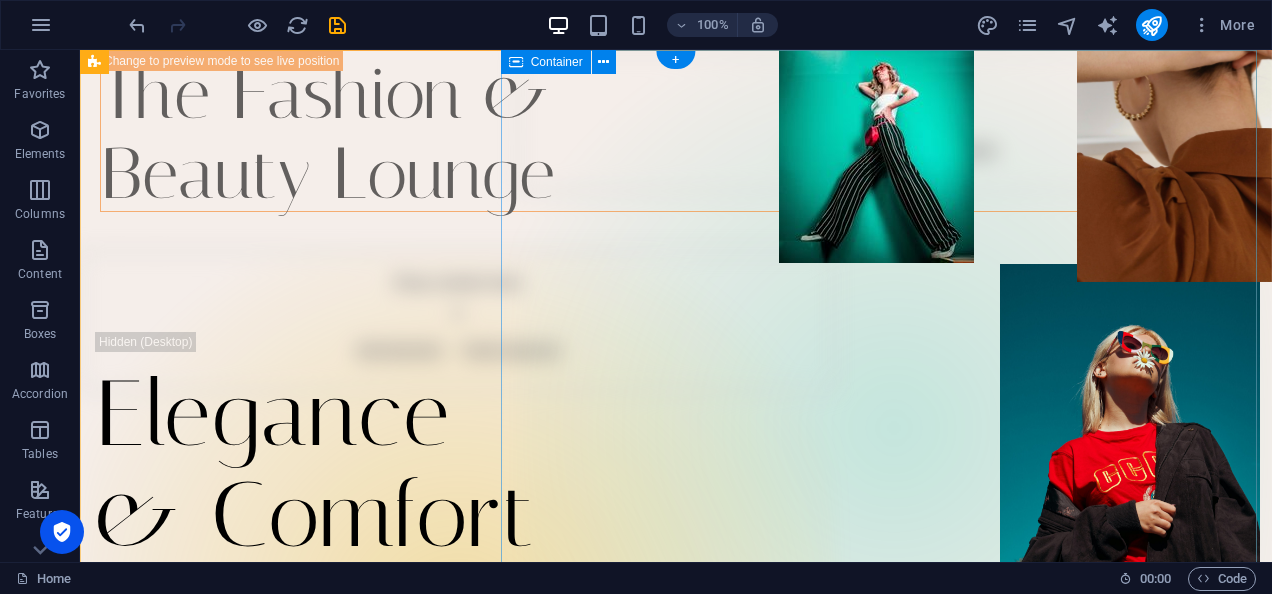 click on "Drop content here or  Add elements  Paste clipboard" at bounding box center (894, 121) 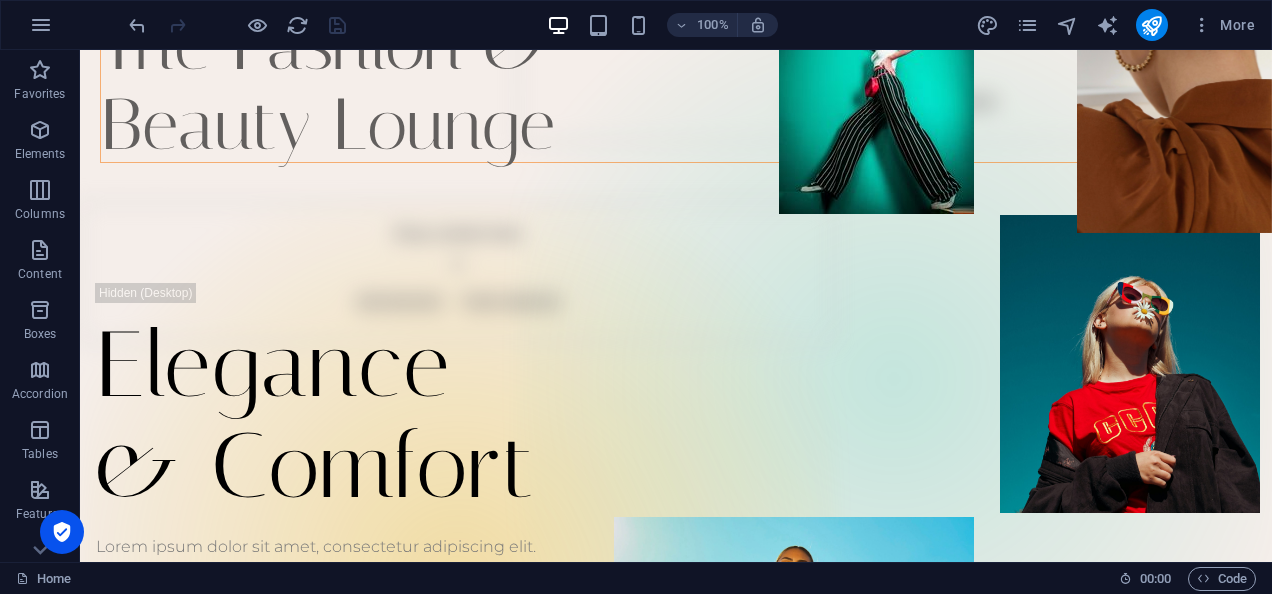 scroll, scrollTop: 0, scrollLeft: 0, axis: both 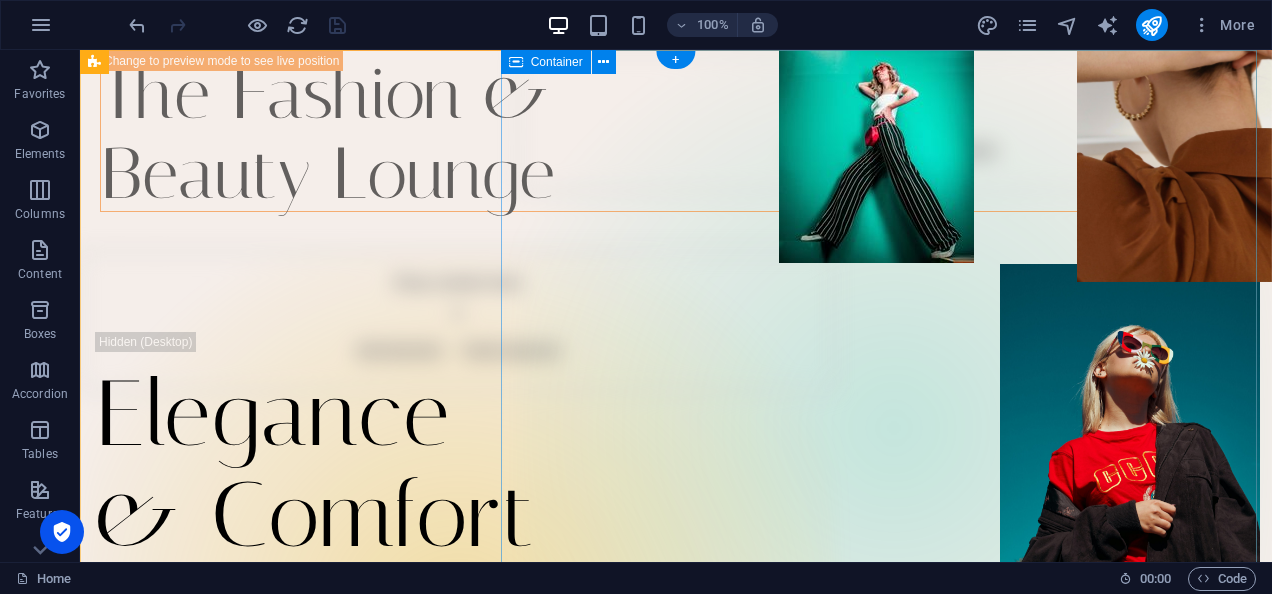 click on "Drop content here or  Add elements  Paste clipboard" at bounding box center (894, 121) 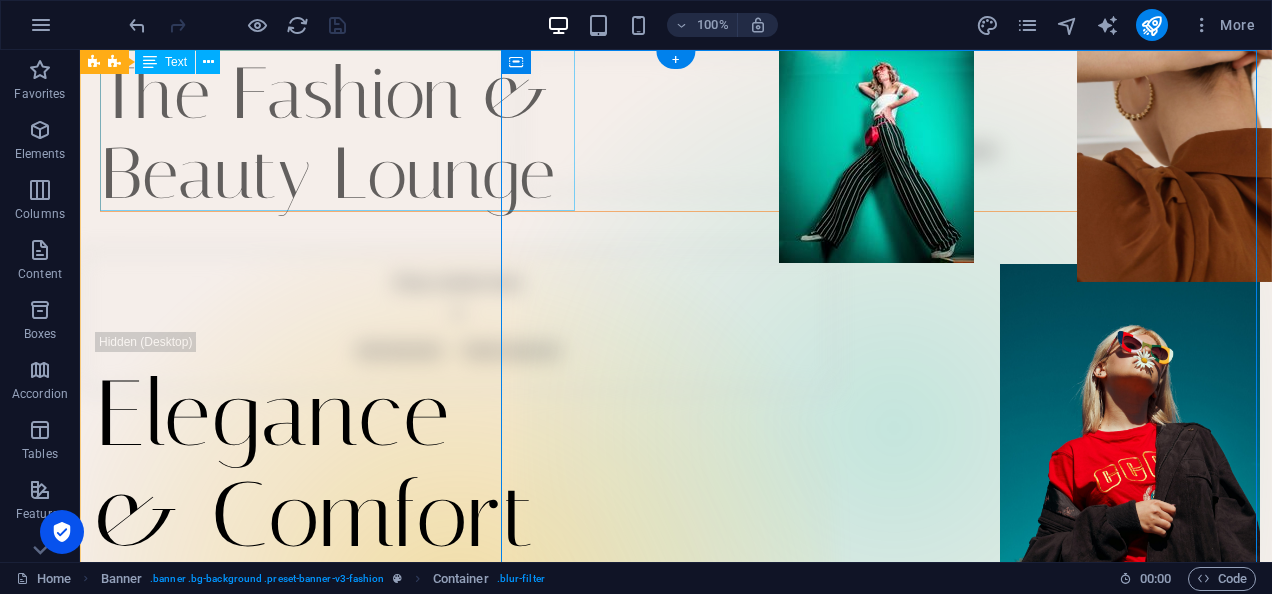 click on "The Fashion &  Beauty Lounge" at bounding box center [696, 131] 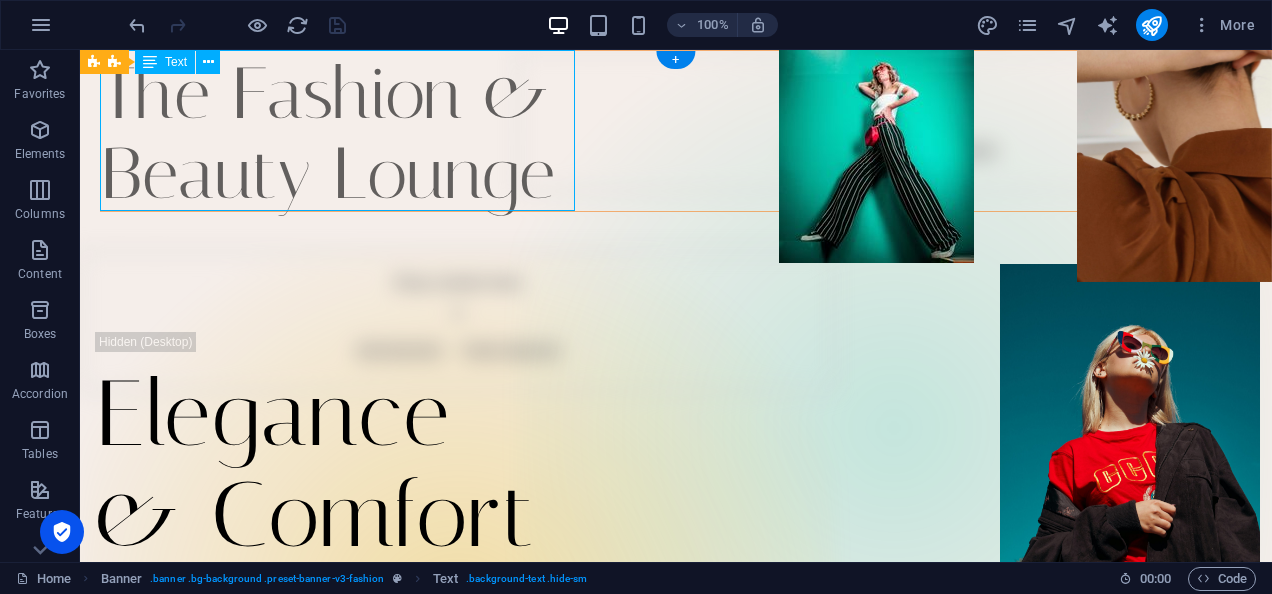 click on "The Fashion &  Beauty Lounge" at bounding box center (696, 131) 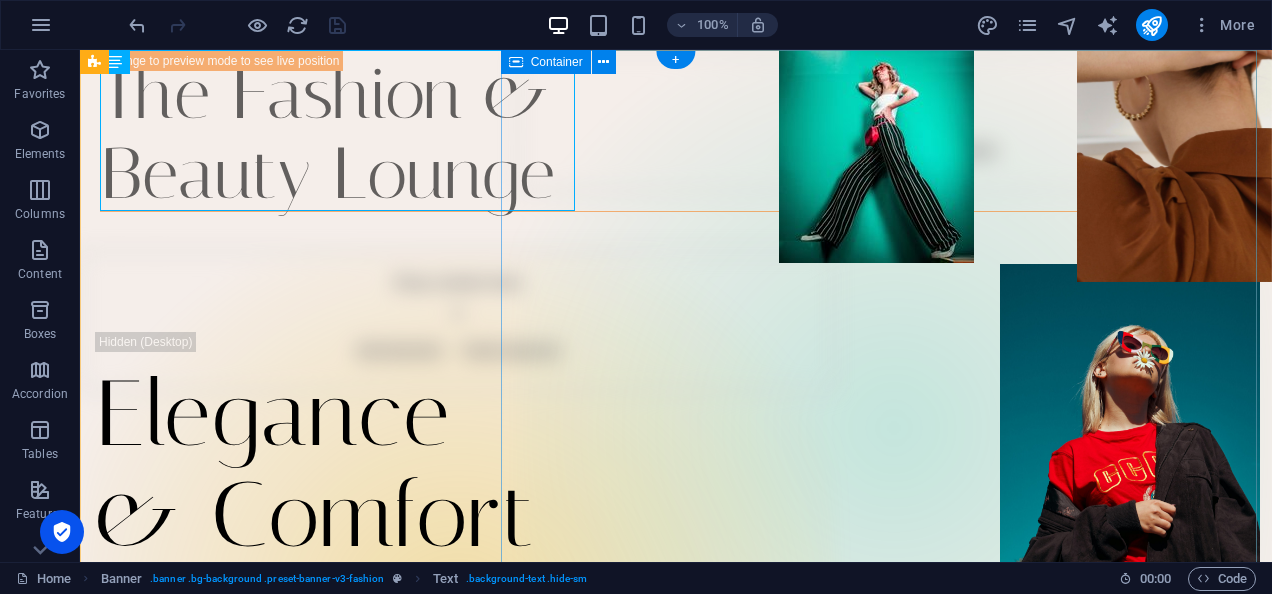 click on "Drop content here or  Add elements  Paste clipboard" at bounding box center [894, 121] 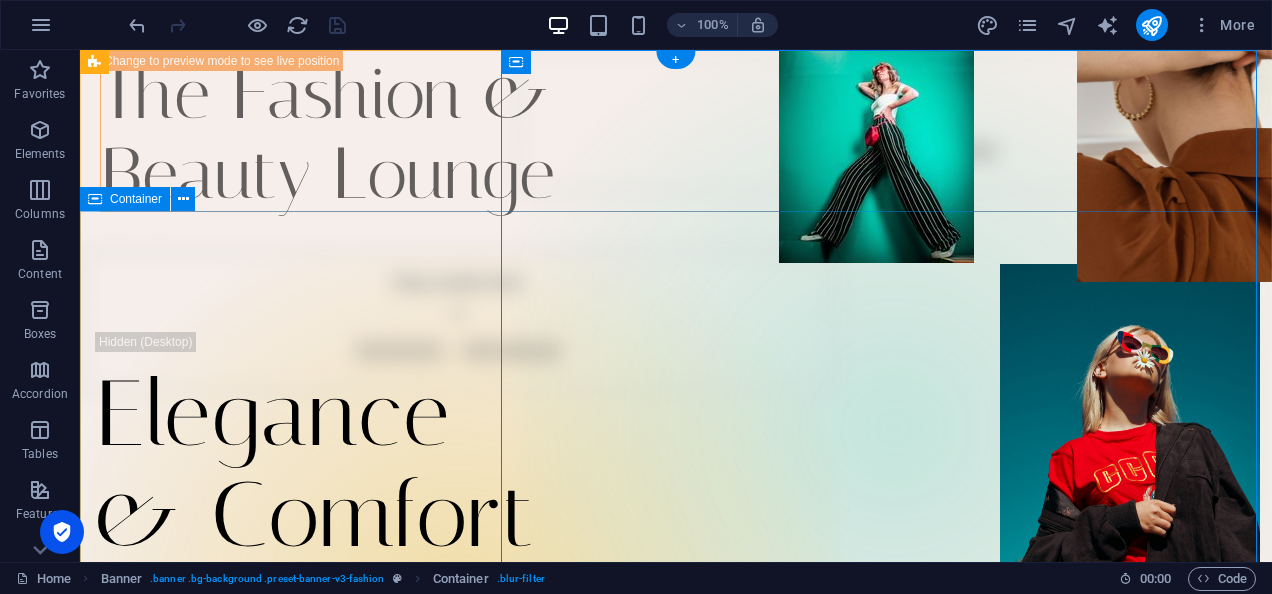 click on "Elegance & Comfort Lorem ipsum dolor sit amet, consectetur adipiscing elit.  Venenatis scelerisque at [PERSON_NAME] congue posuere Learn more" at bounding box center (676, 531) 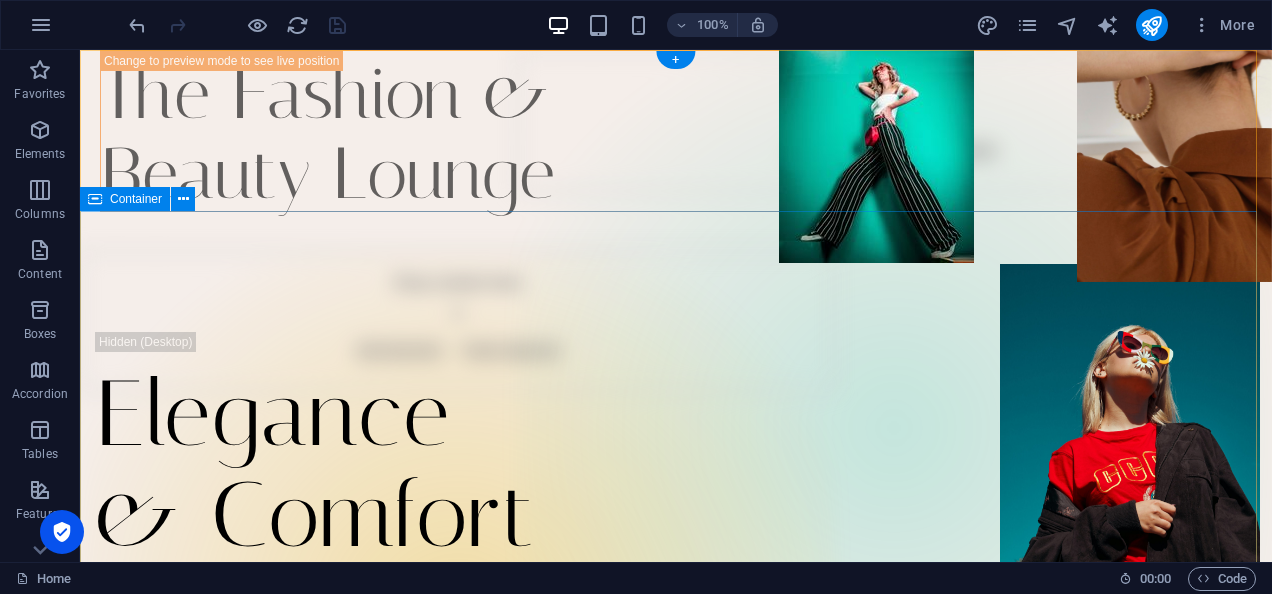 click on "Elegance & Comfort Lorem ipsum dolor sit amet, consectetur adipiscing elit.  Venenatis scelerisque at [PERSON_NAME] congue posuere Learn more" at bounding box center [676, 531] 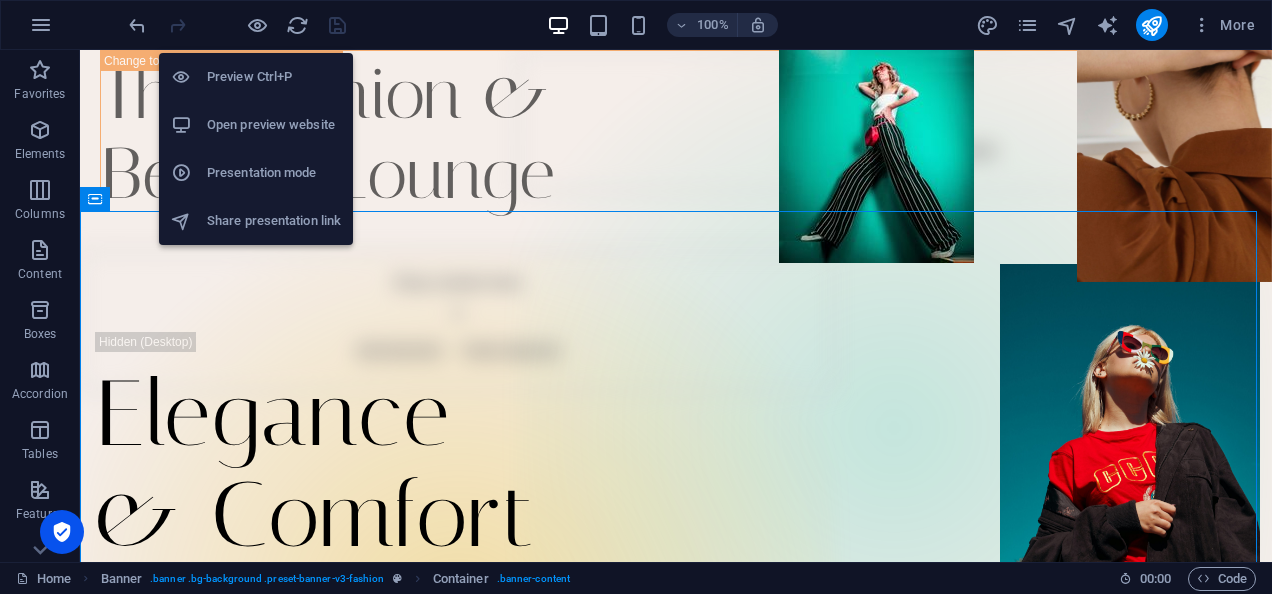 click on "Preview Ctrl+P" at bounding box center [274, 77] 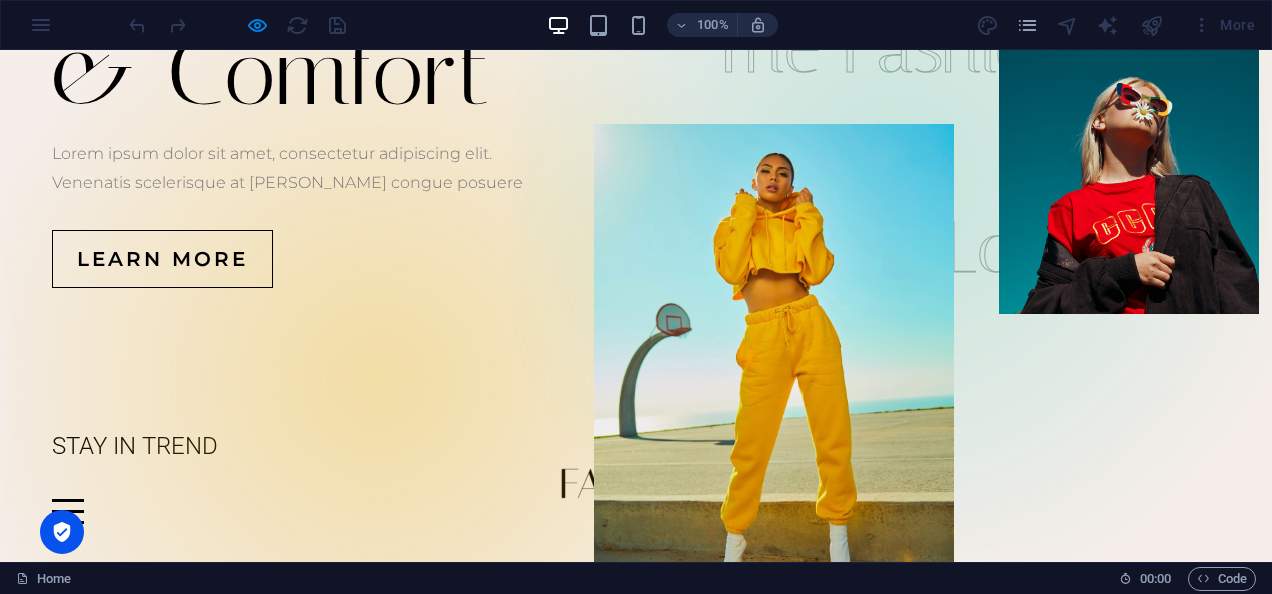 scroll, scrollTop: 0, scrollLeft: 0, axis: both 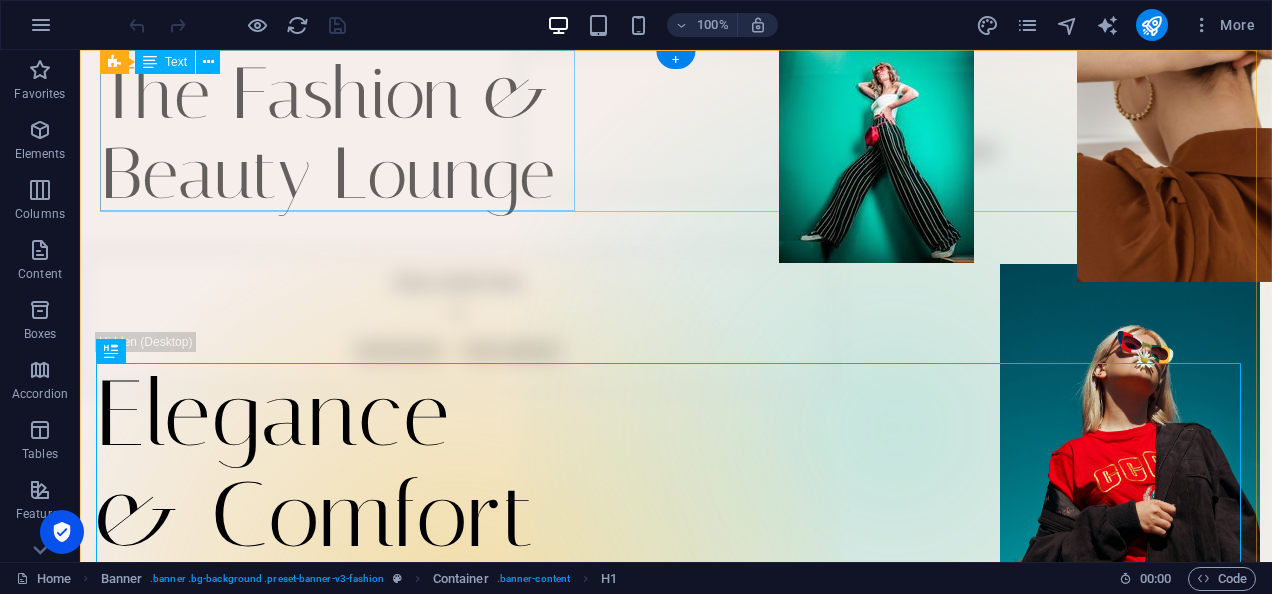 click on "The Fashion &  Beauty Lounge" at bounding box center (696, 131) 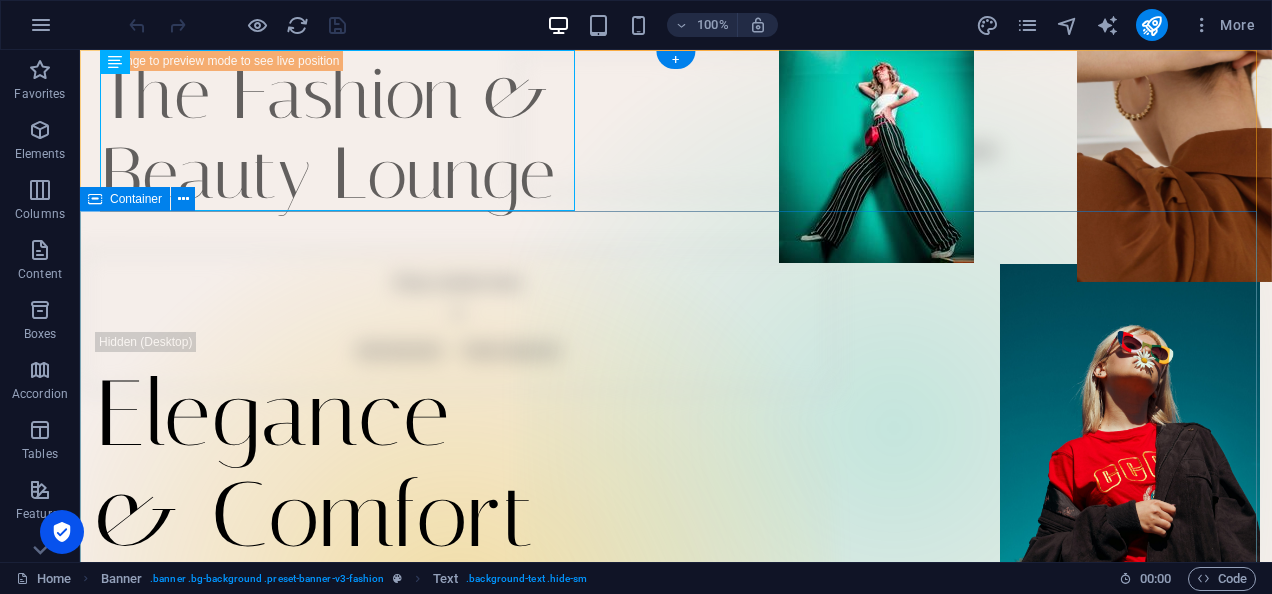 drag, startPoint x: 186, startPoint y: 210, endPoint x: 188, endPoint y: 240, distance: 30.066593 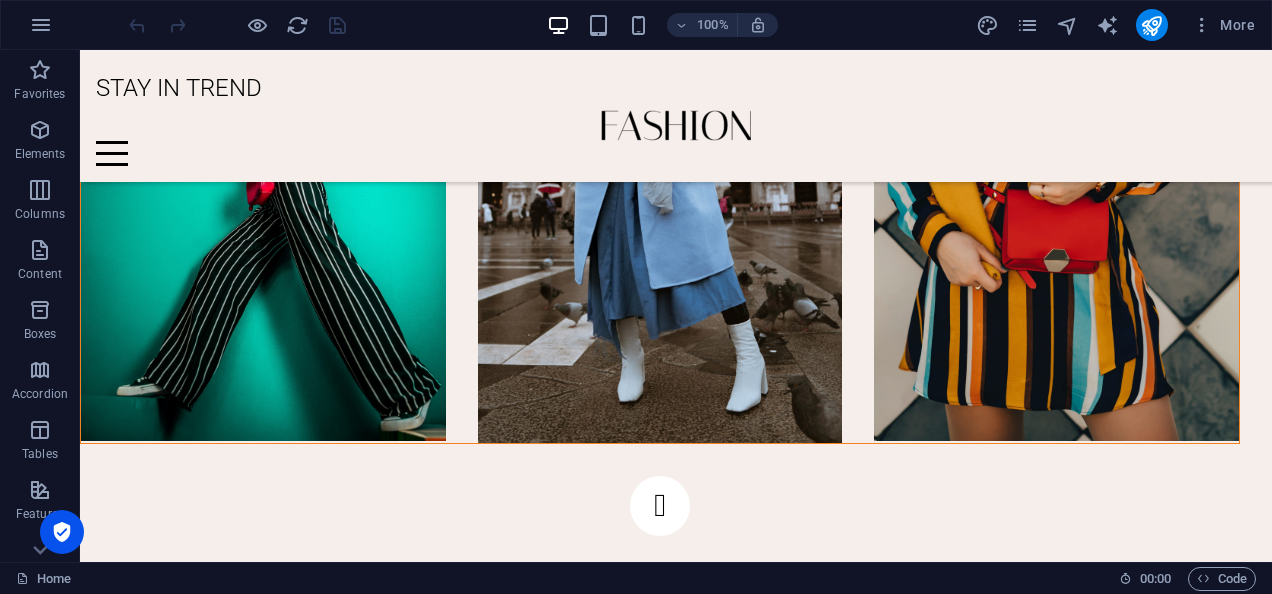 scroll, scrollTop: 1119, scrollLeft: 0, axis: vertical 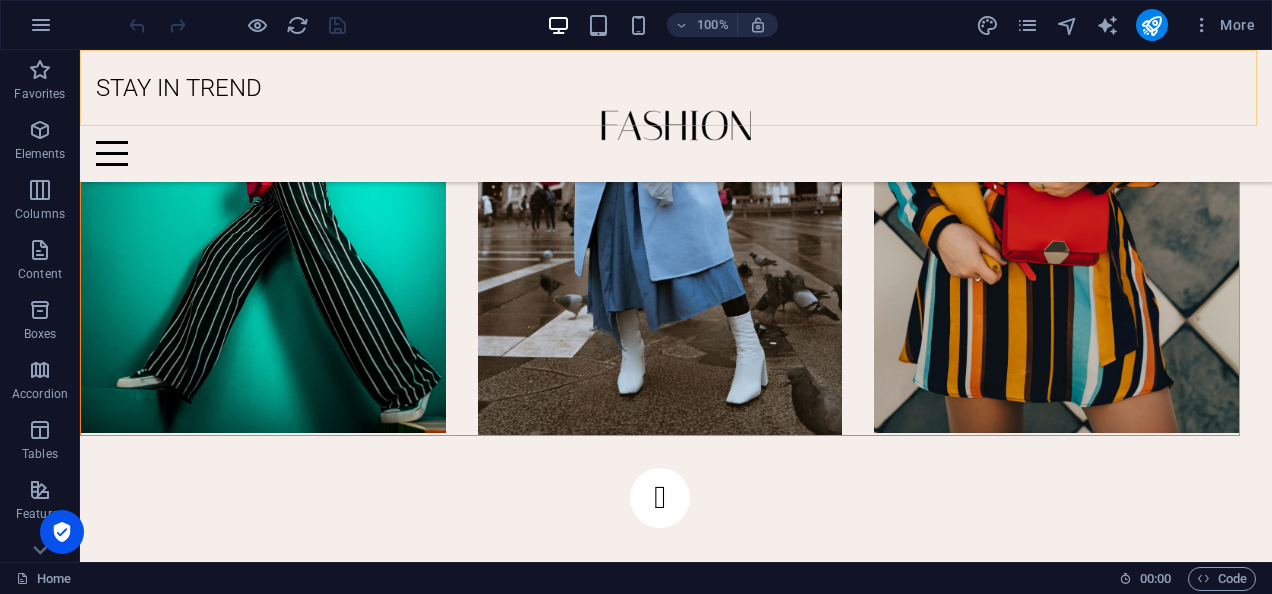 click on "STAY IN TREND Home Journal Events Brand Partnerships Location Contact" at bounding box center [676, 116] 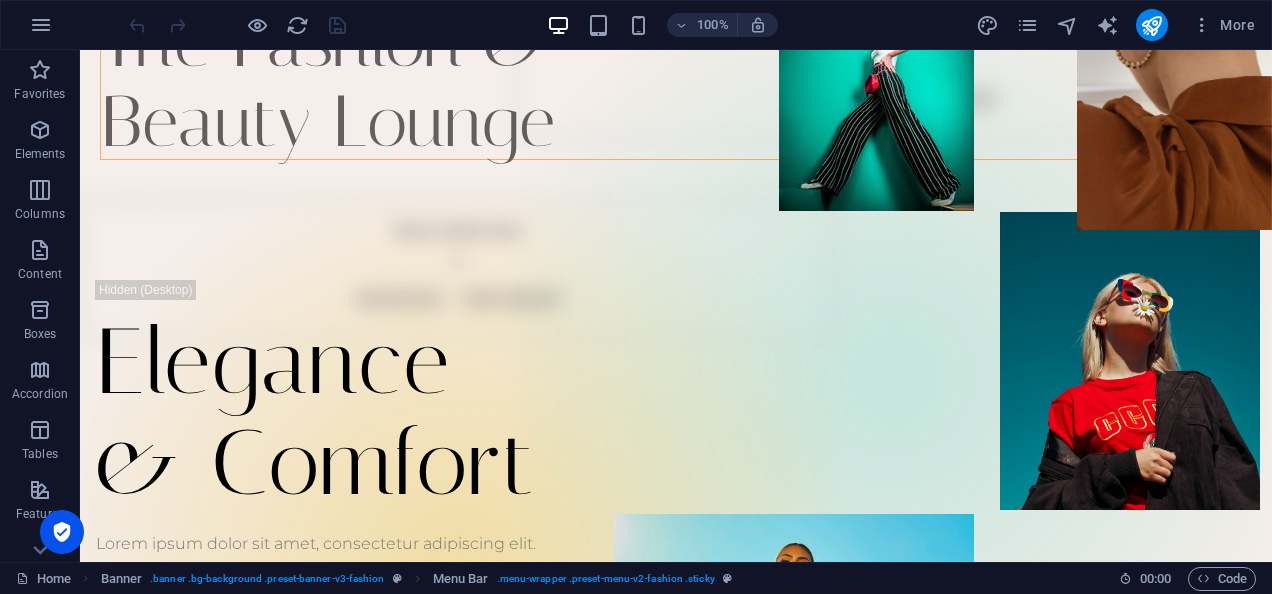 scroll, scrollTop: 0, scrollLeft: 0, axis: both 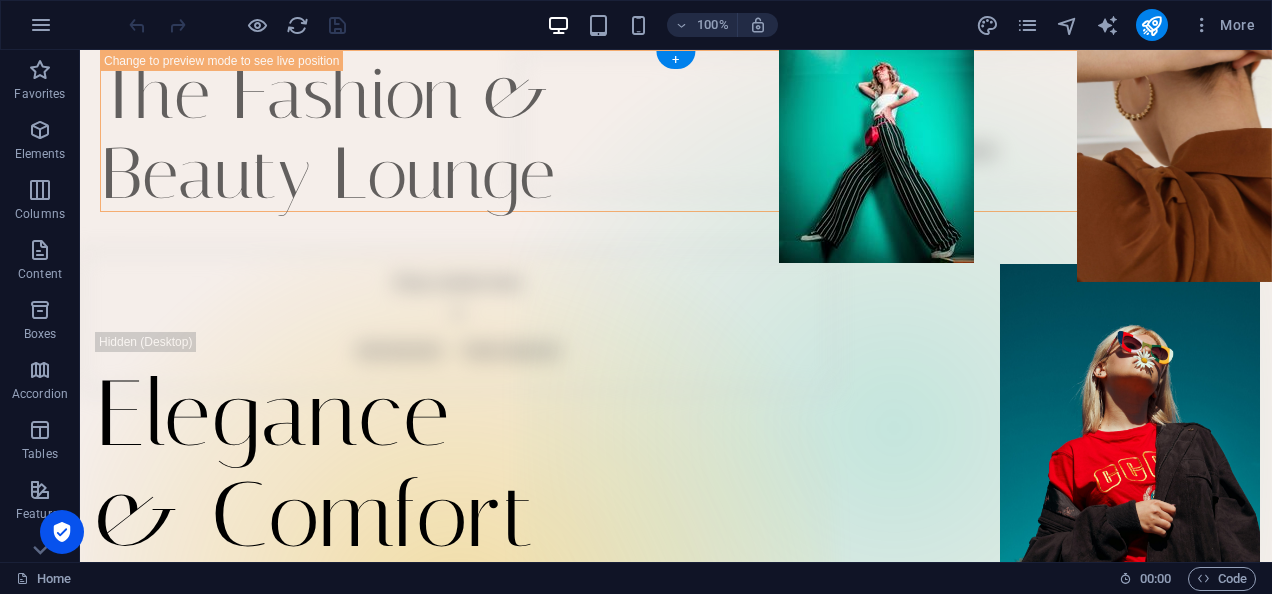 drag, startPoint x: 985, startPoint y: 87, endPoint x: 982, endPoint y: 60, distance: 27.166155 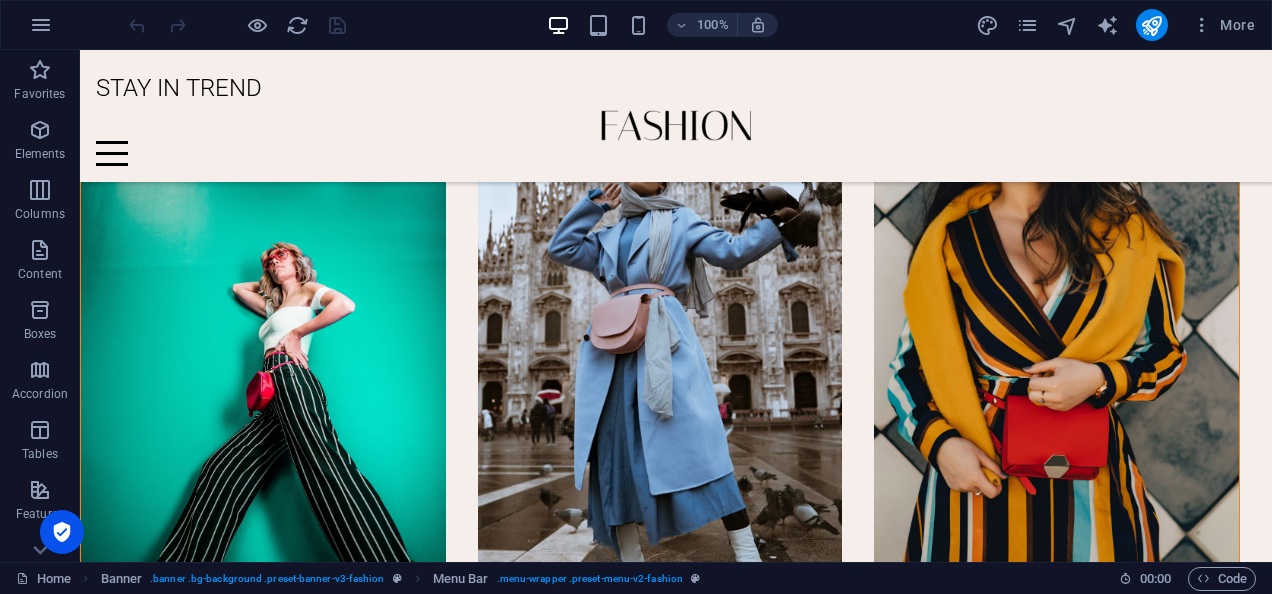 scroll, scrollTop: 914, scrollLeft: 0, axis: vertical 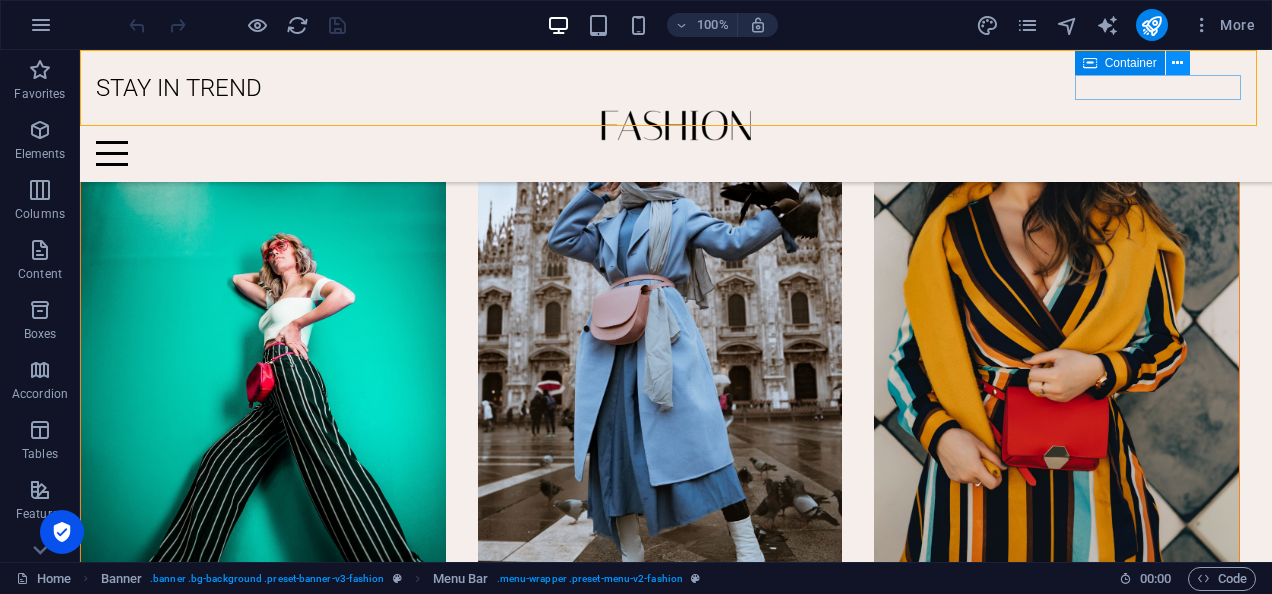 click at bounding box center (1177, 63) 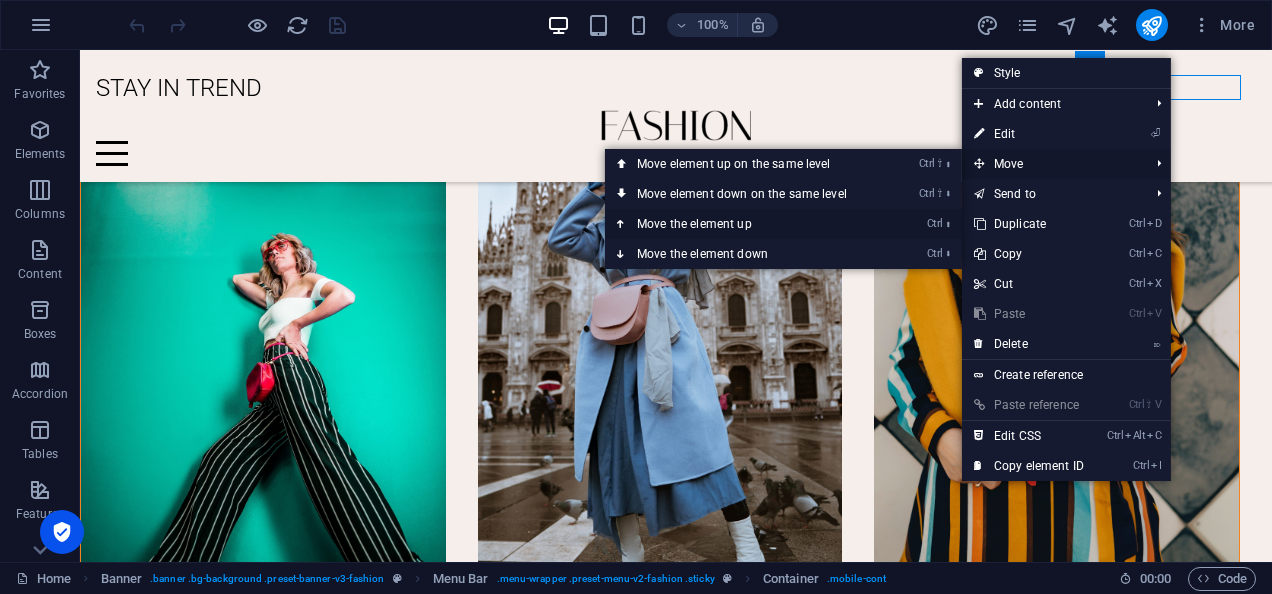click on "Ctrl ⬆  Move the element up" at bounding box center (746, 224) 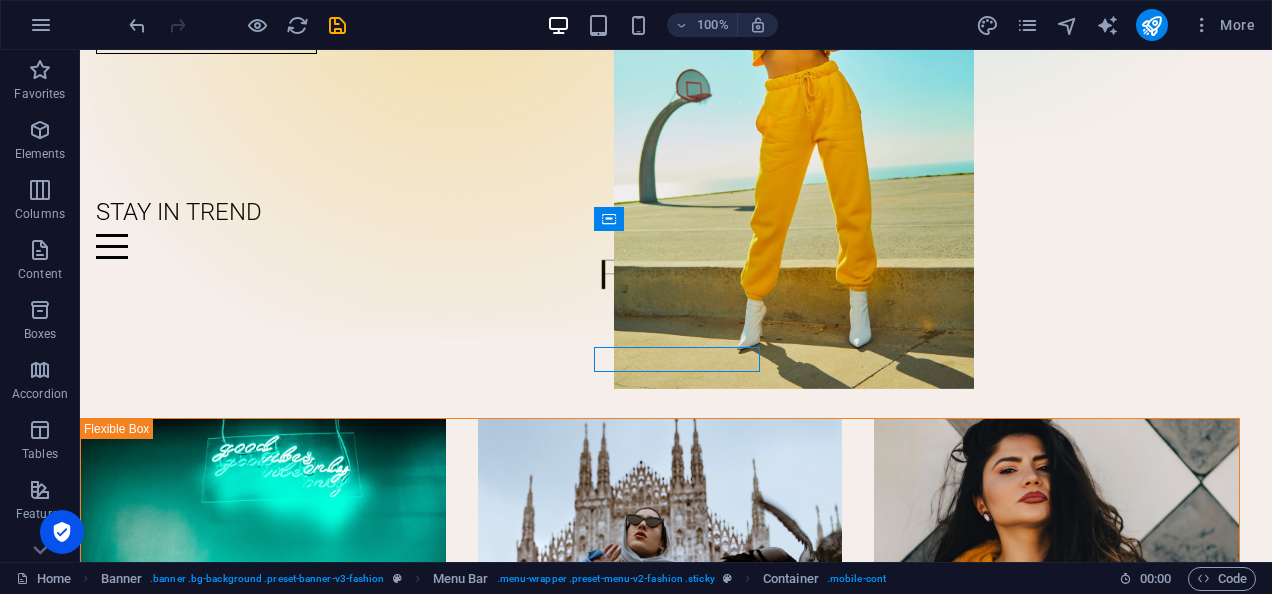 scroll, scrollTop: 600, scrollLeft: 0, axis: vertical 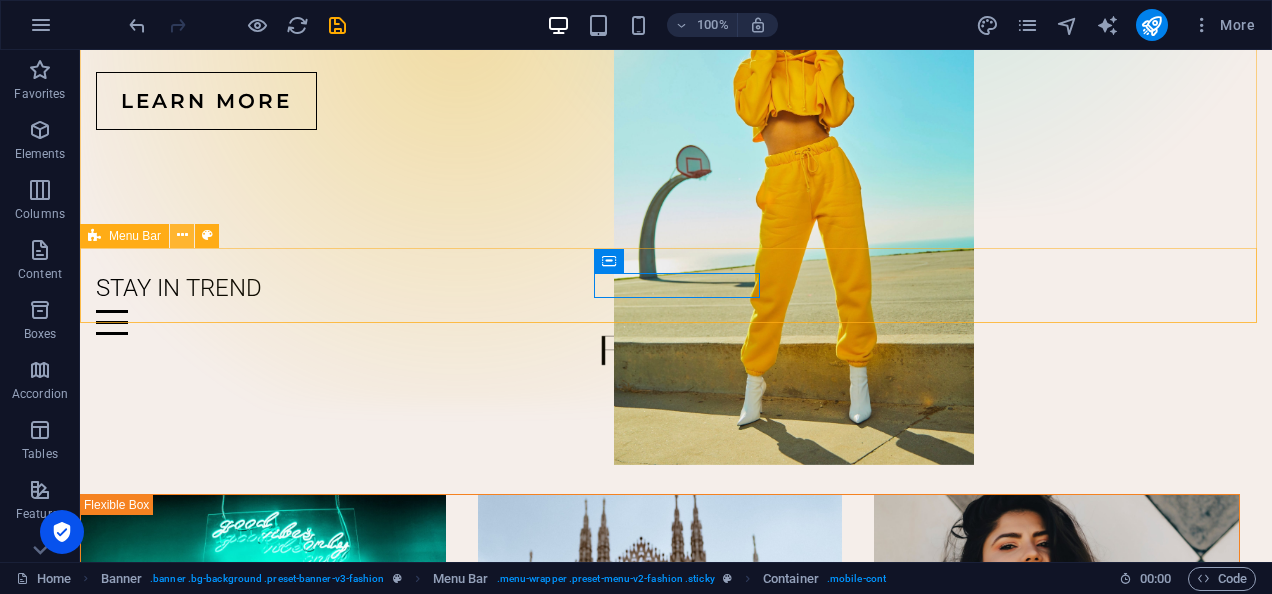 click at bounding box center [182, 235] 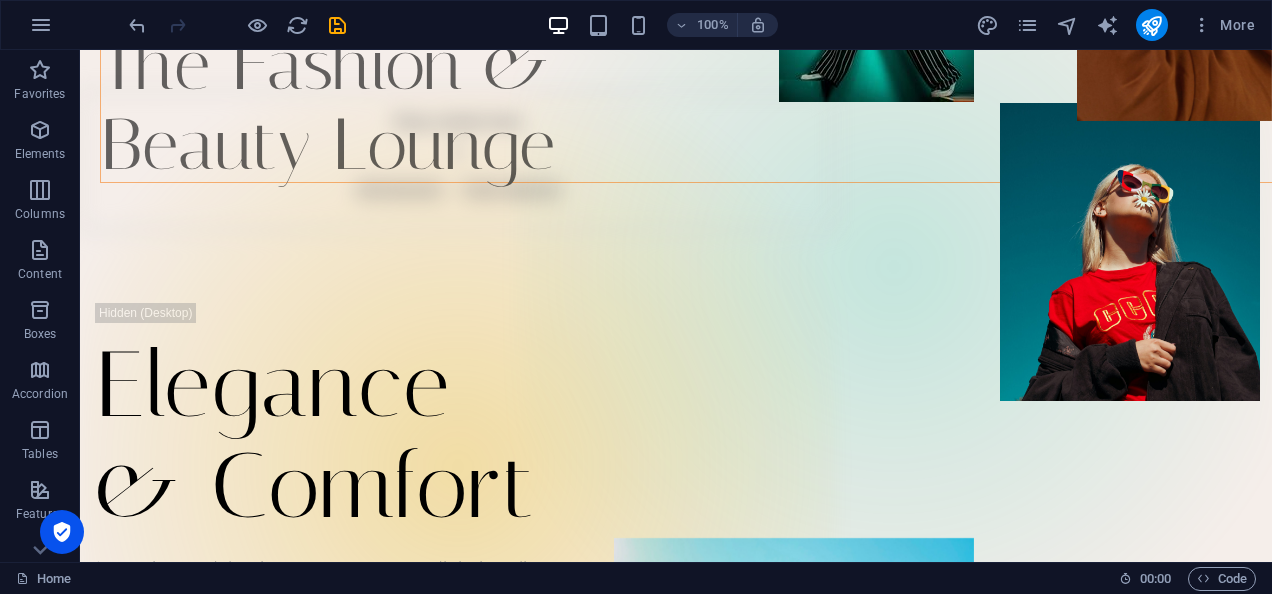 scroll, scrollTop: 0, scrollLeft: 0, axis: both 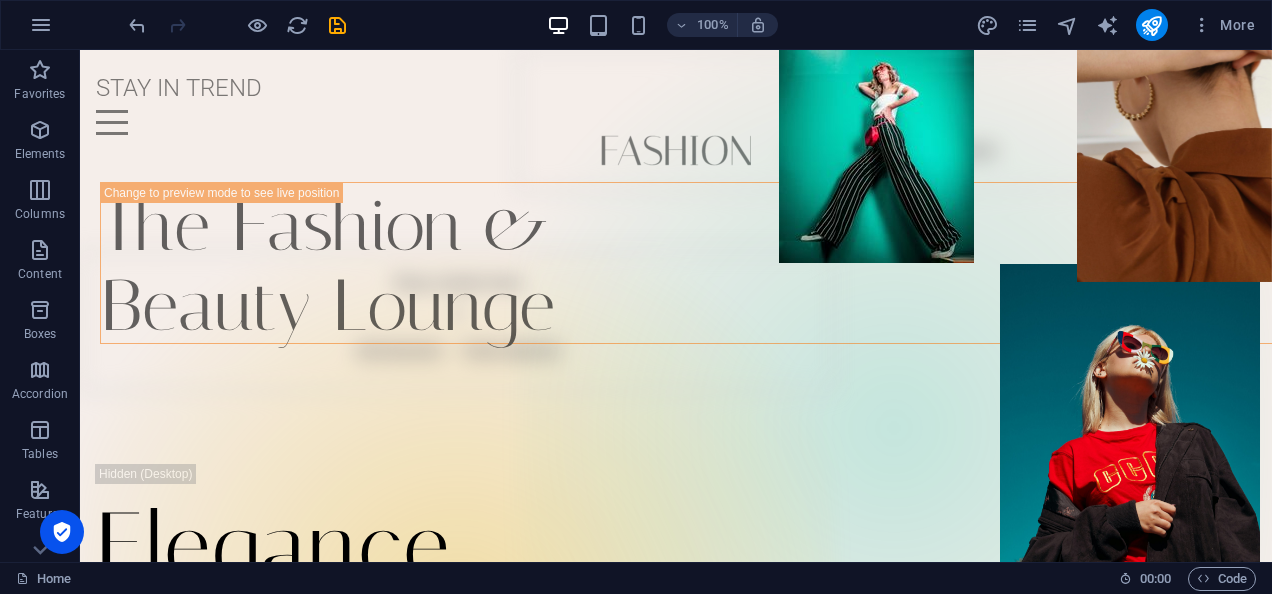 drag, startPoint x: 146, startPoint y: 239, endPoint x: 161, endPoint y: 46, distance: 193.58203 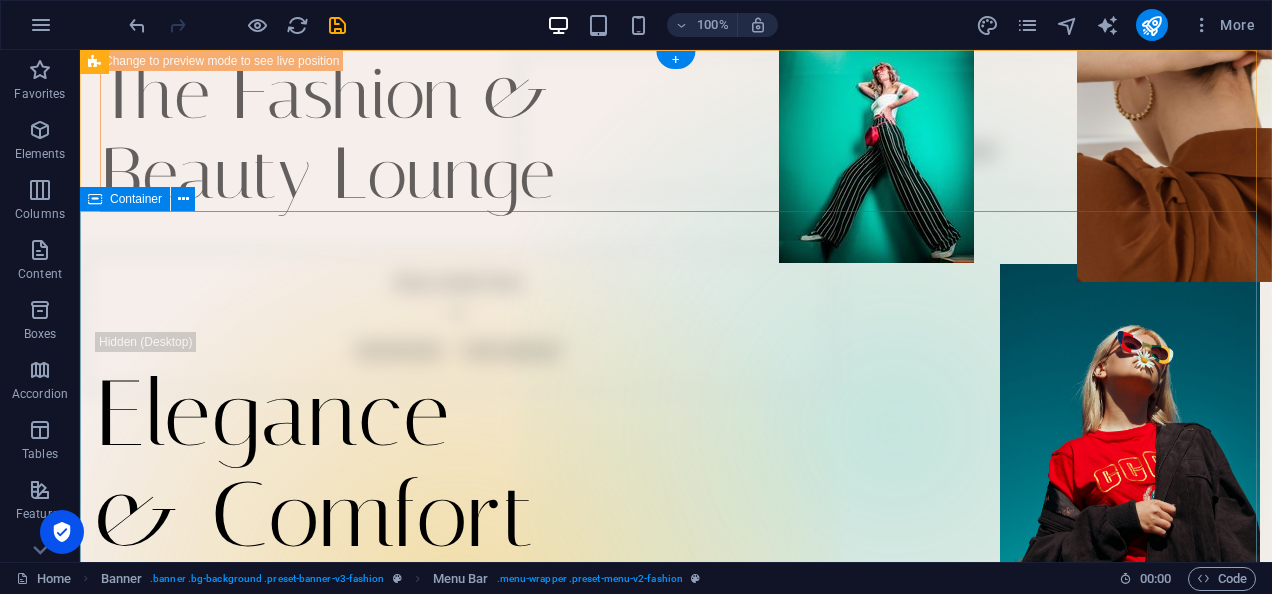 click on "Elegance & Comfort Lorem ipsum dolor sit amet, consectetur adipiscing elit.  Venenatis scelerisque at [PERSON_NAME] congue posuere Learn more" at bounding box center [676, 531] 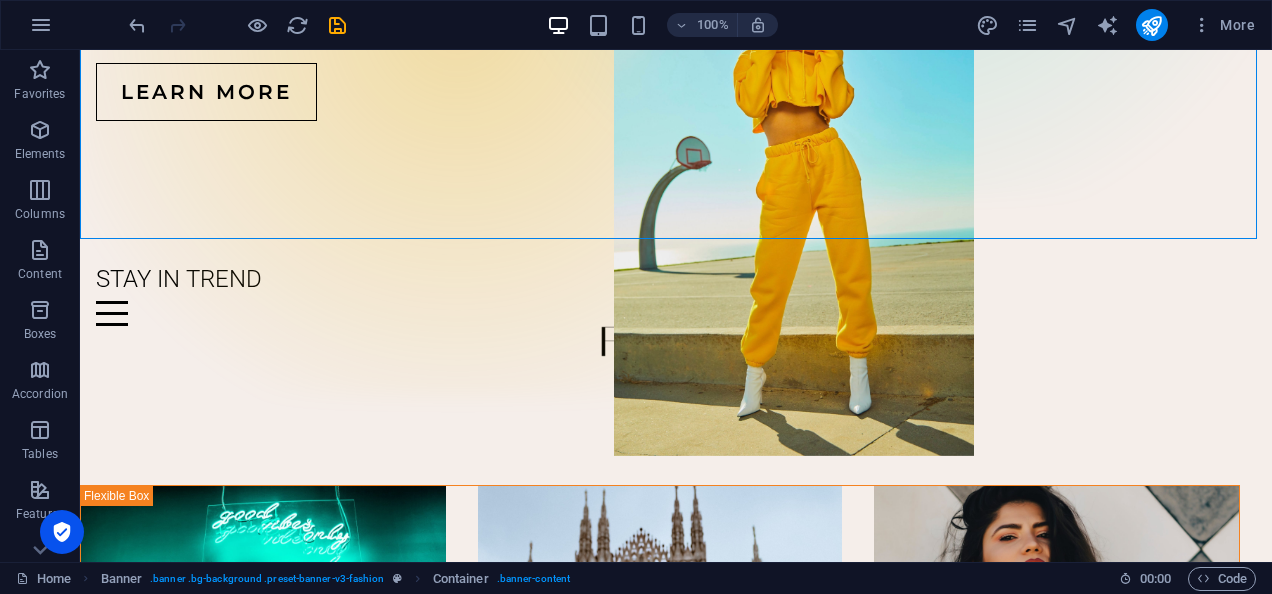 scroll, scrollTop: 618, scrollLeft: 0, axis: vertical 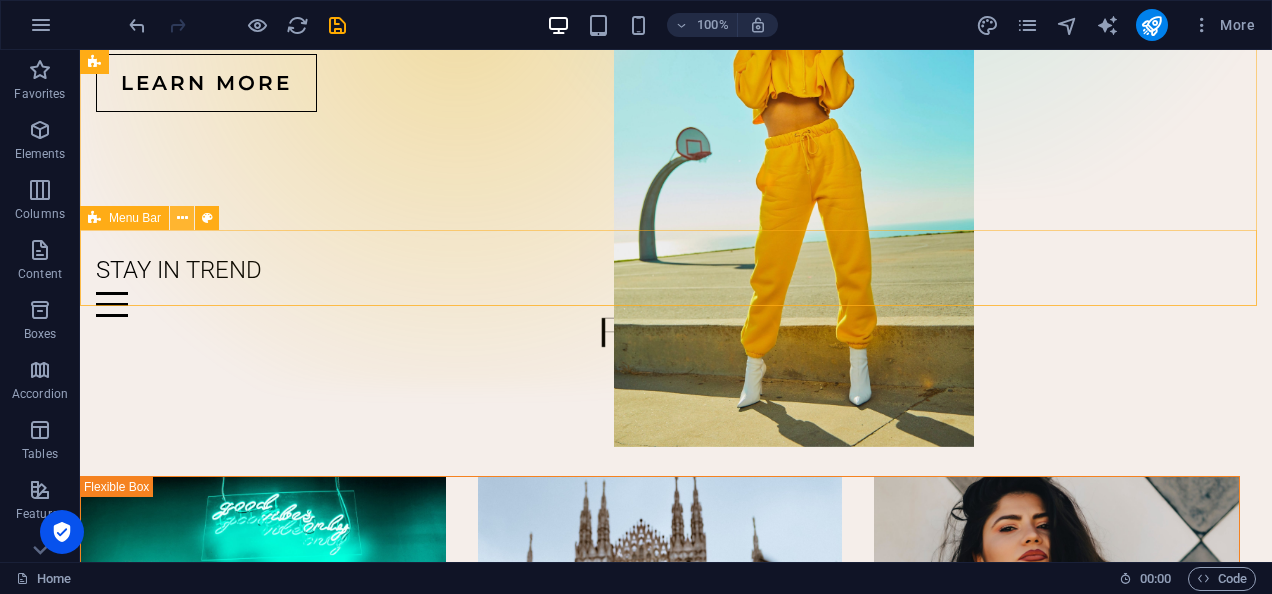 click at bounding box center (182, 218) 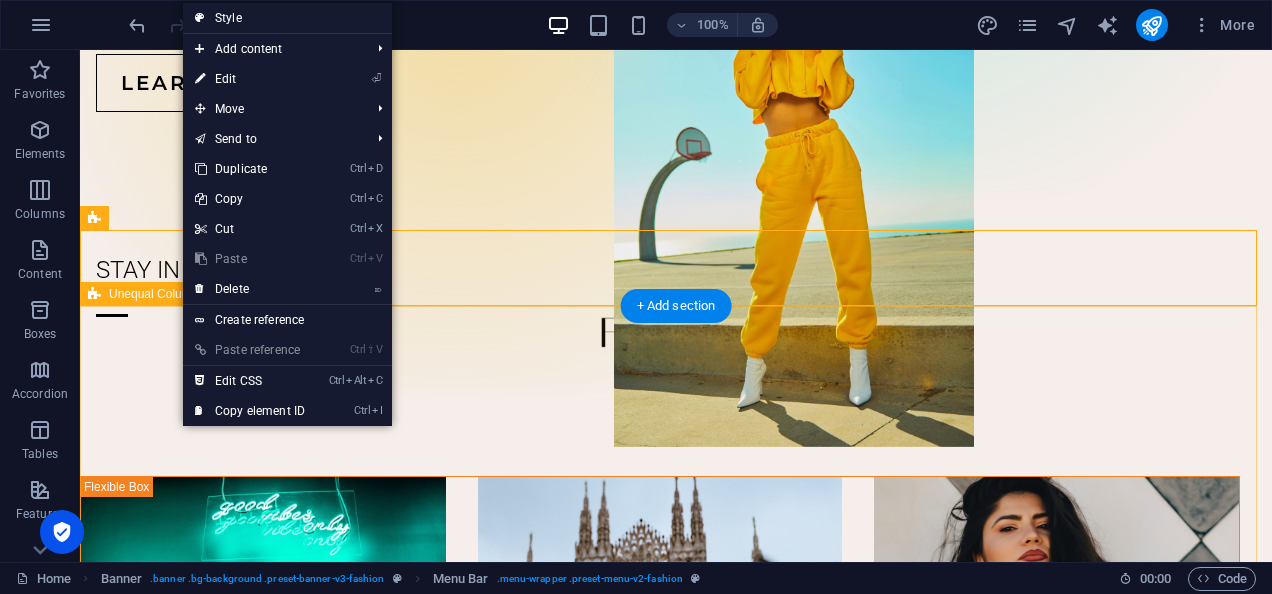 click on "New Arrival 3 Lorem ipsum dolor sit amet, consectetur adipiscing elit. Condimentum diam orci pretium a pharetra, feugiat cursus. Dictumst risus, sem egestas odio cras adipiscing vulputate. Nisi, risus in suscipit non. Non commodo volutpat, pharetra, vel. New Arrival 1 Lorem ipsum dolor sit amet, consectetur adipiscing elit. Condimentum diam orci pretium a pharetra, feugiat cursus. Dictumst risus, sem egestas odio cras adipiscing vulputate. Nisi, risus in suscipit non. Non commodo volutpat, pharetra, vel. New Arrival 2 Lorem ipsum dolor sit amet, consectetur adipiscing elit. Condimentum diam orci pretium a pharetra, feugiat cursus. Dictumst risus, sem egestas odio cras adipiscing vulputate. Nisi, risus in suscipit non. Non commodo volutpat, pharetra, vel. New Arrival 3 Lorem ipsum dolor sit amet, consectetur adipiscing elit. Condimentum diam orci pretium a pharetra, feugiat cursus. Dictumst risus, sem egestas odio cras adipiscing vulputate. Nisi, risus in suscipit non. Non commodo volutpat, pharetra, vel." at bounding box center [676, 929] 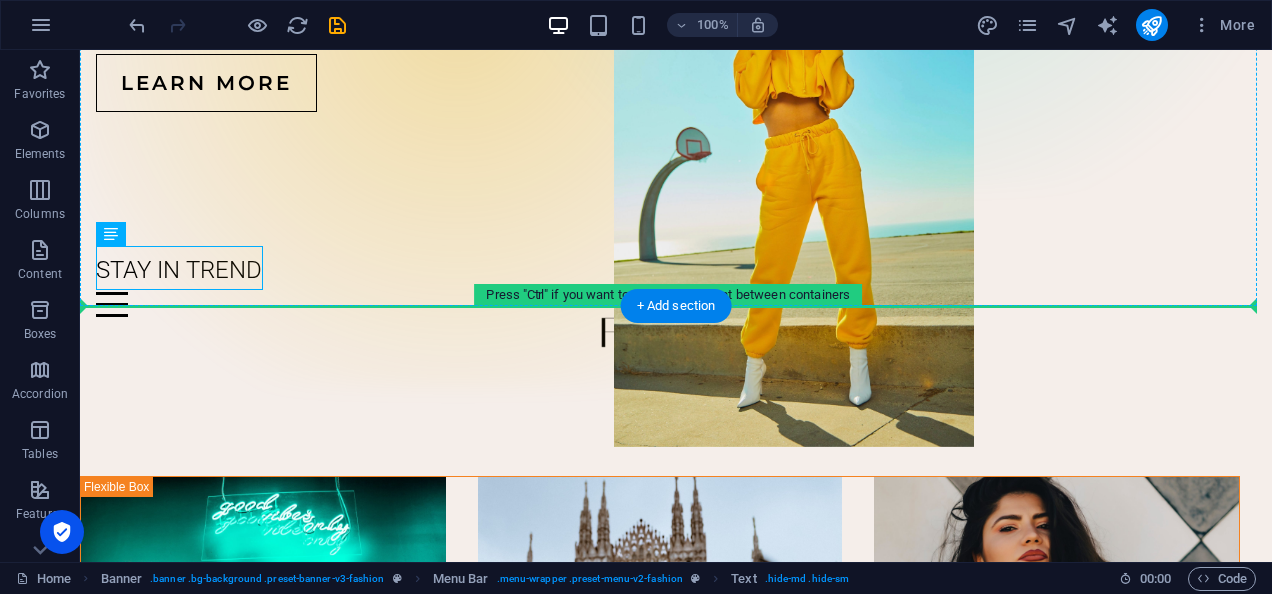 drag, startPoint x: 234, startPoint y: 287, endPoint x: 157, endPoint y: 182, distance: 130.20752 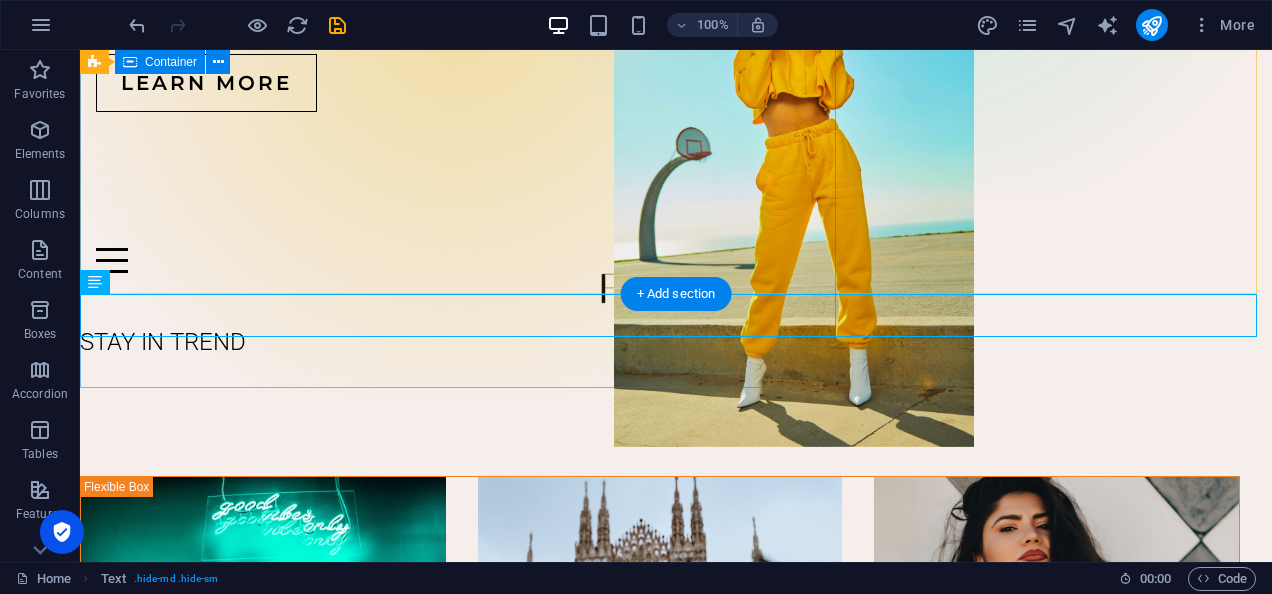 click on "Drop content here or  Add elements  Paste clipboard" at bounding box center (458, 10) 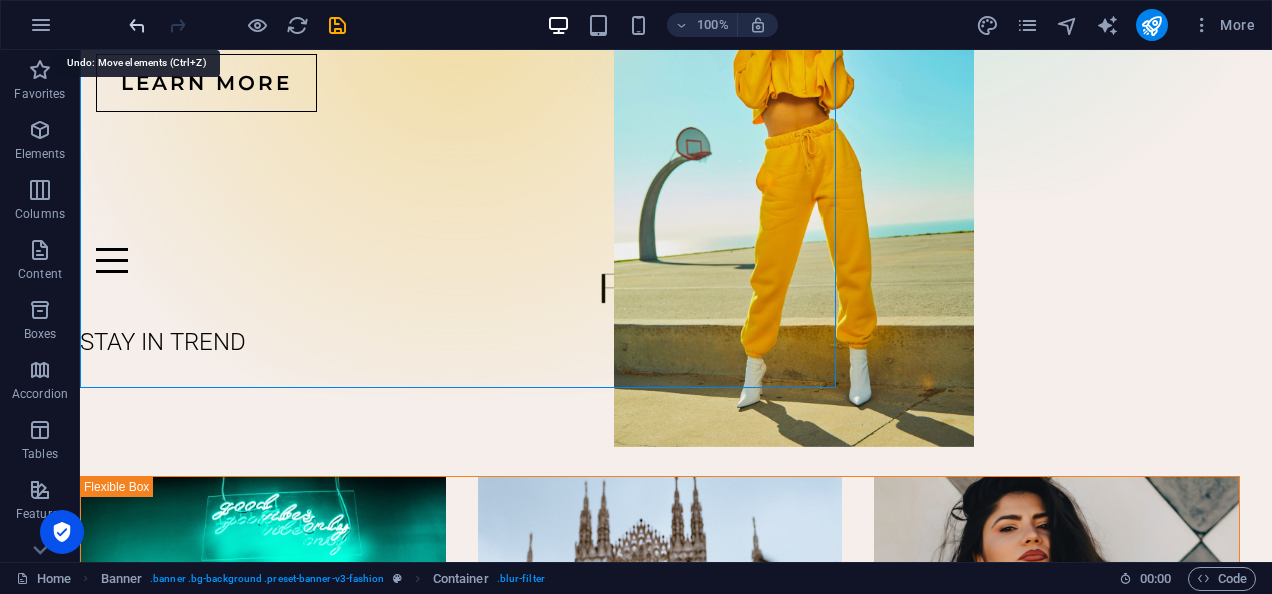 click at bounding box center (137, 25) 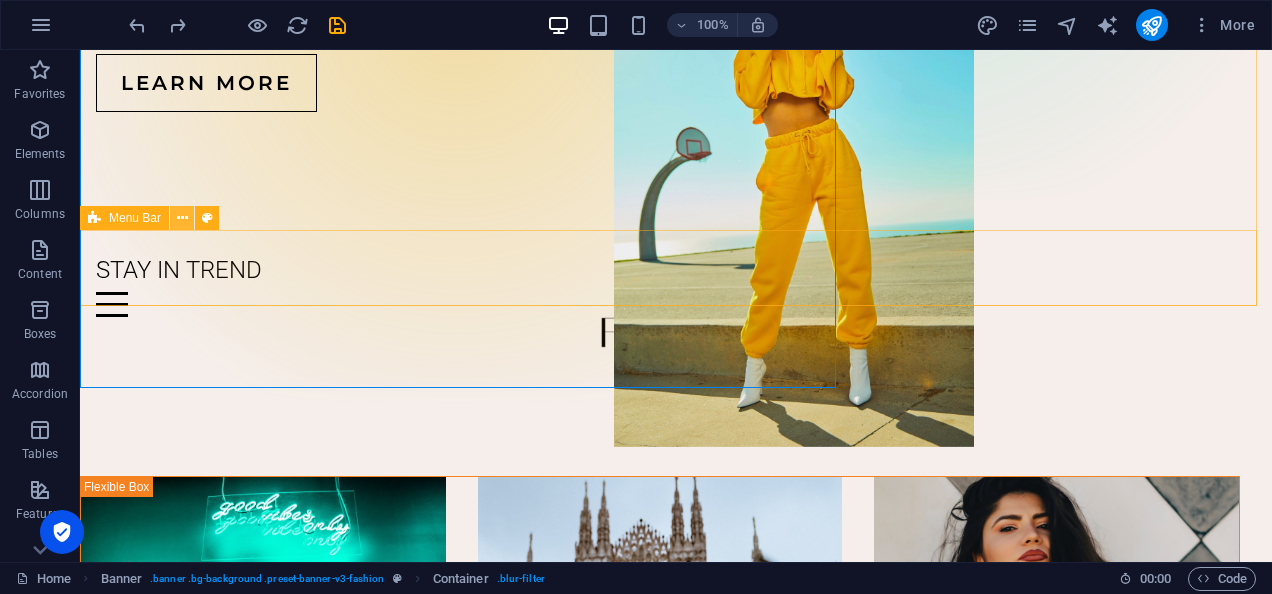 click at bounding box center [182, 218] 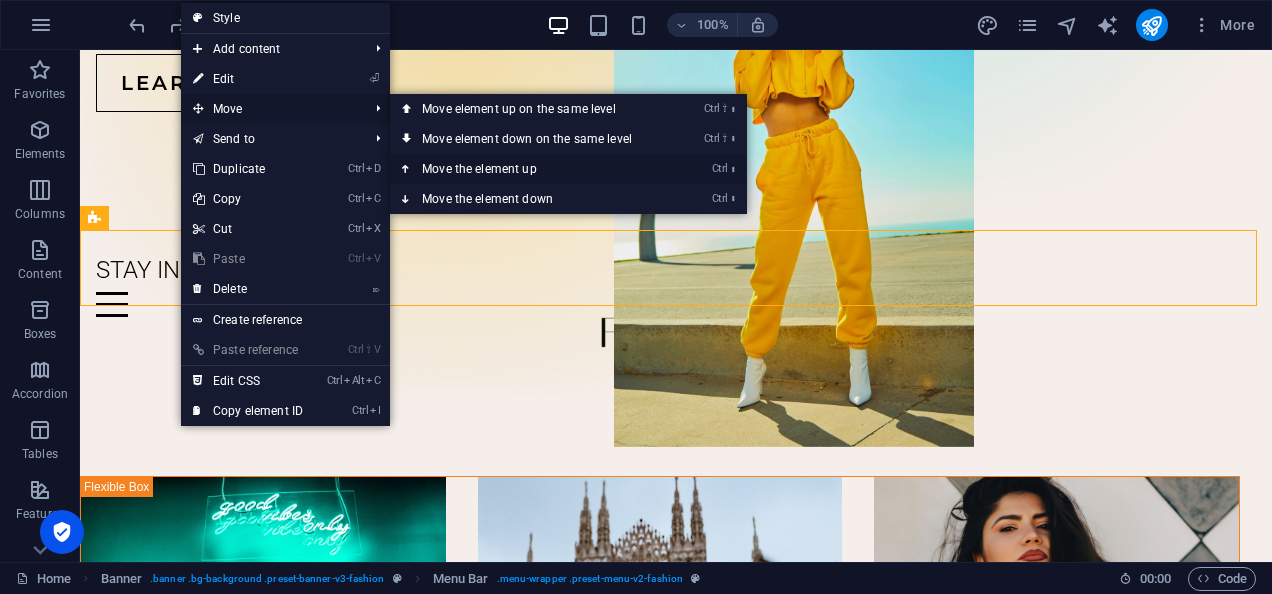 click on "Ctrl ⬆  Move the element up" at bounding box center [531, 169] 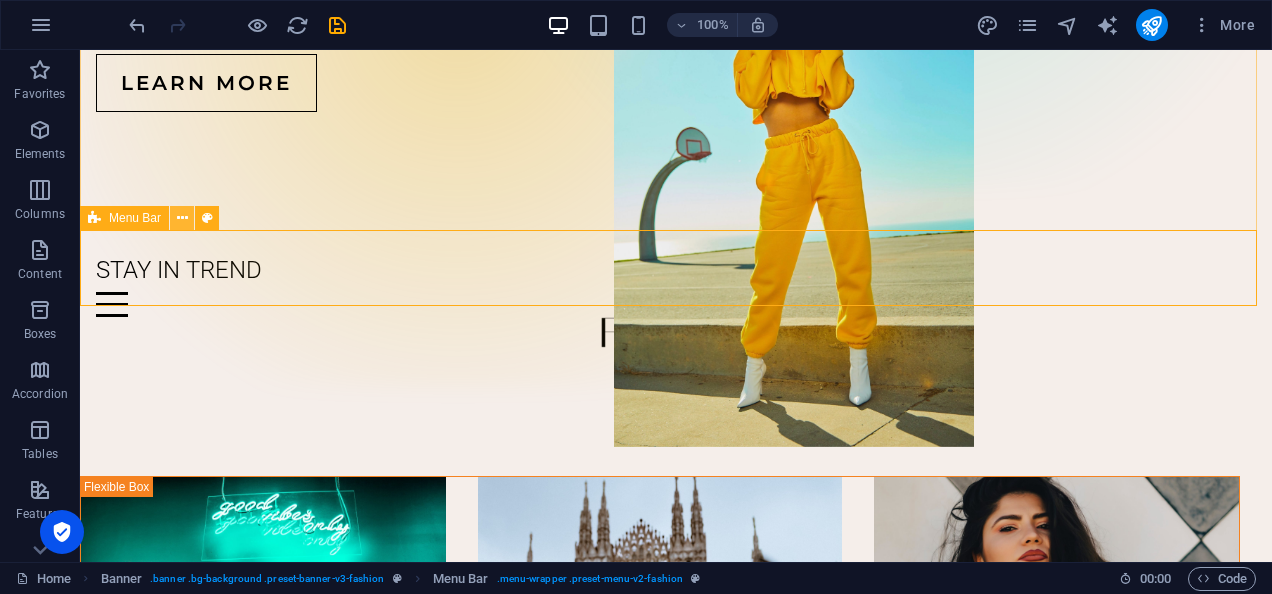 click at bounding box center (182, 218) 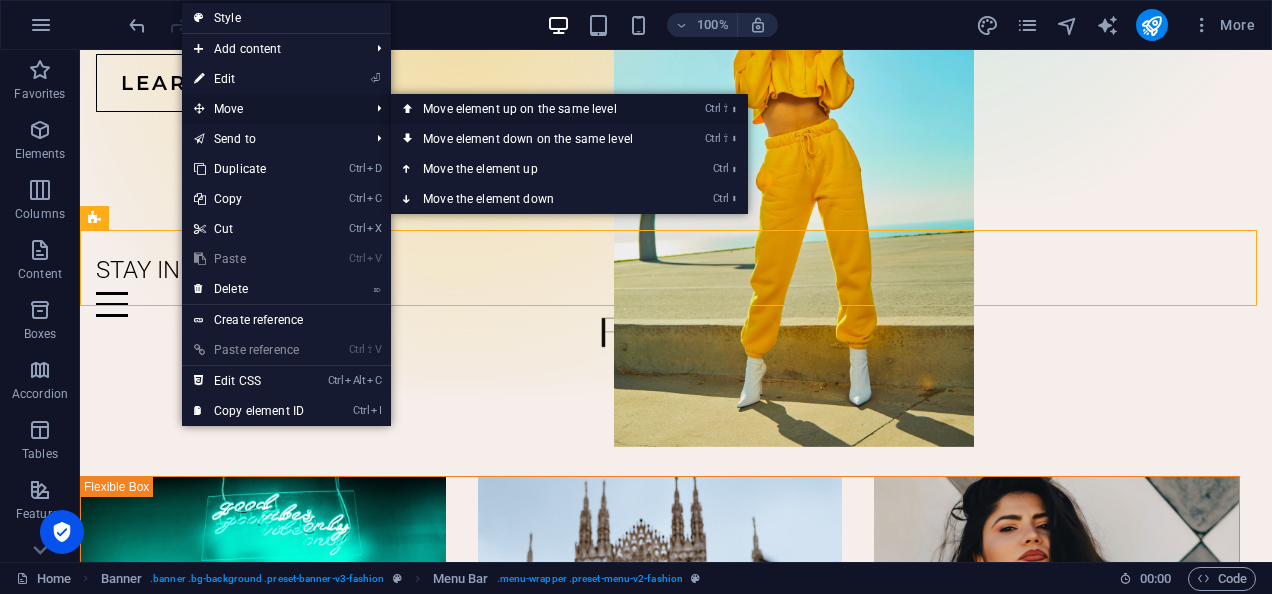 click on "Ctrl ⇧ ⬆  Move element up on the same level" at bounding box center [532, 109] 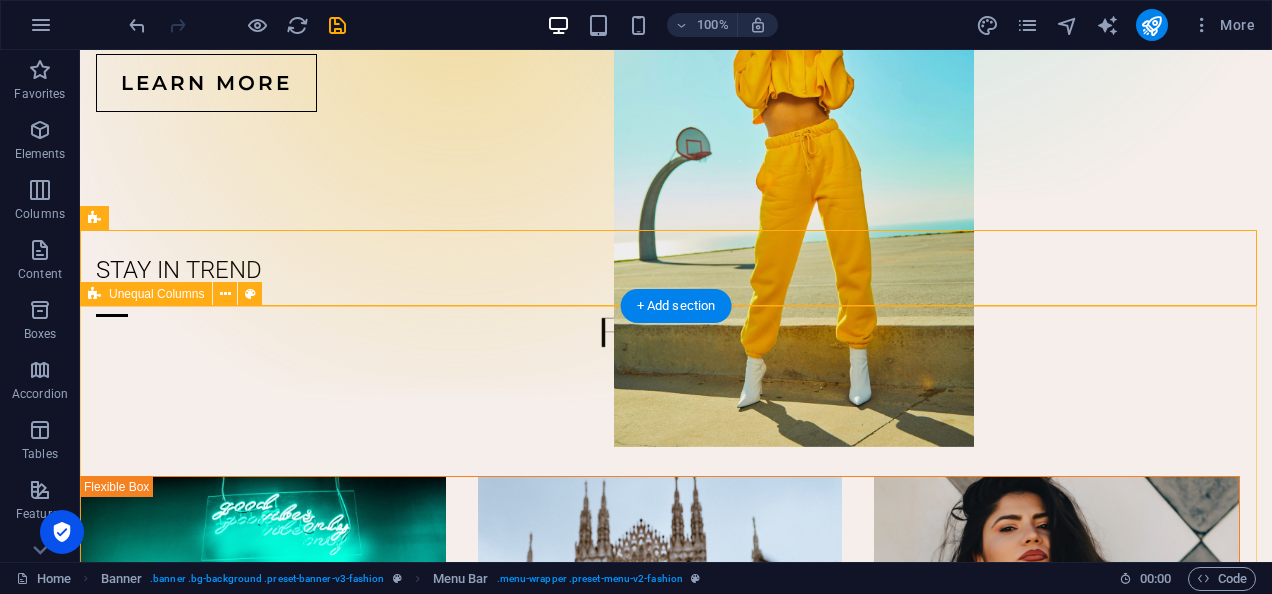 click on "New Arrival 3 Lorem ipsum dolor sit amet, consectetur adipiscing elit. Condimentum diam orci pretium a pharetra, feugiat cursus. Dictumst risus, sem egestas odio cras adipiscing vulputate. Nisi, risus in suscipit non. Non commodo volutpat, pharetra, vel. New Arrival 1 Lorem ipsum dolor sit amet, consectetur adipiscing elit. Condimentum diam orci pretium a pharetra, feugiat cursus. Dictumst risus, sem egestas odio cras adipiscing vulputate. Nisi, risus in suscipit non. Non commodo volutpat, pharetra, vel. New Arrival 2 Lorem ipsum dolor sit amet, consectetur adipiscing elit. Condimentum diam orci pretium a pharetra, feugiat cursus. Dictumst risus, sem egestas odio cras adipiscing vulputate. Nisi, risus in suscipit non. Non commodo volutpat, pharetra, vel. New Arrival 3 Lorem ipsum dolor sit amet, consectetur adipiscing elit. Condimentum diam orci pretium a pharetra, feugiat cursus. Dictumst risus, sem egestas odio cras adipiscing vulputate. Nisi, risus in suscipit non. Non commodo volutpat, pharetra, vel." at bounding box center (676, 929) 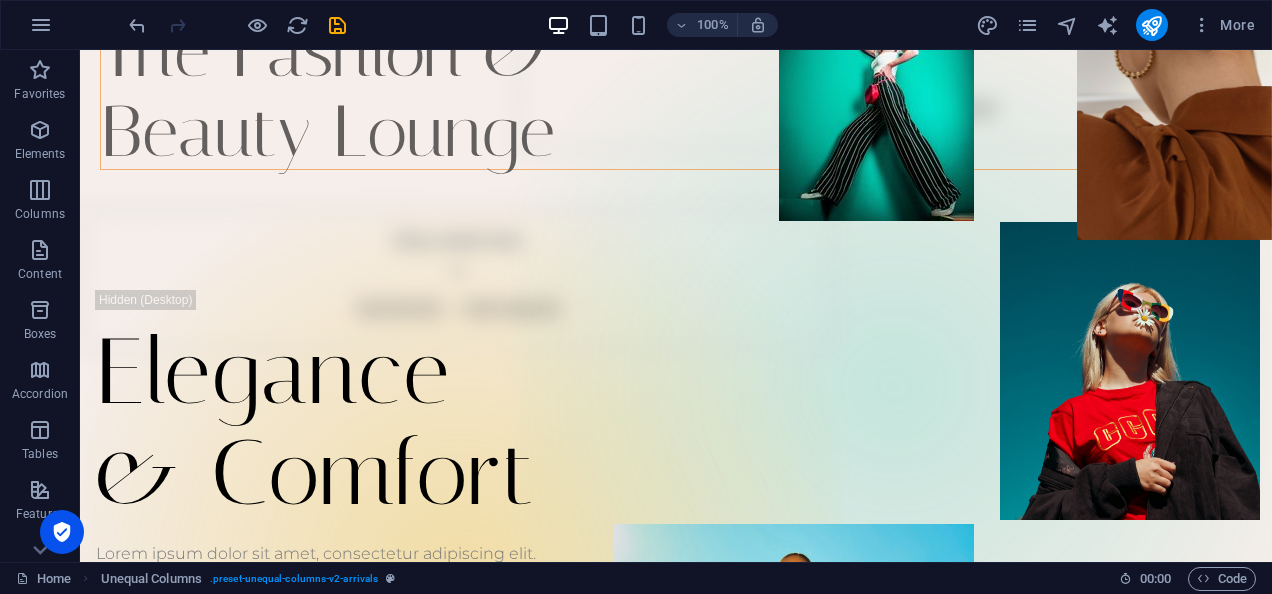 scroll, scrollTop: 0, scrollLeft: 0, axis: both 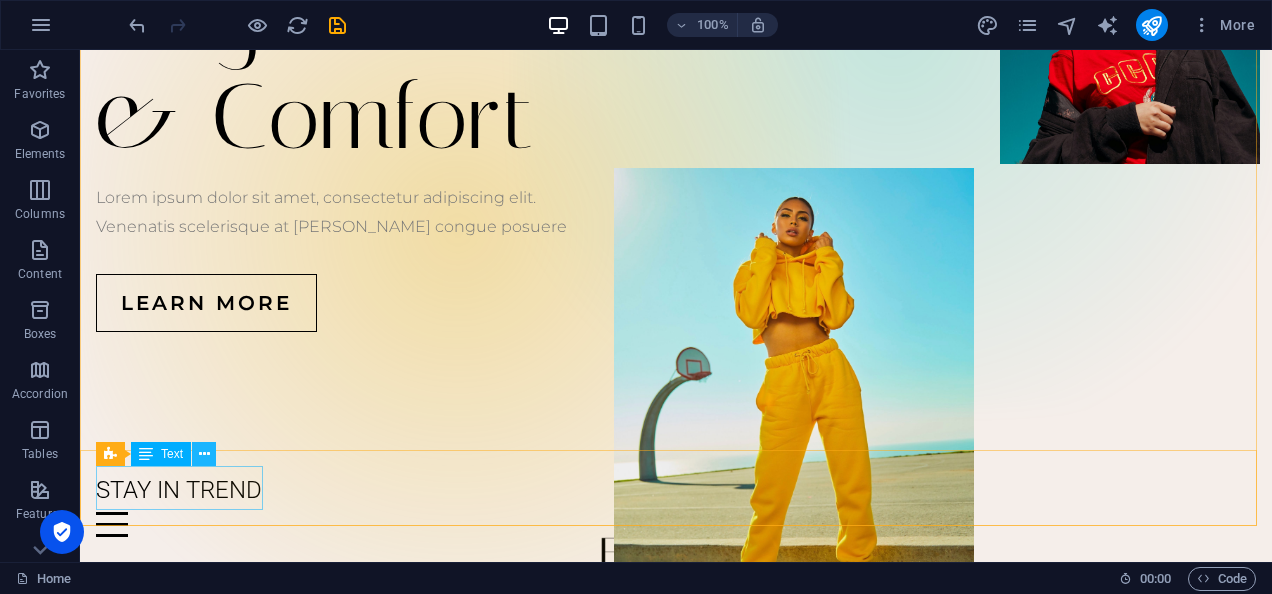 click at bounding box center (204, 454) 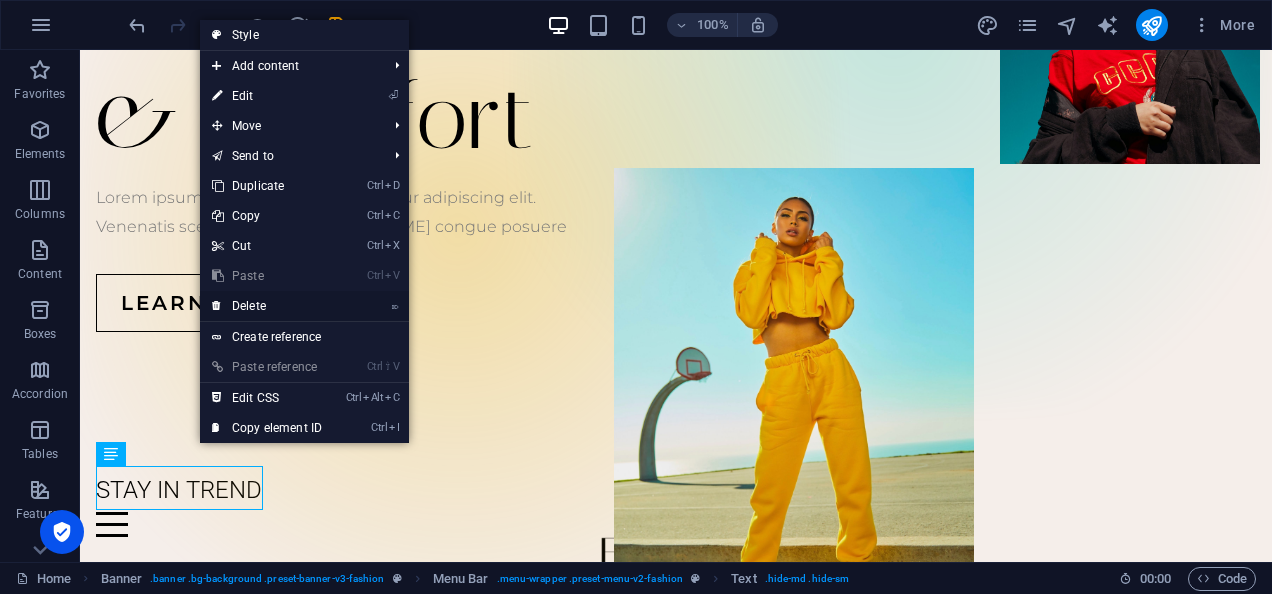 click on "⌦  Delete" at bounding box center (267, 306) 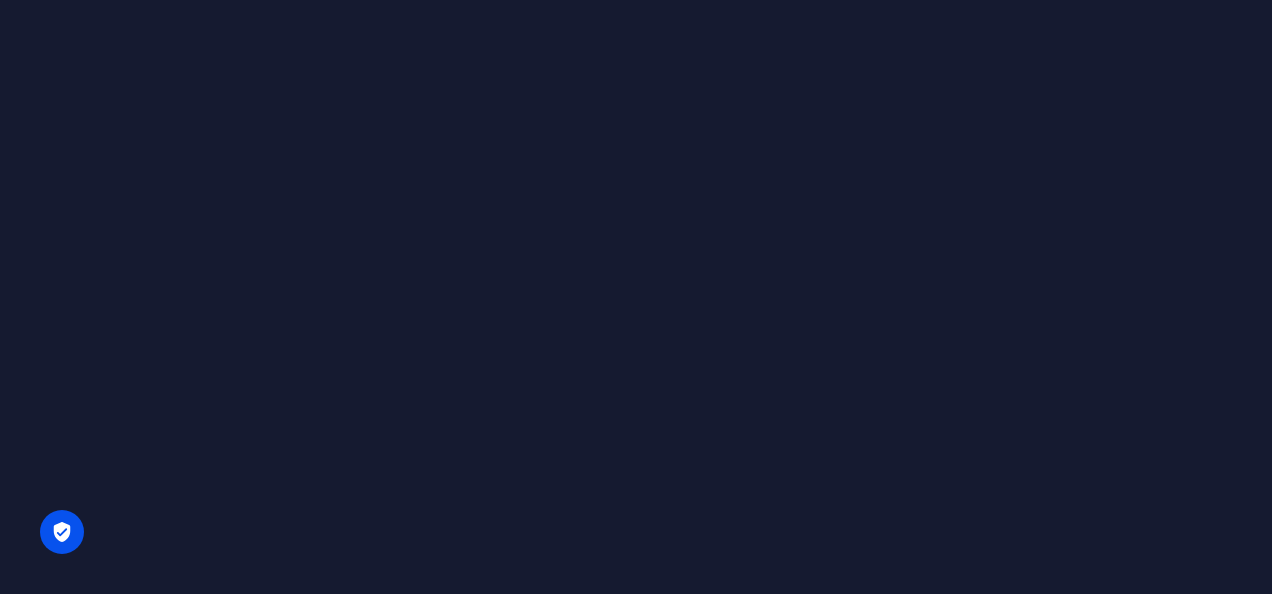 scroll, scrollTop: 0, scrollLeft: 0, axis: both 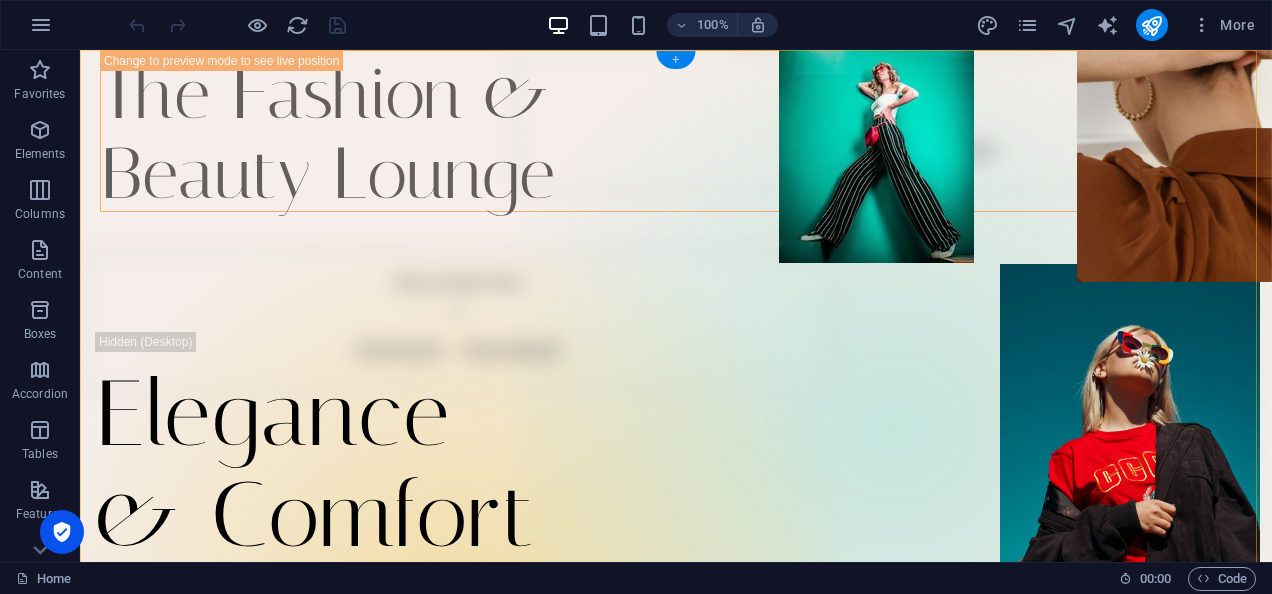 click on "+" at bounding box center (675, 60) 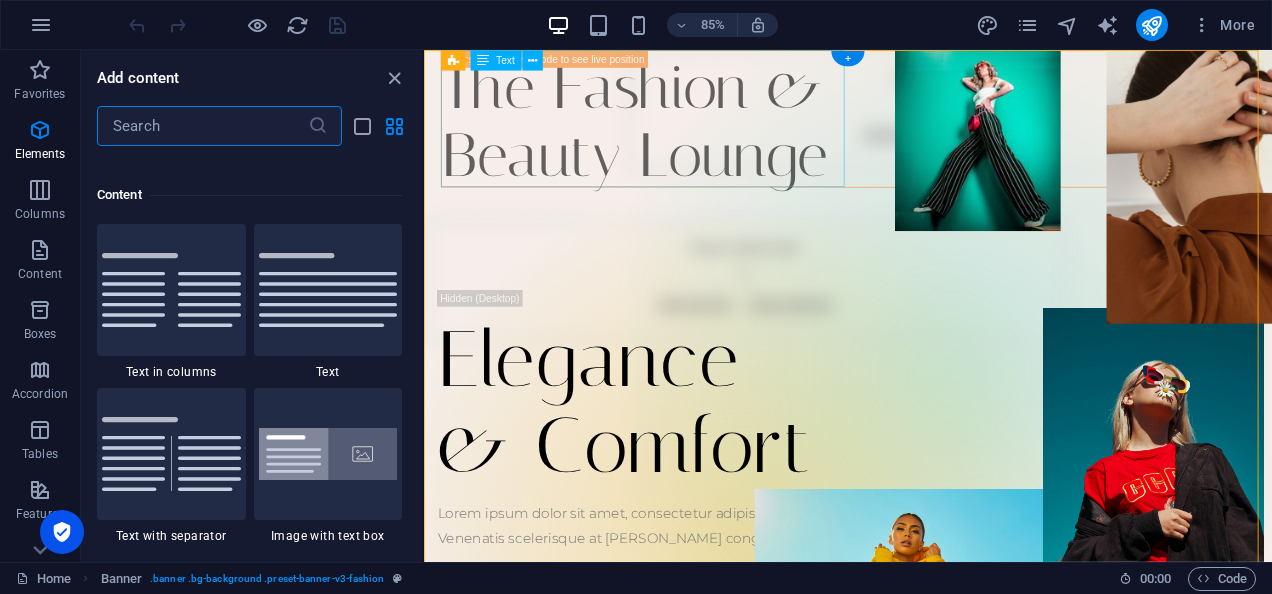 scroll, scrollTop: 3499, scrollLeft: 0, axis: vertical 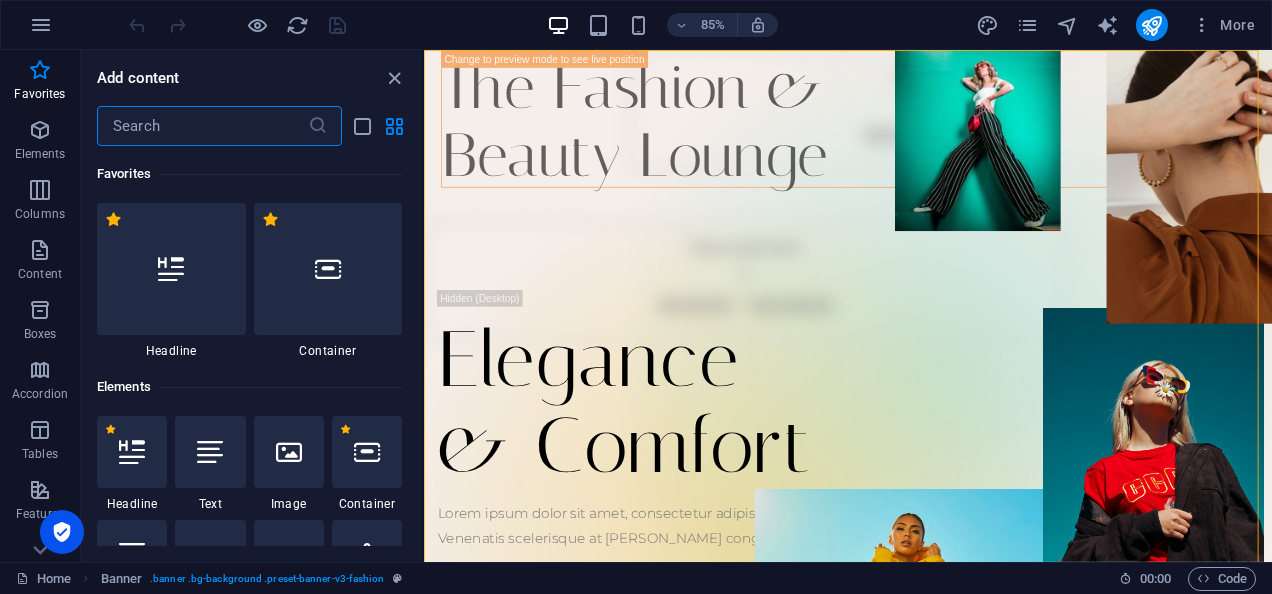 click at bounding box center (202, 126) 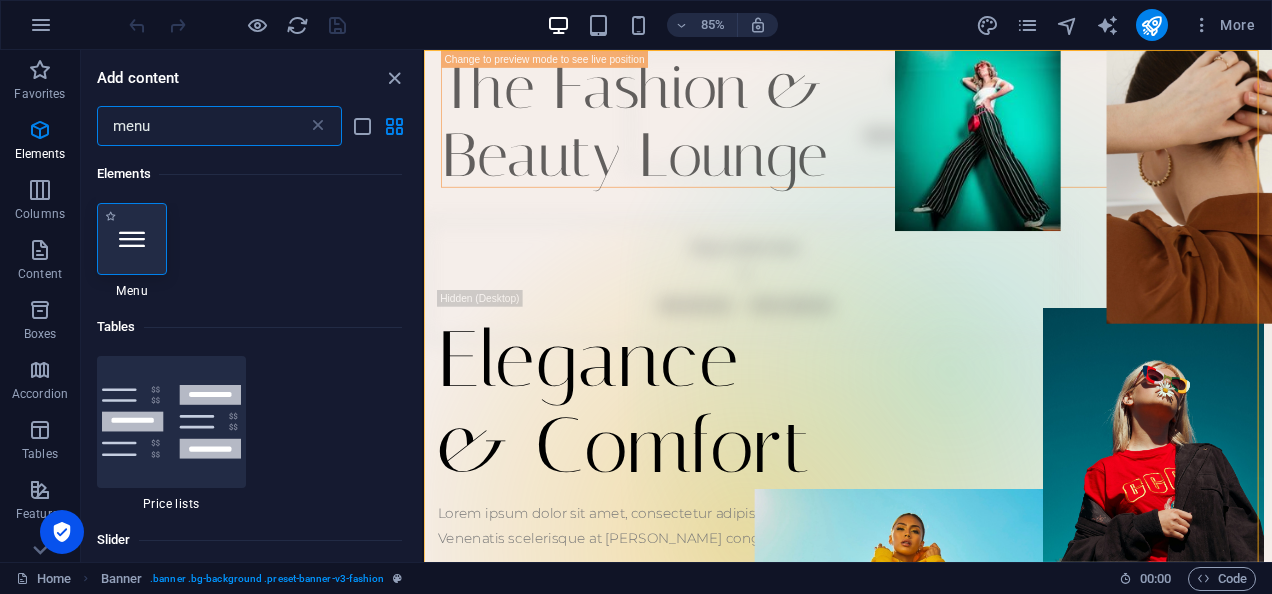 type on "menu" 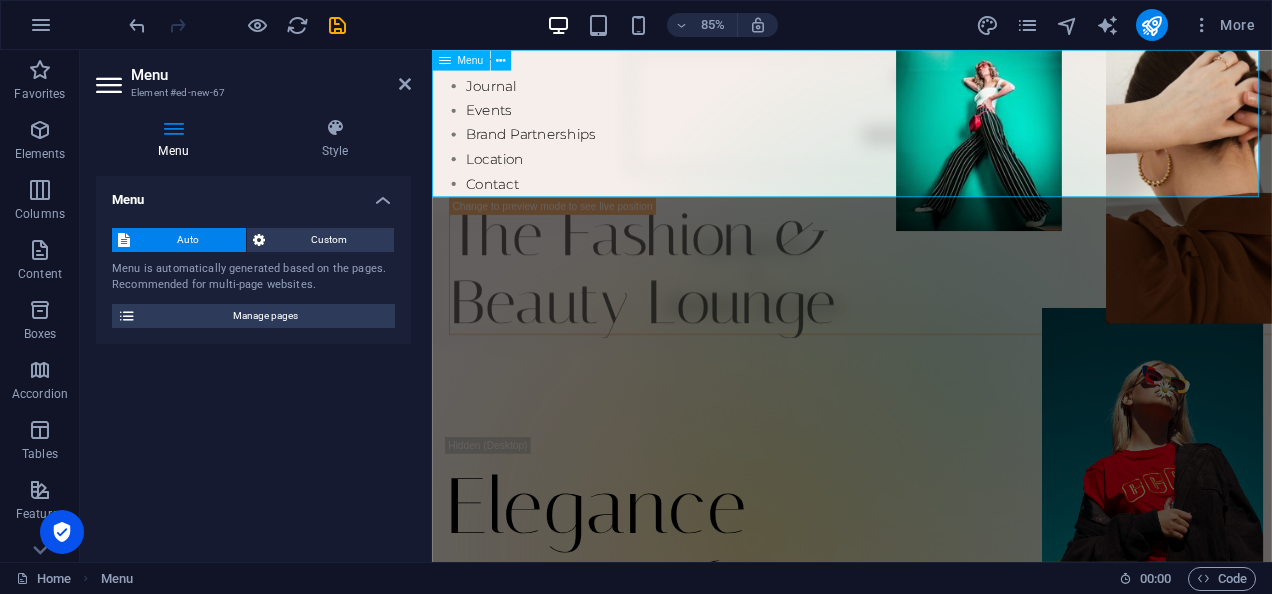 click on "Menu" at bounding box center [471, 60] 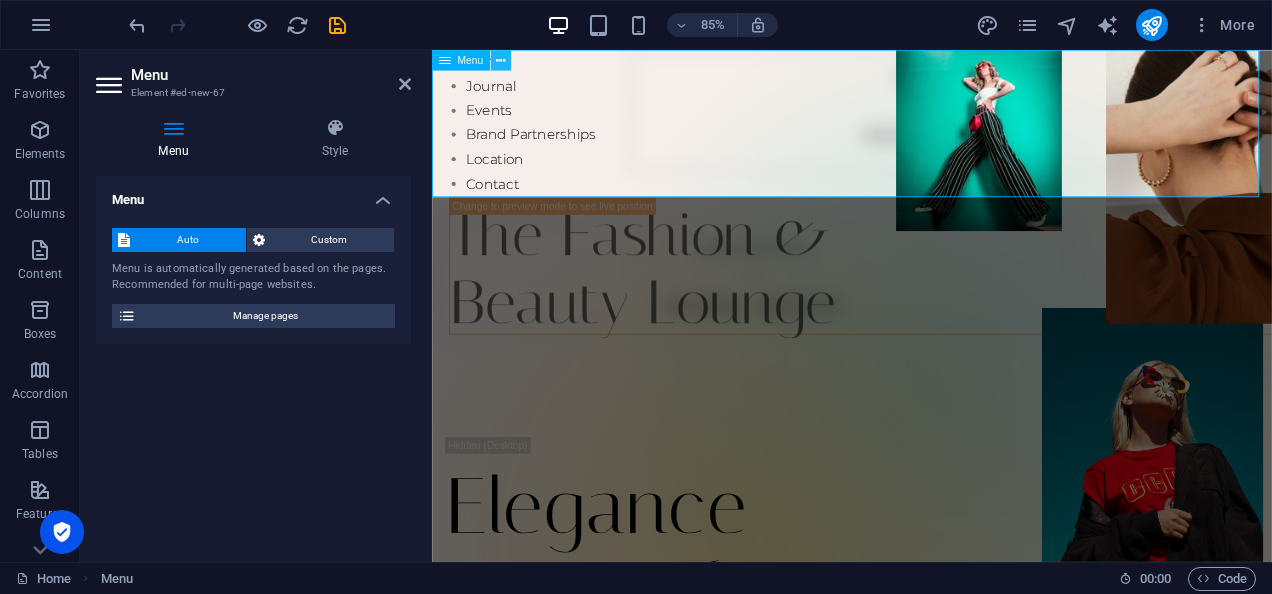 click at bounding box center [500, 60] 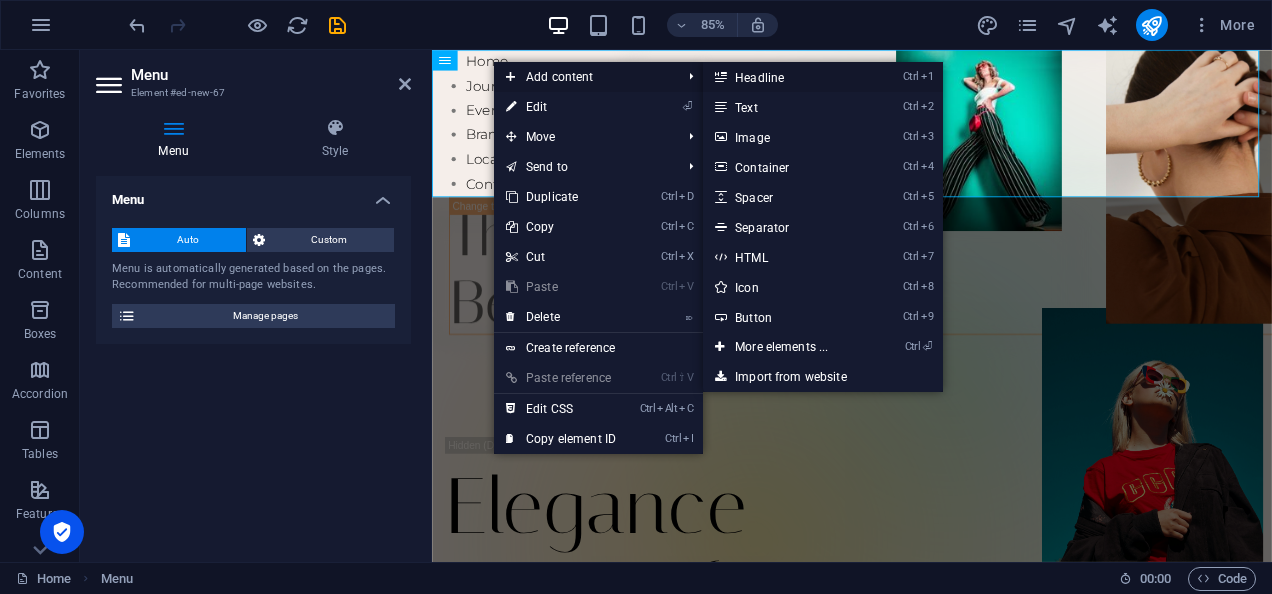 click on "Ctrl 1  Headline" at bounding box center [785, 77] 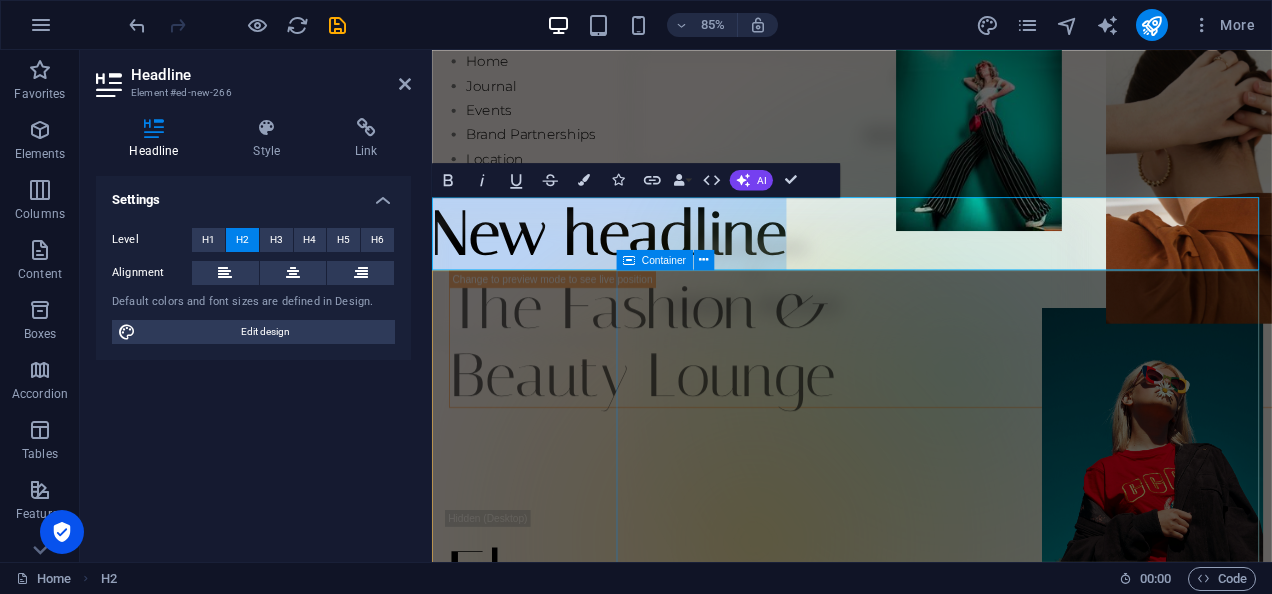 click on "Drop content here or  Add elements  Paste clipboard" at bounding box center (1042, 428) 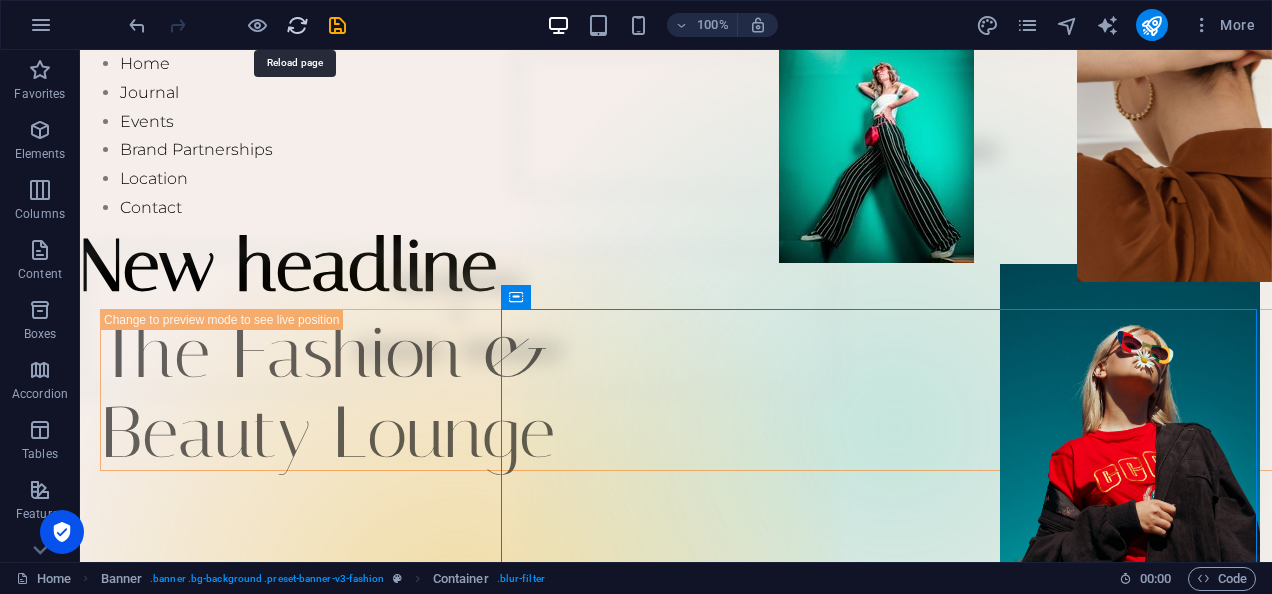 click at bounding box center (297, 25) 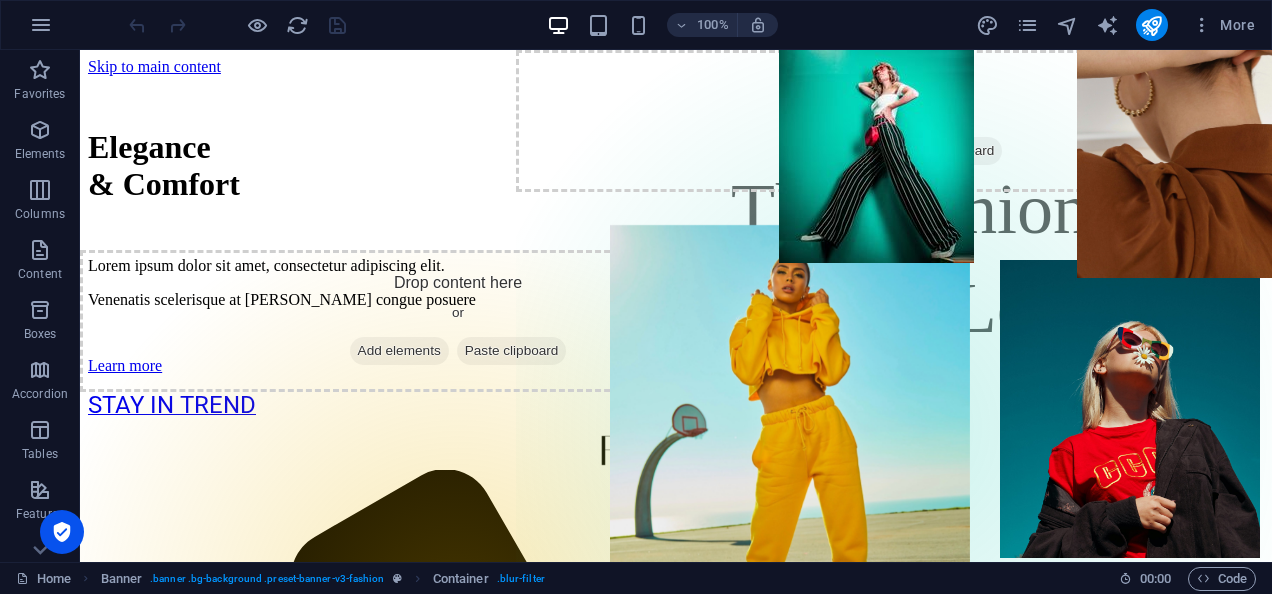 scroll, scrollTop: 0, scrollLeft: 0, axis: both 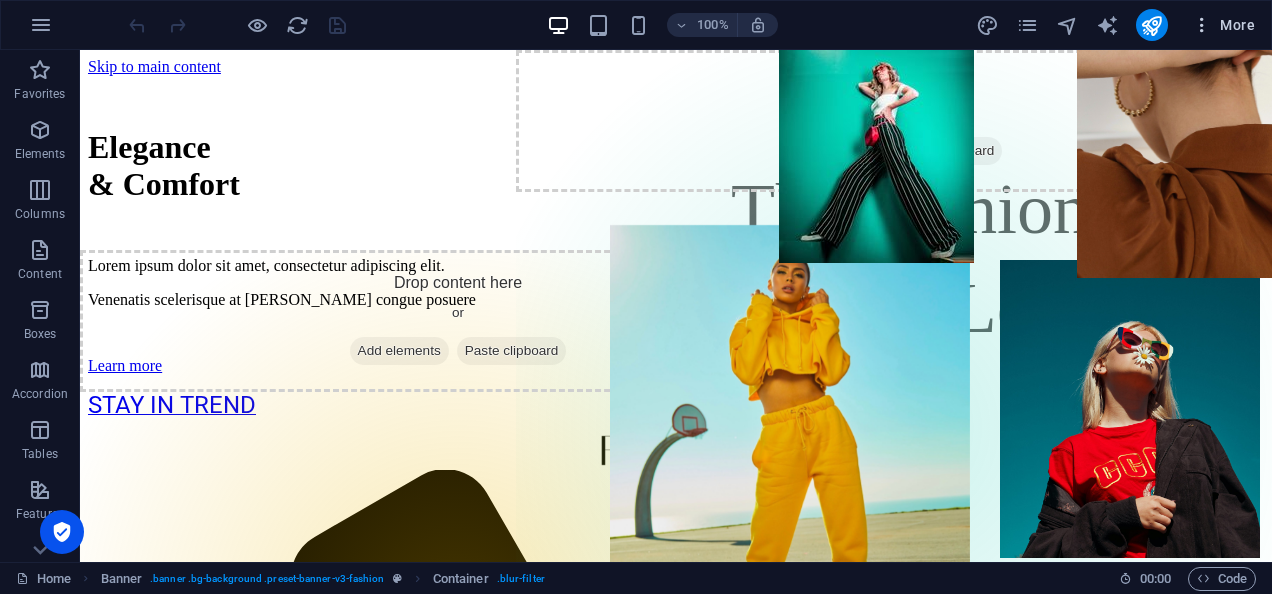 click at bounding box center [1202, 25] 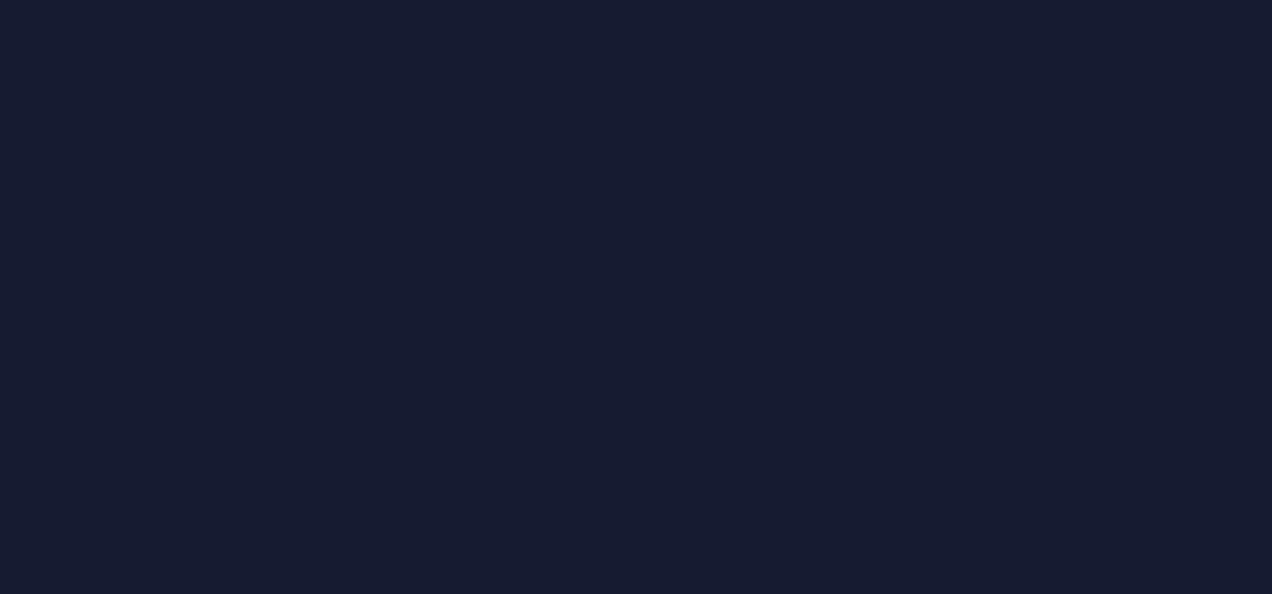 scroll, scrollTop: 0, scrollLeft: 0, axis: both 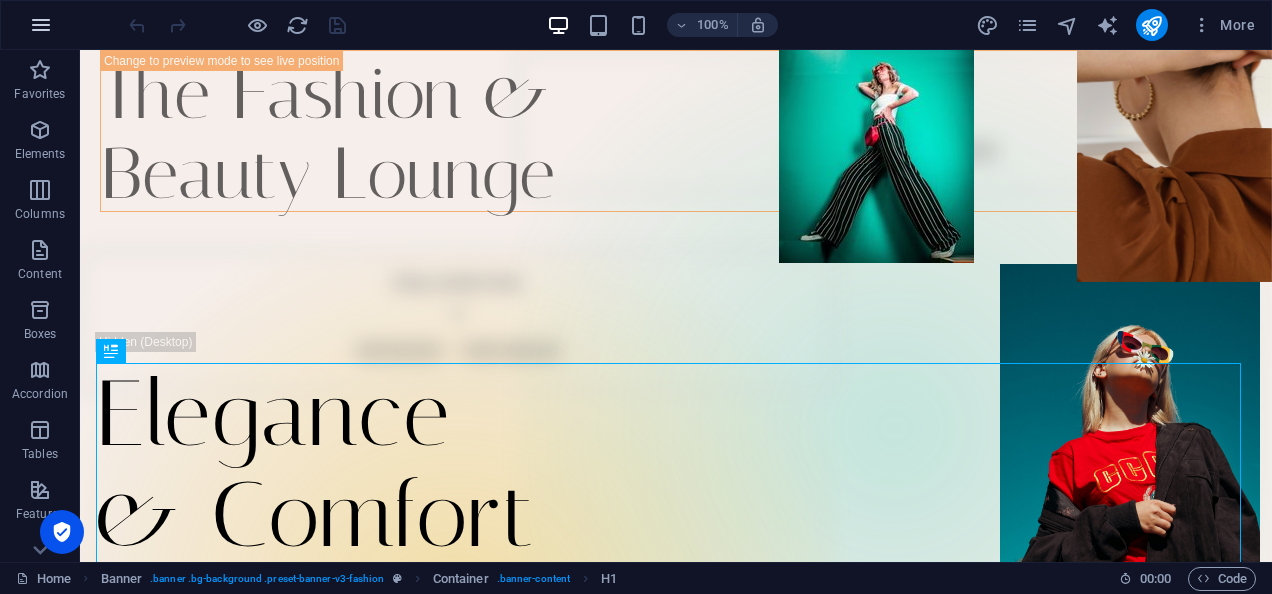 click at bounding box center (41, 25) 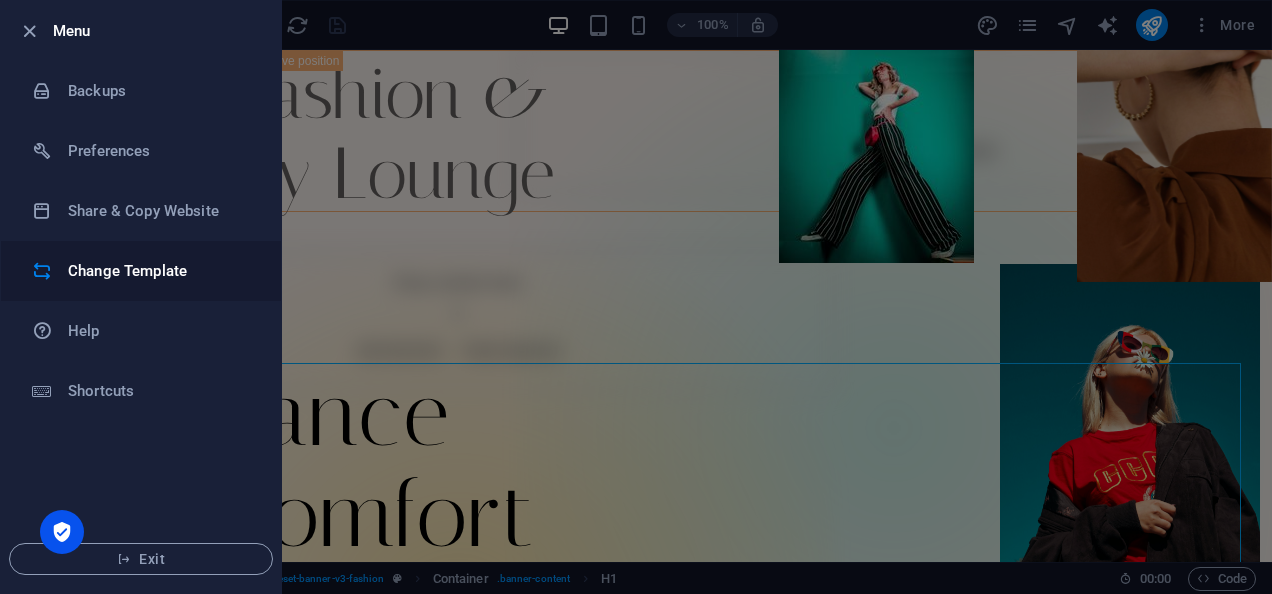 click on "Change Template" at bounding box center (160, 271) 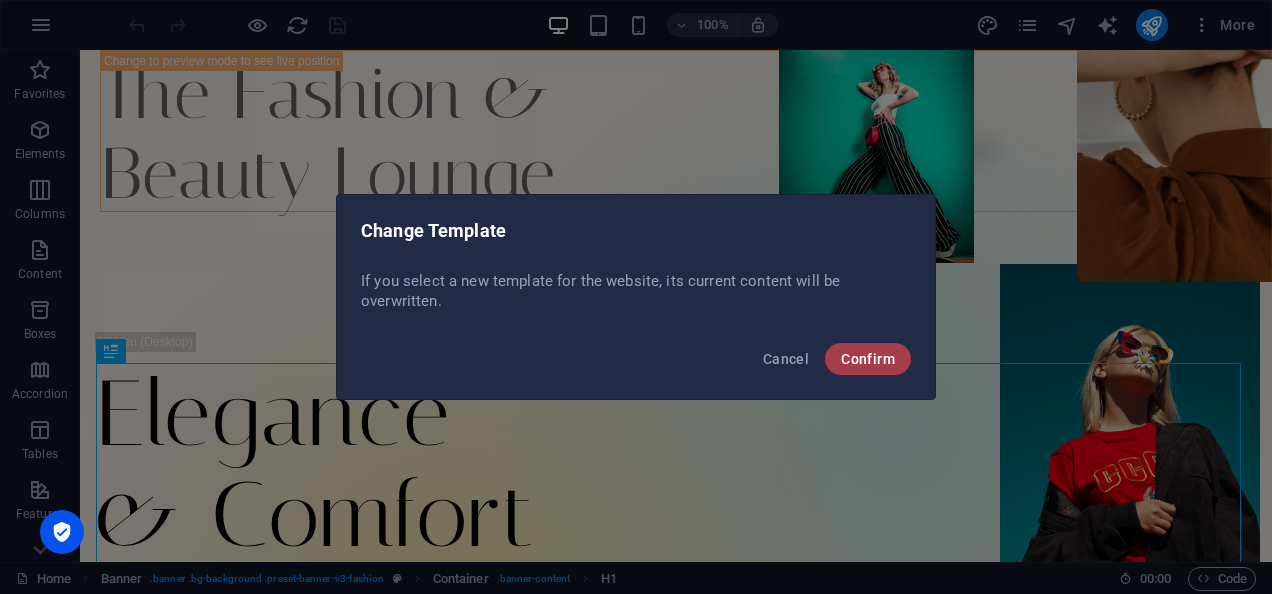 click on "Confirm" at bounding box center [868, 359] 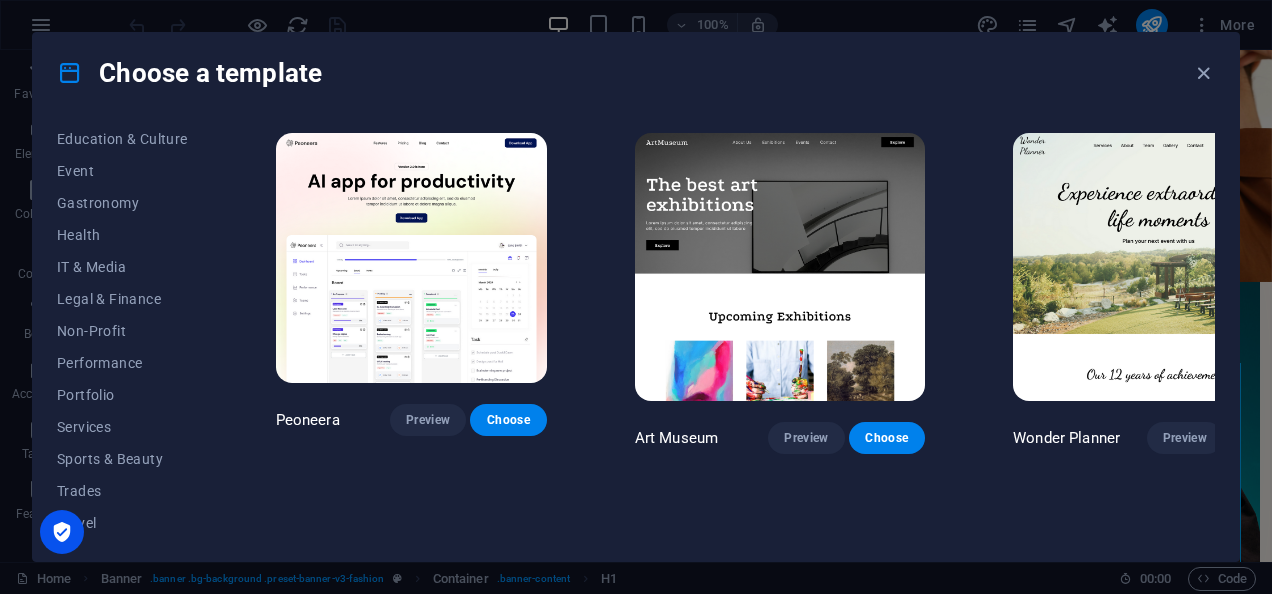 scroll, scrollTop: 391, scrollLeft: 0, axis: vertical 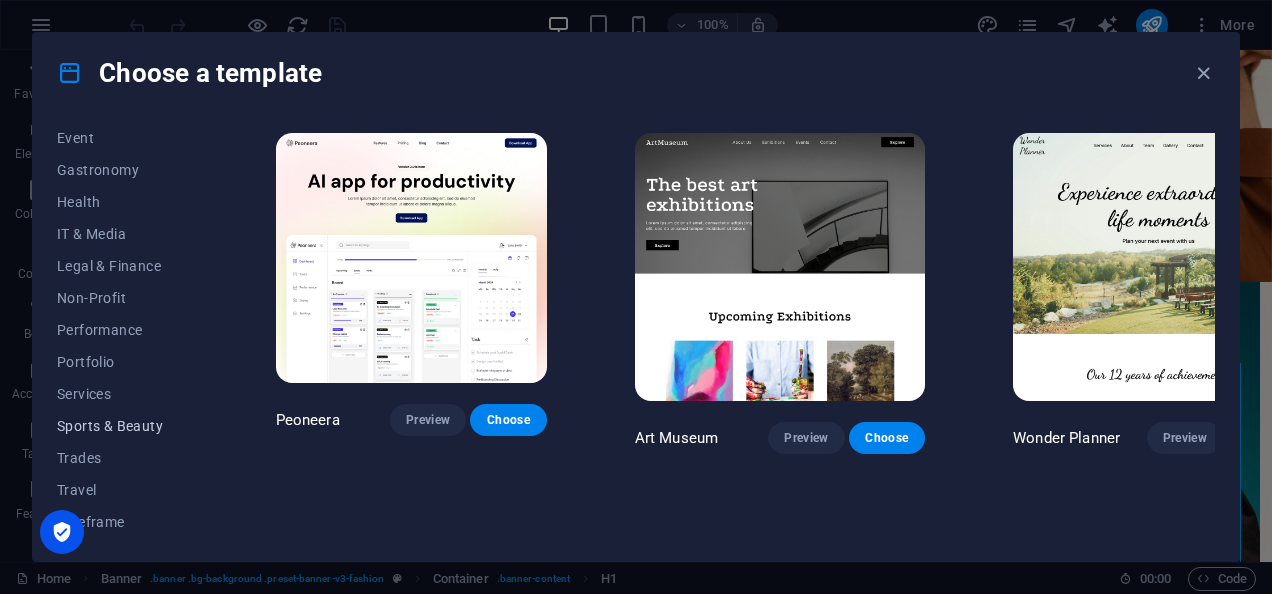 click on "Sports & Beauty" at bounding box center [122, 426] 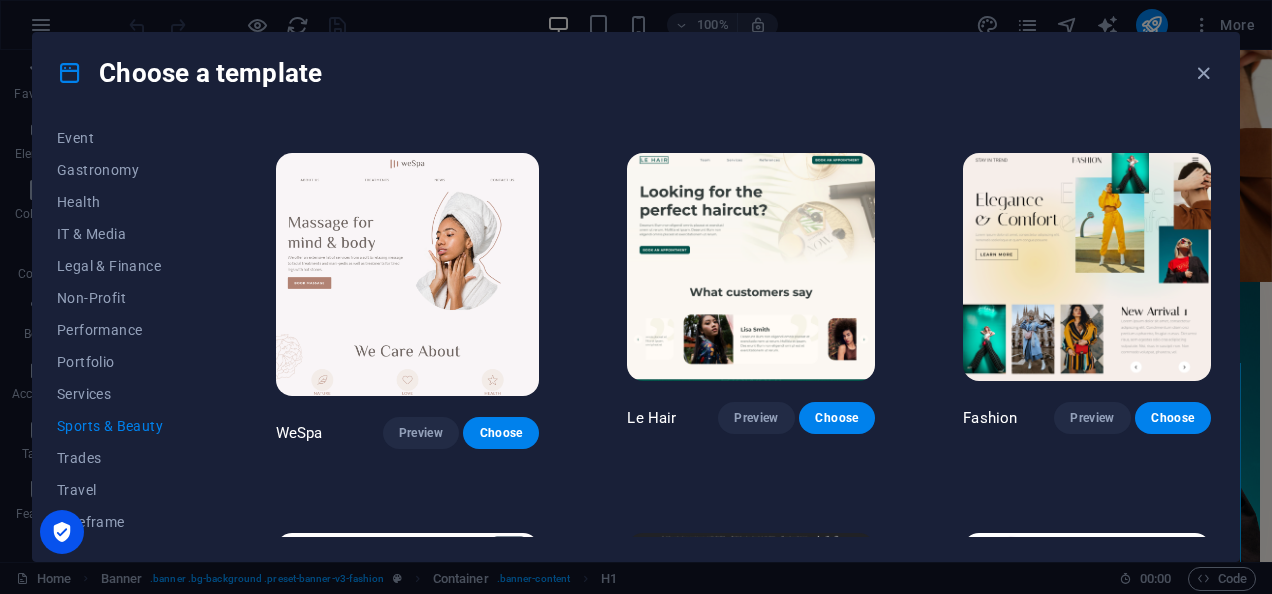 scroll, scrollTop: 392, scrollLeft: 0, axis: vertical 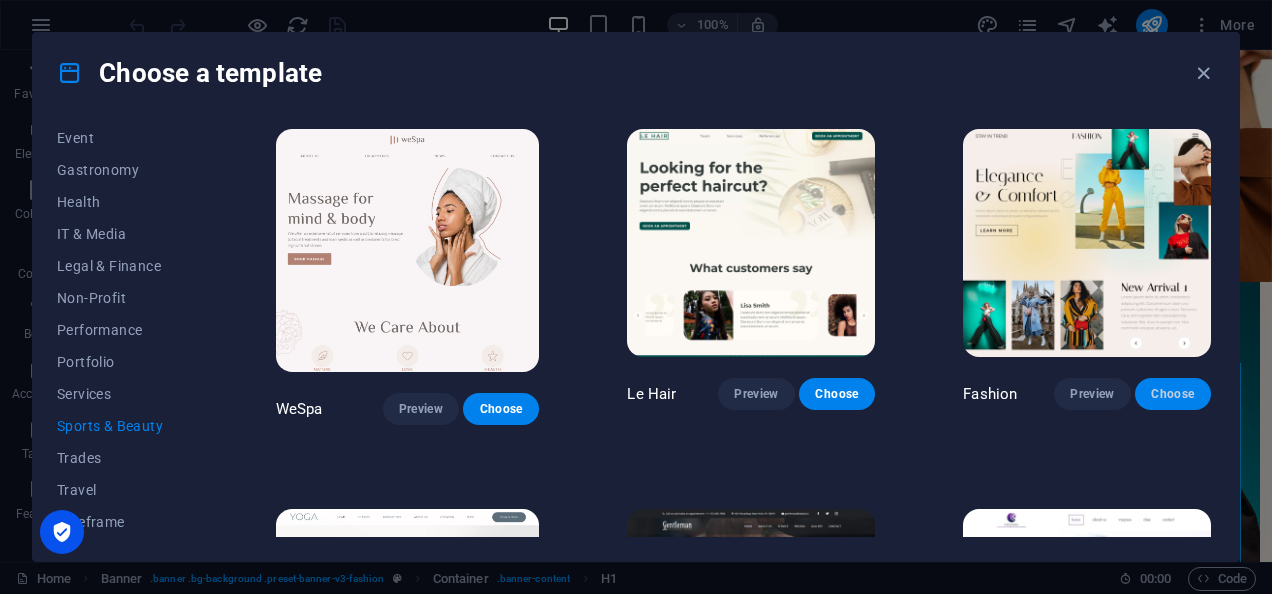 click on "Choose" at bounding box center (1173, 394) 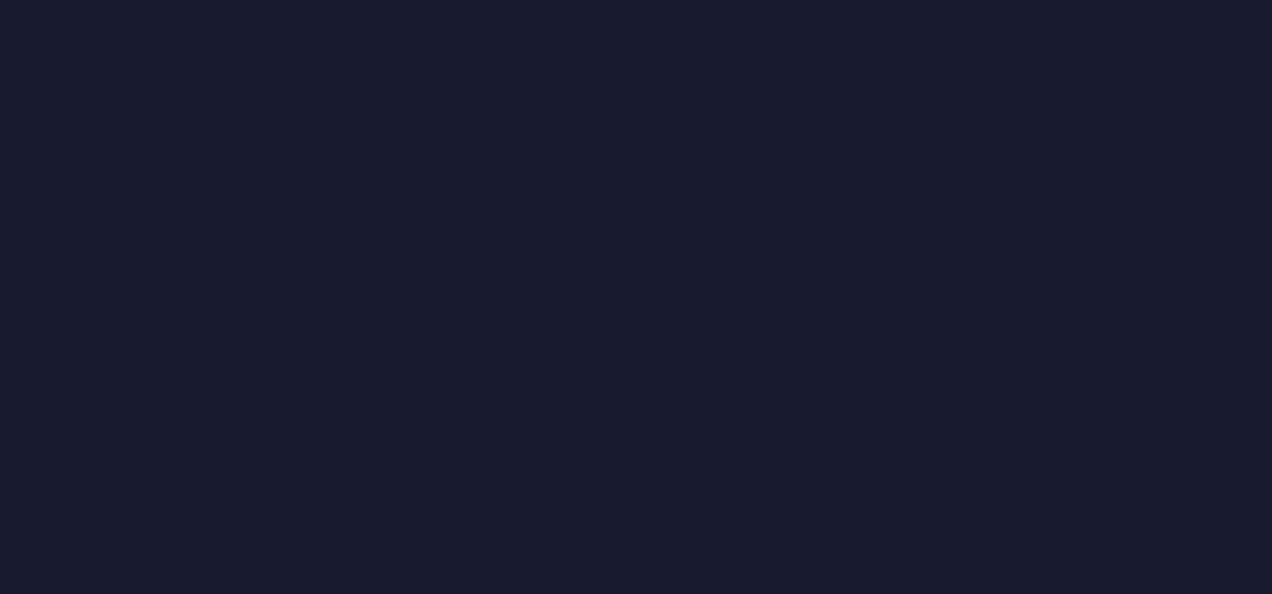 scroll, scrollTop: 0, scrollLeft: 0, axis: both 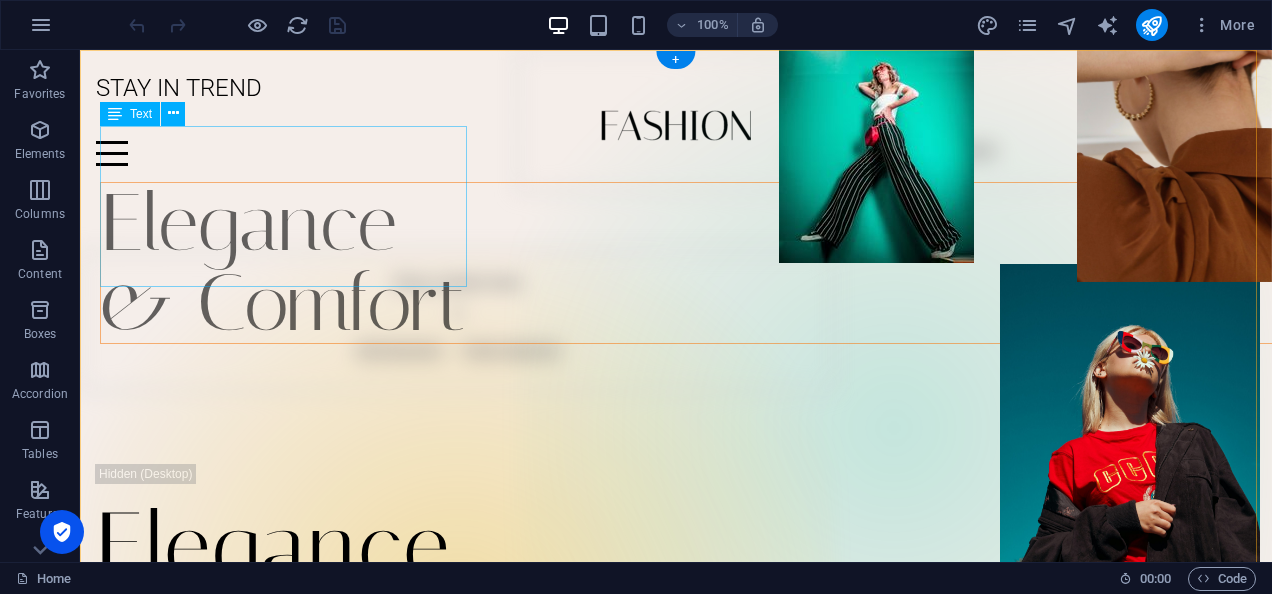 click on "Elegance & Comfort" at bounding box center [696, 263] 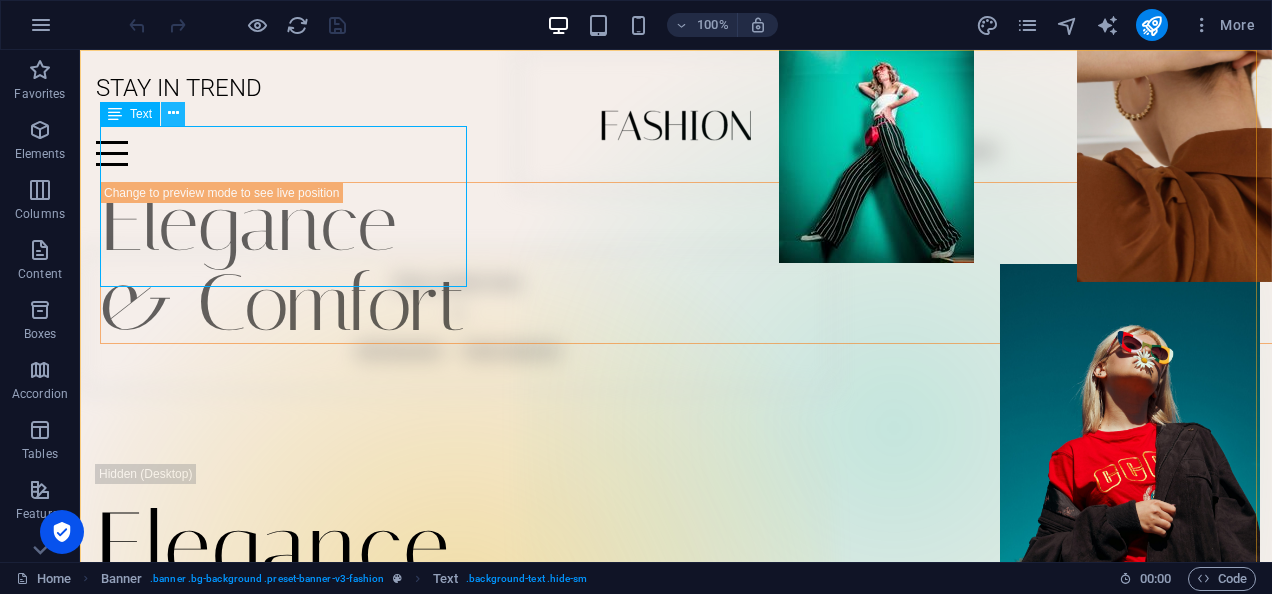 click at bounding box center [173, 113] 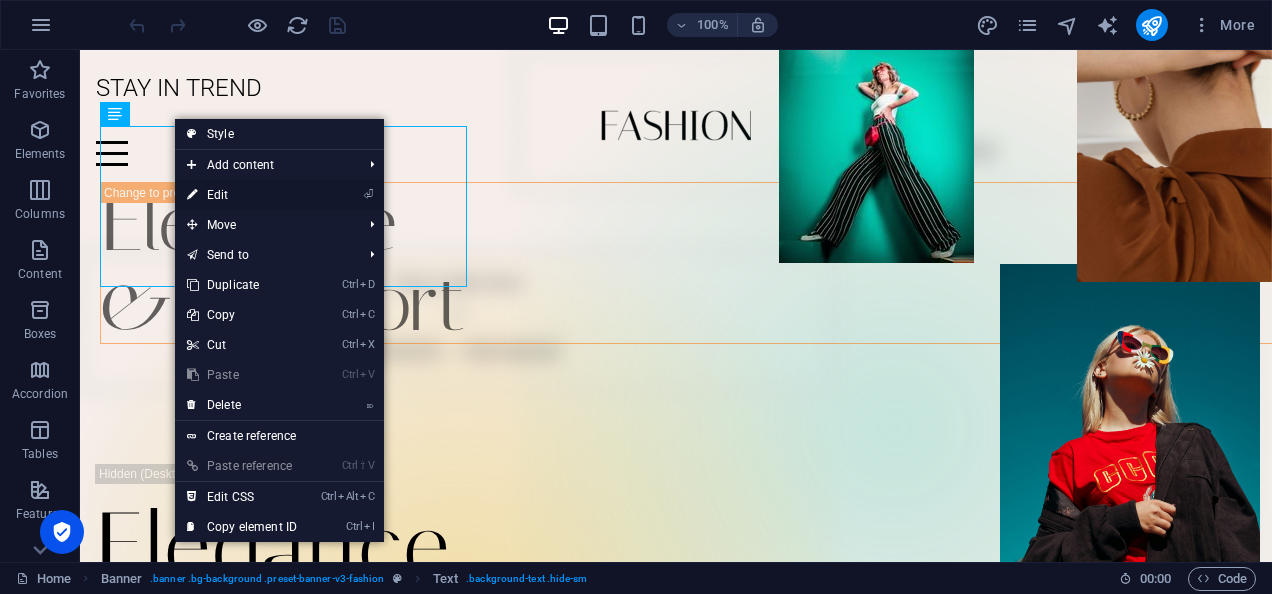 click on "⏎  Edit" at bounding box center [242, 195] 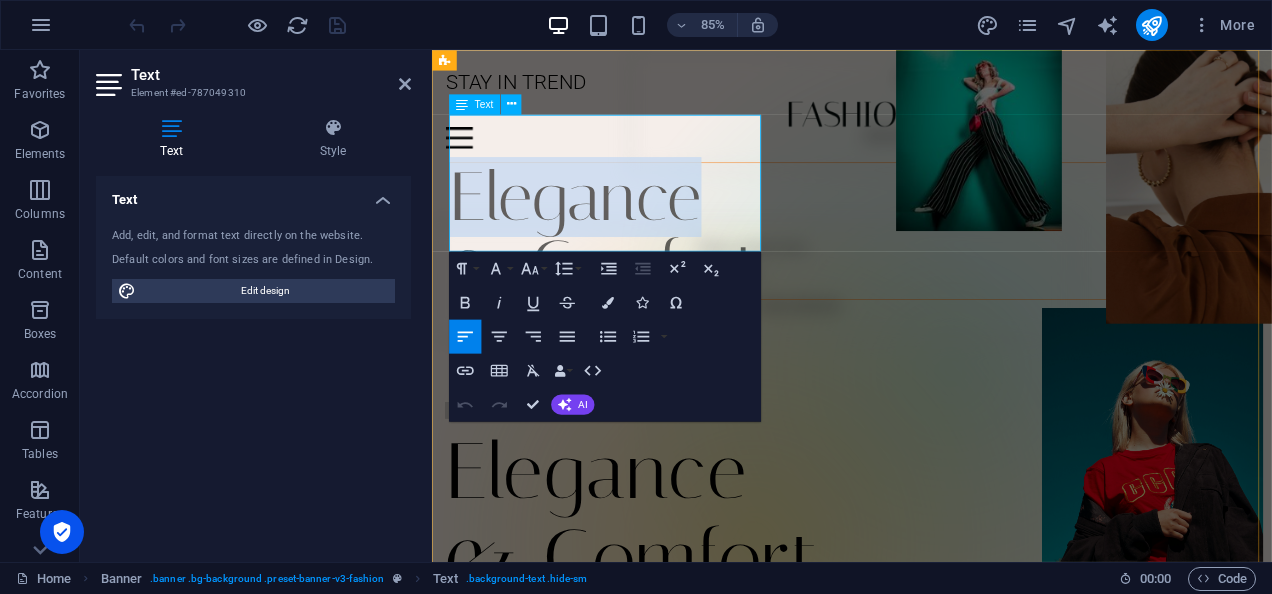 drag, startPoint x: 746, startPoint y: 174, endPoint x: 470, endPoint y: 167, distance: 276.08875 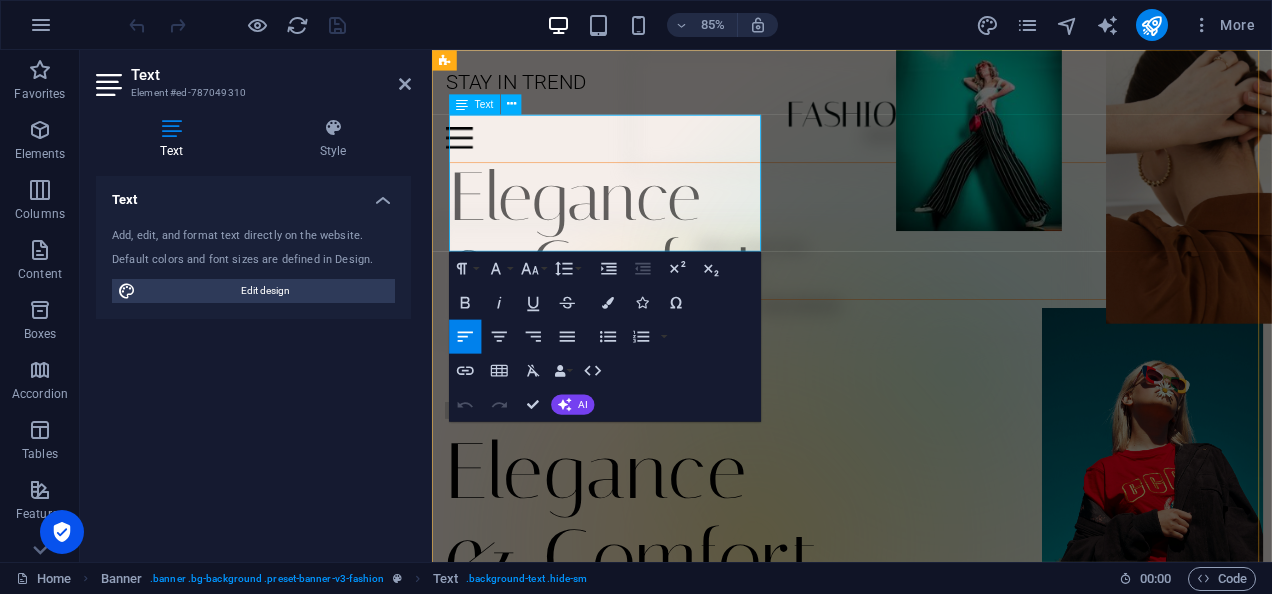 type 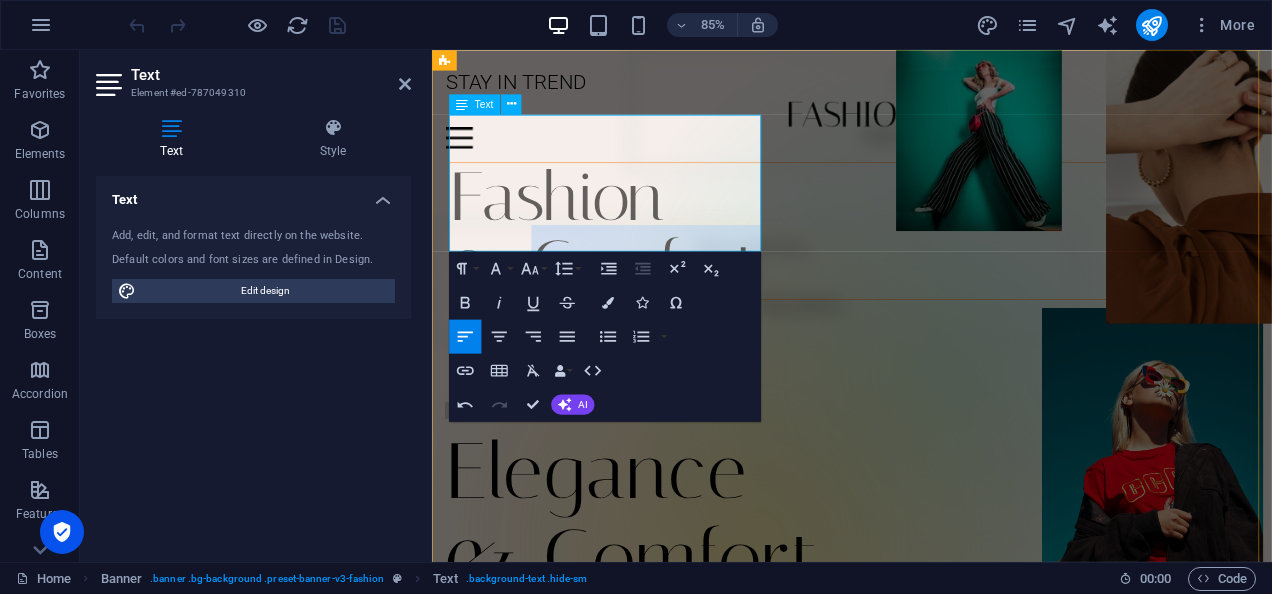 drag, startPoint x: 557, startPoint y: 236, endPoint x: 808, endPoint y: 251, distance: 251.44781 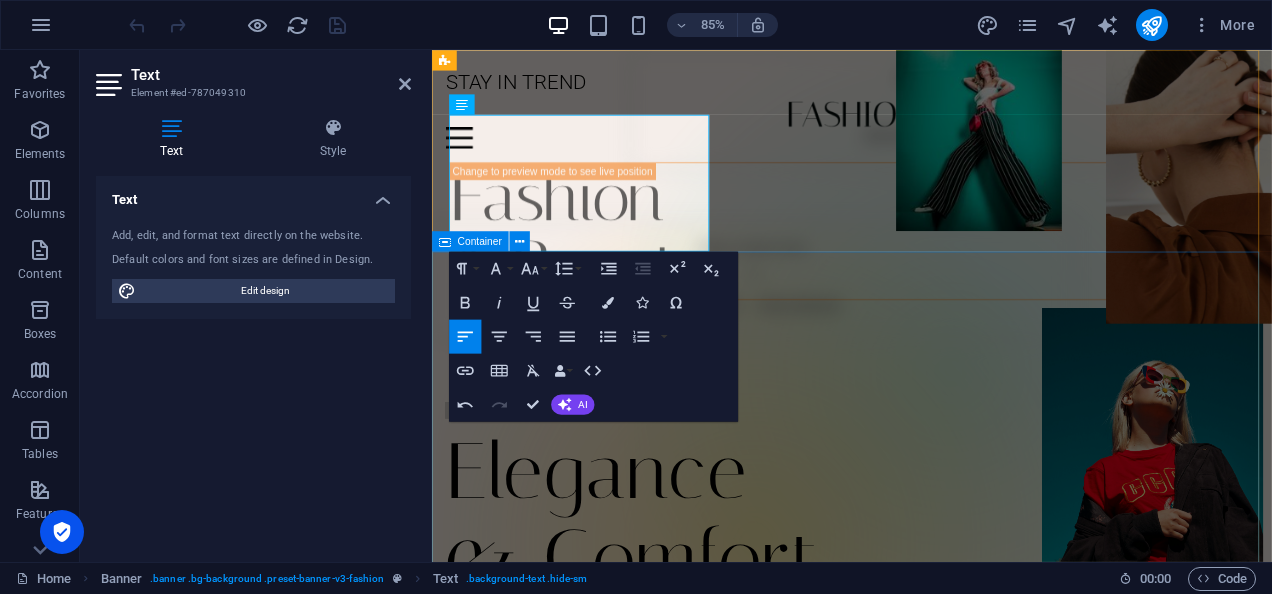 click on "Elegance & Comfort Lorem ipsum dolor sit amet, consectetur adipiscing elit.  Venenatis scelerisque at [PERSON_NAME] congue posuere Learn more" at bounding box center (926, 663) 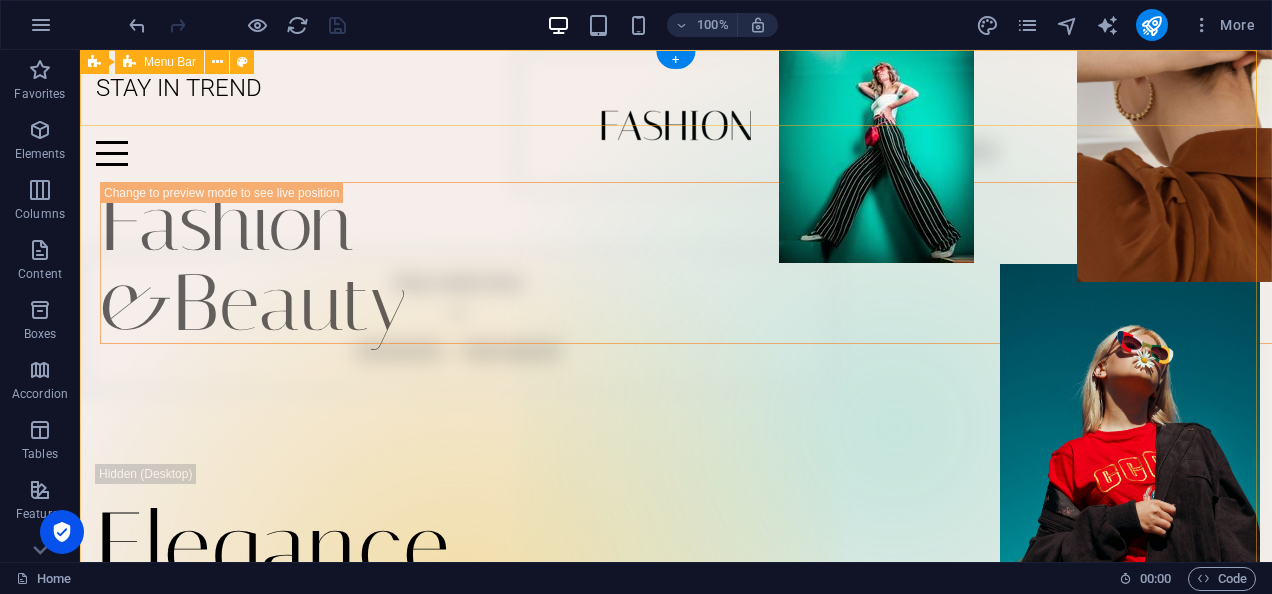 click on "STAY IN TREND Home Journal Events Brand Partnerships Location Contact" at bounding box center [676, 116] 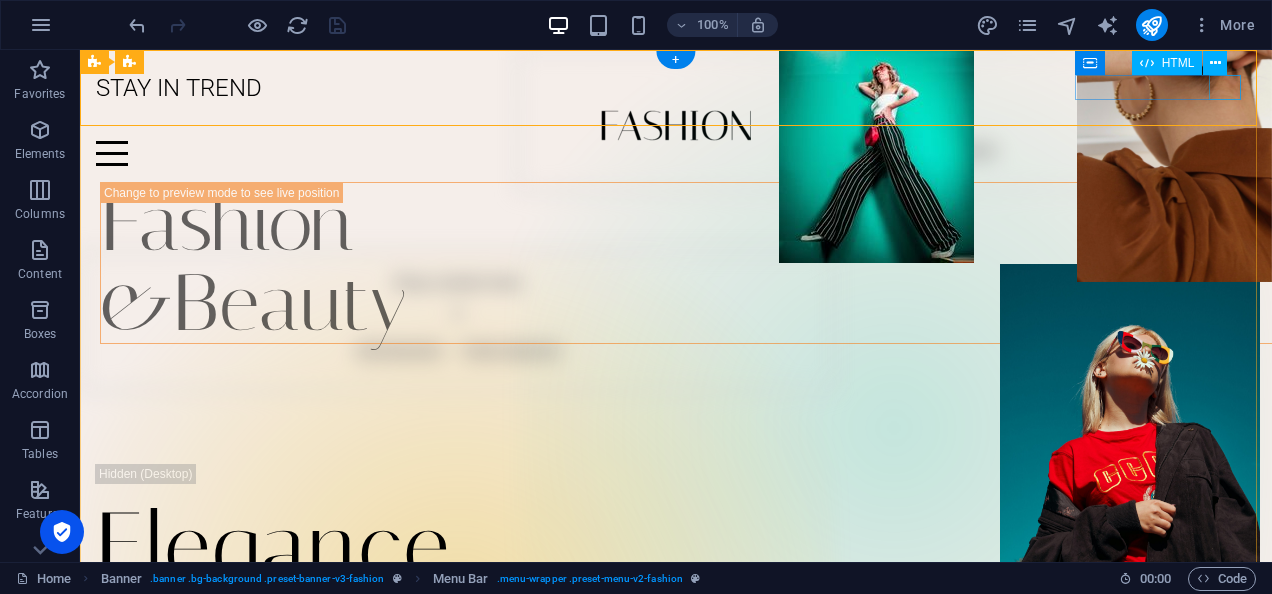 click at bounding box center [676, 153] 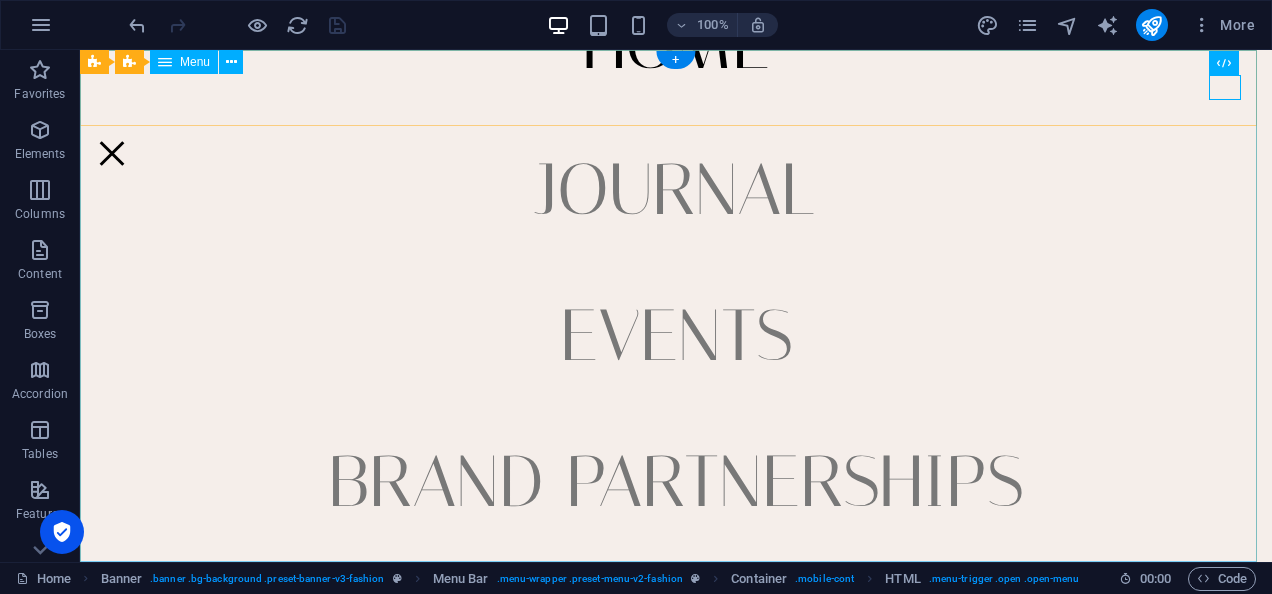 scroll, scrollTop: 0, scrollLeft: 0, axis: both 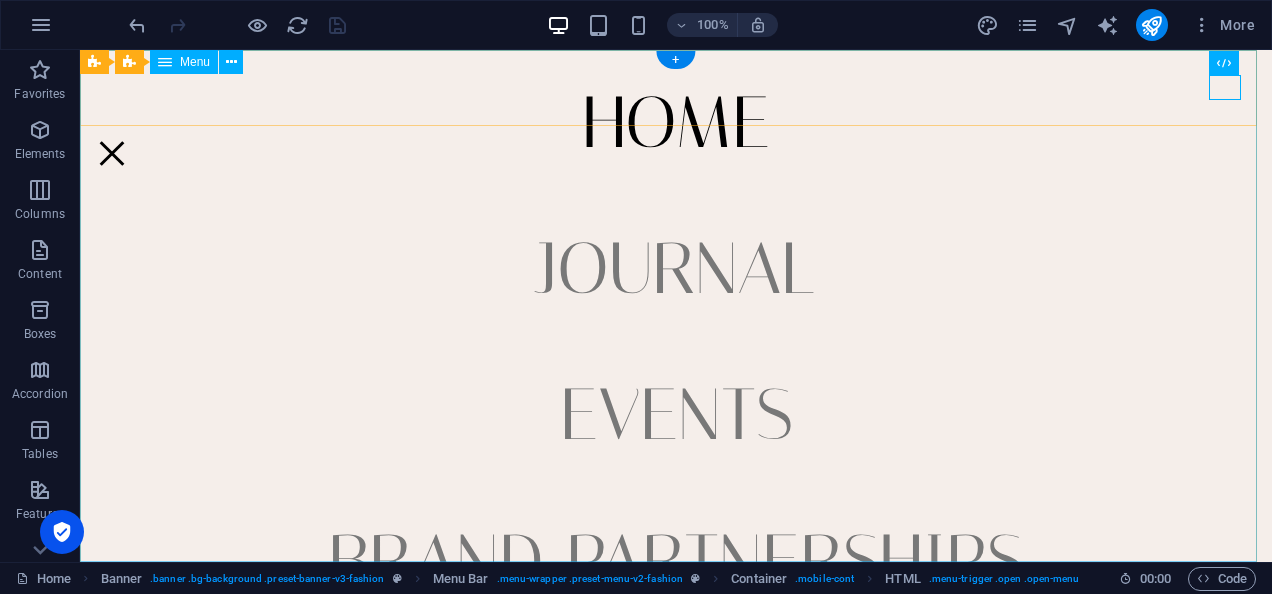 click on "Home Journal Events Brand Partnerships Location Contact" at bounding box center [676, 306] 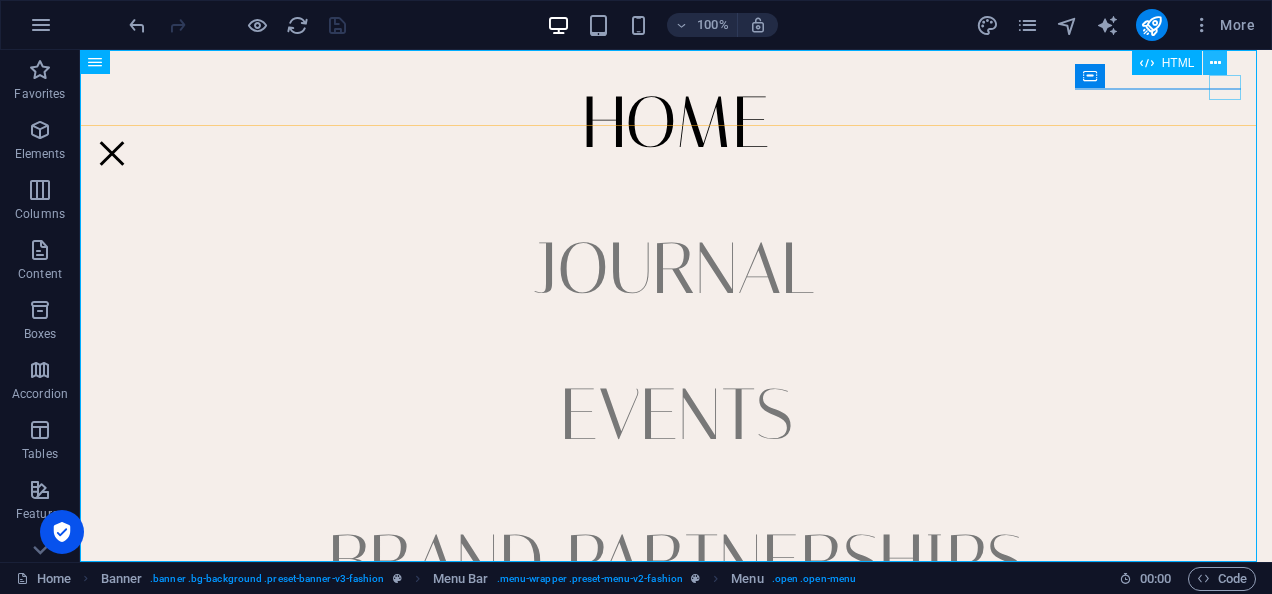 click at bounding box center (1215, 63) 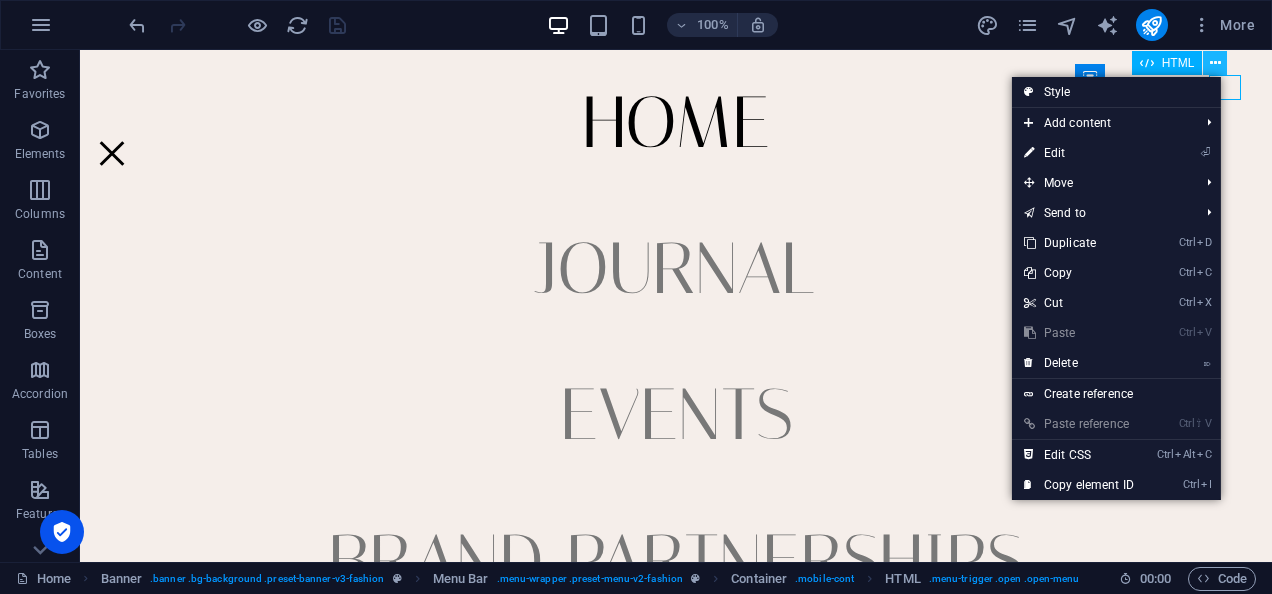 click at bounding box center (1215, 63) 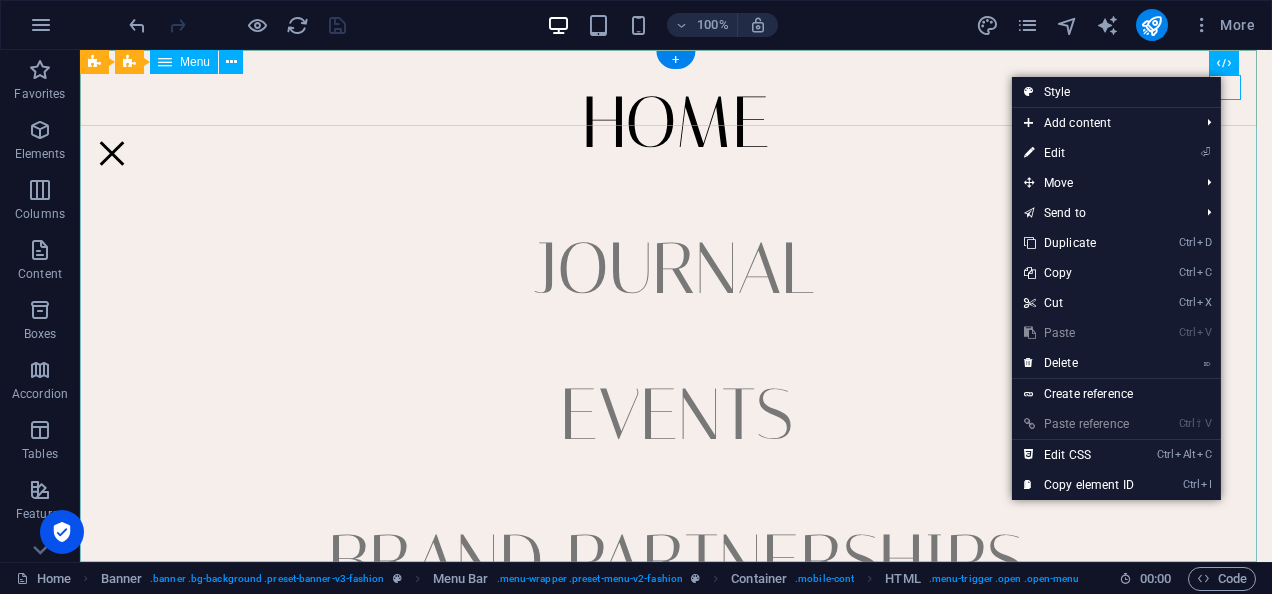 click on "Home Journal Events Brand Partnerships Location Contact" at bounding box center [676, 306] 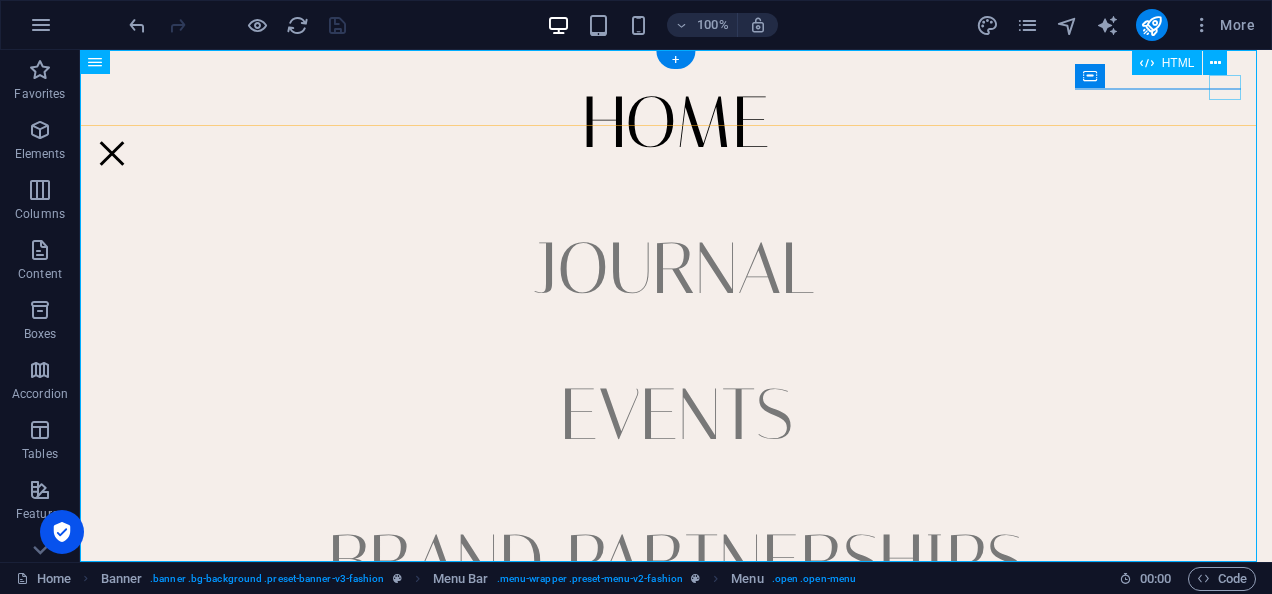 click at bounding box center [112, 153] 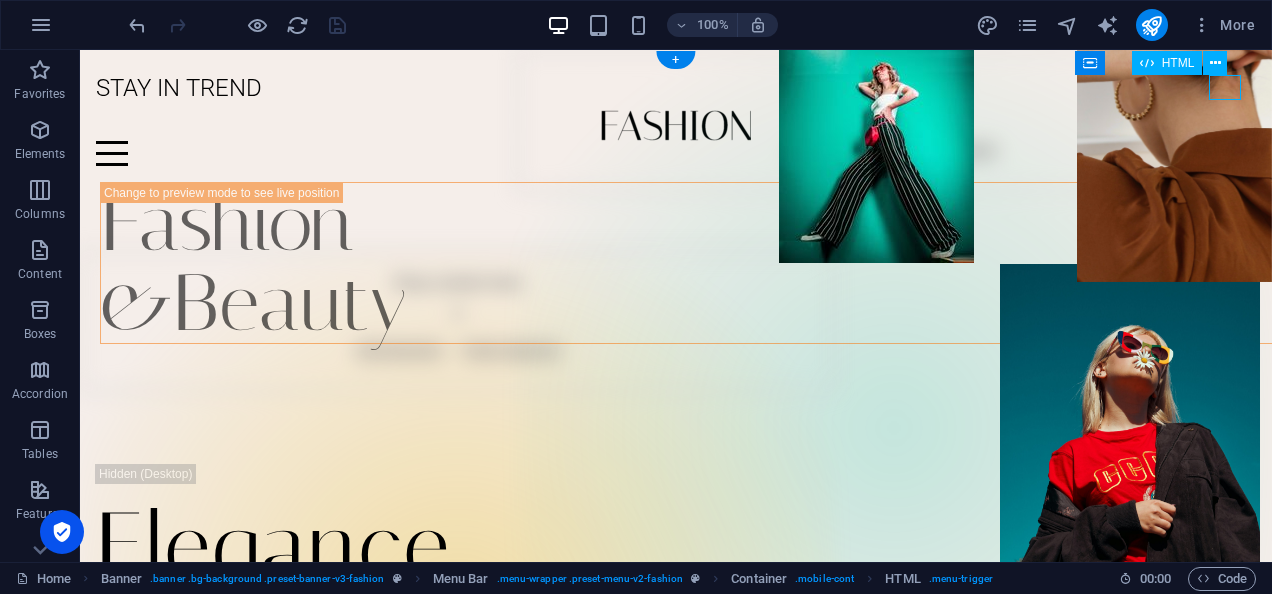 click at bounding box center [676, 153] 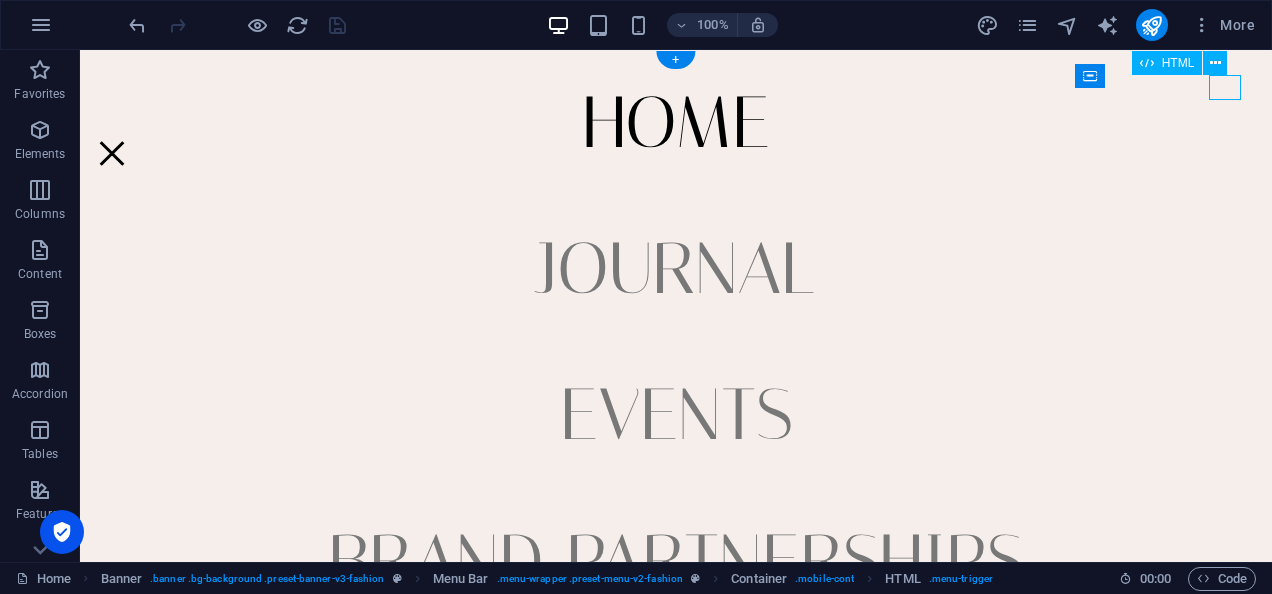 click at bounding box center (112, 153) 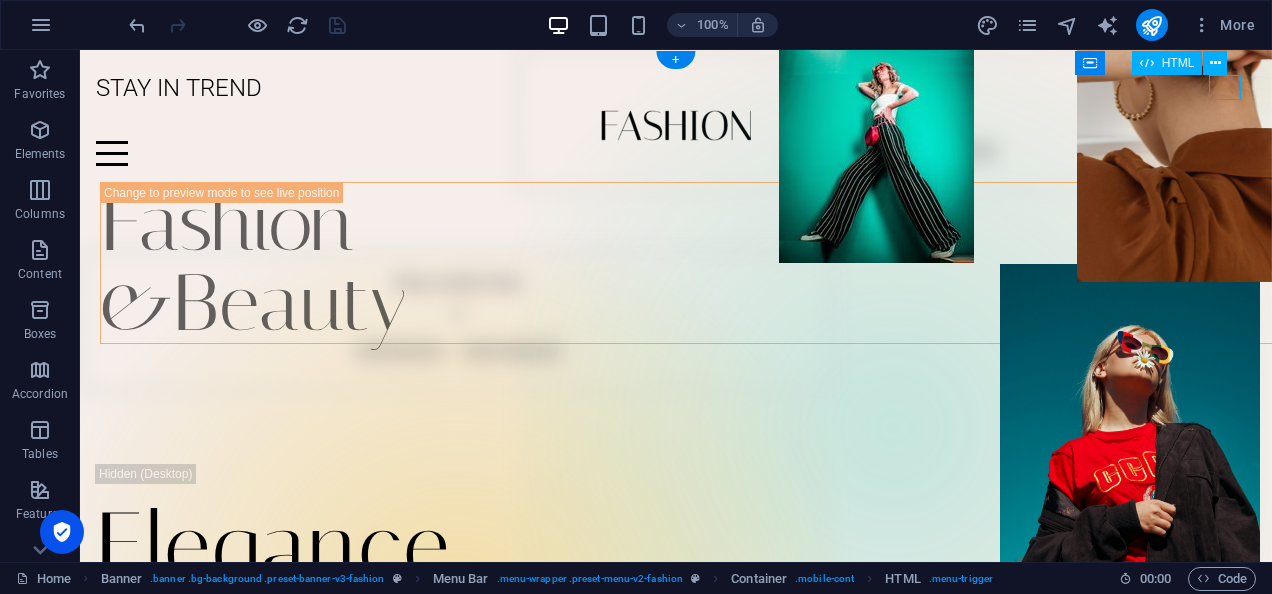 click at bounding box center (676, 153) 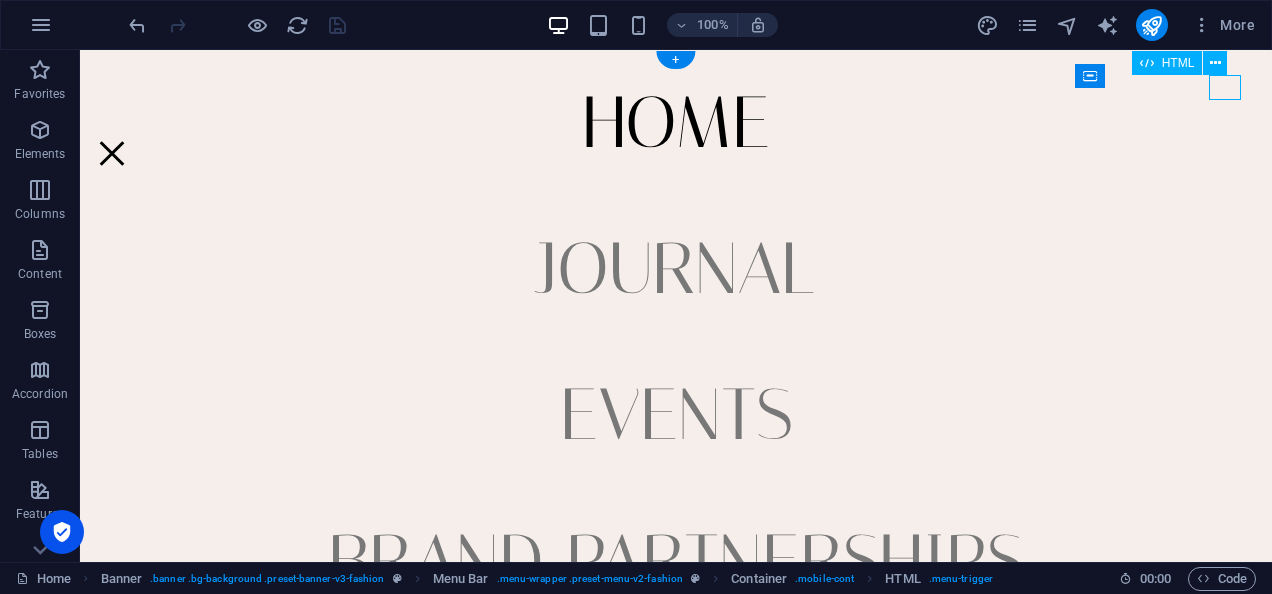 click at bounding box center (112, 153) 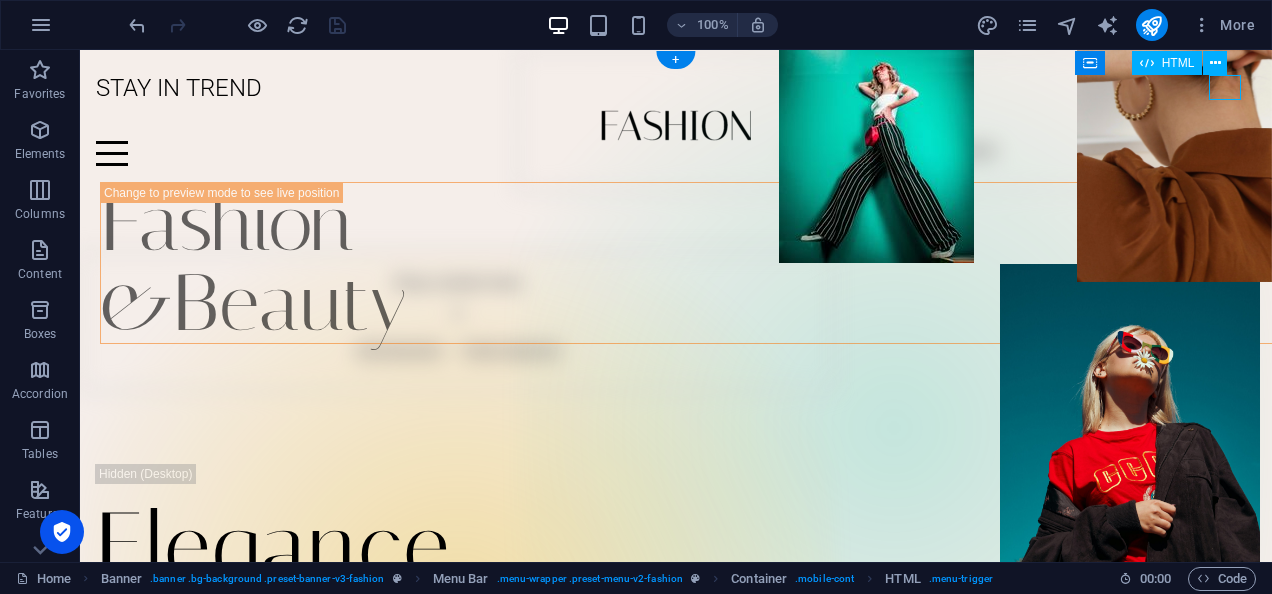 click at bounding box center [676, 153] 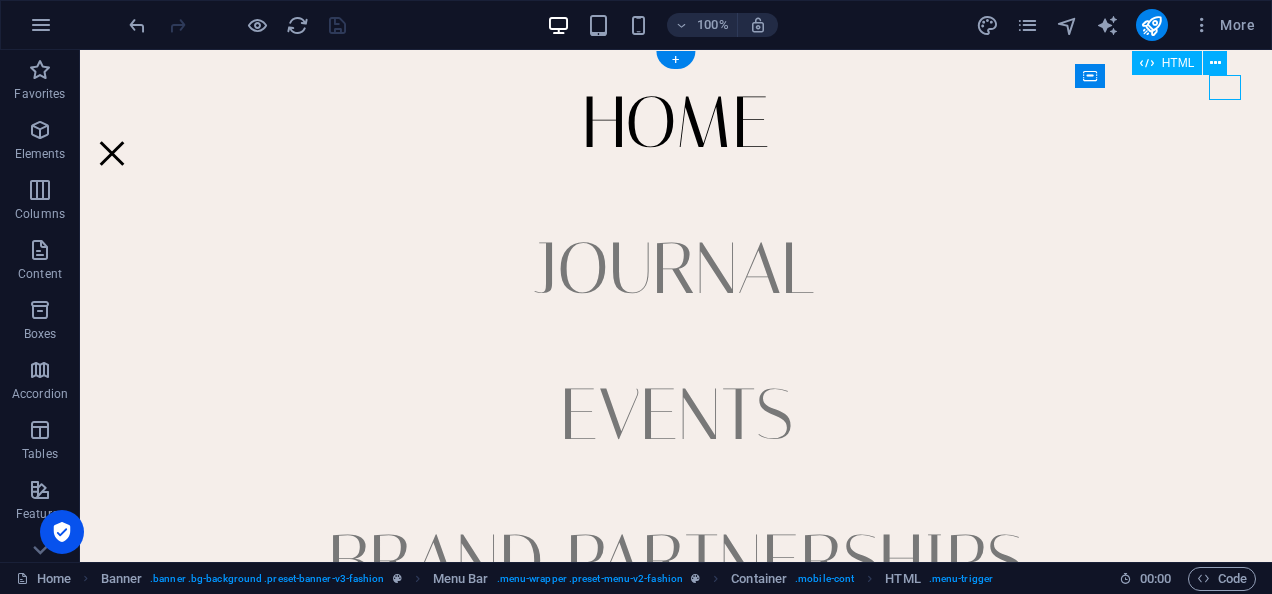click at bounding box center [112, 153] 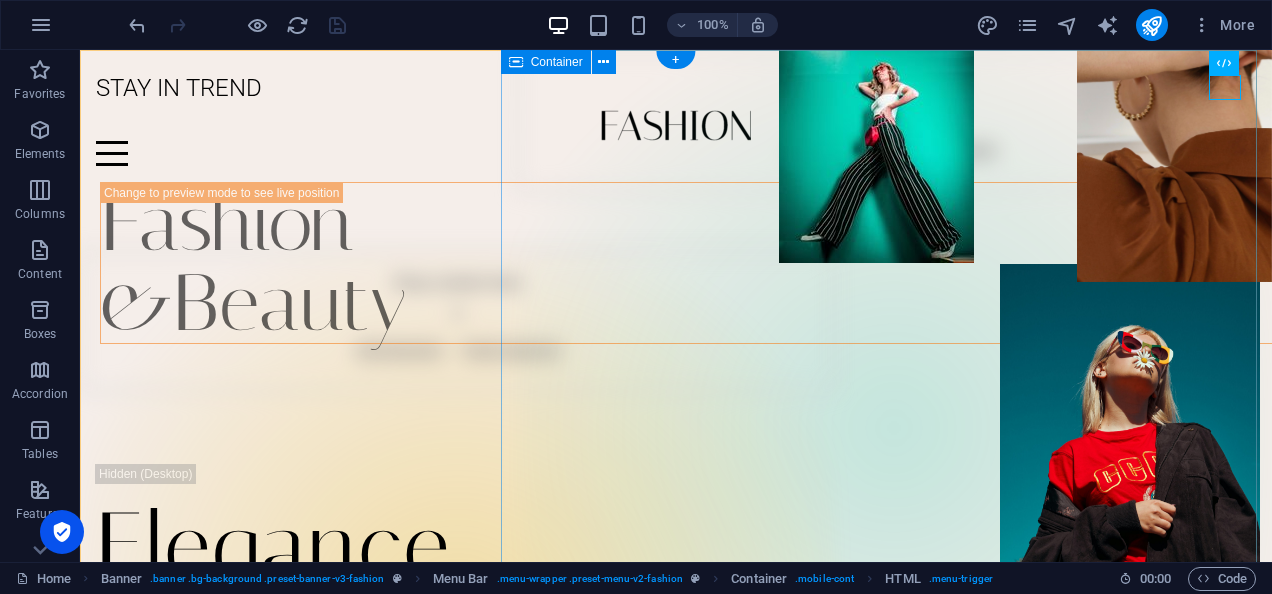 click on "Drop content here or  Add elements  Paste clipboard" at bounding box center [894, 428] 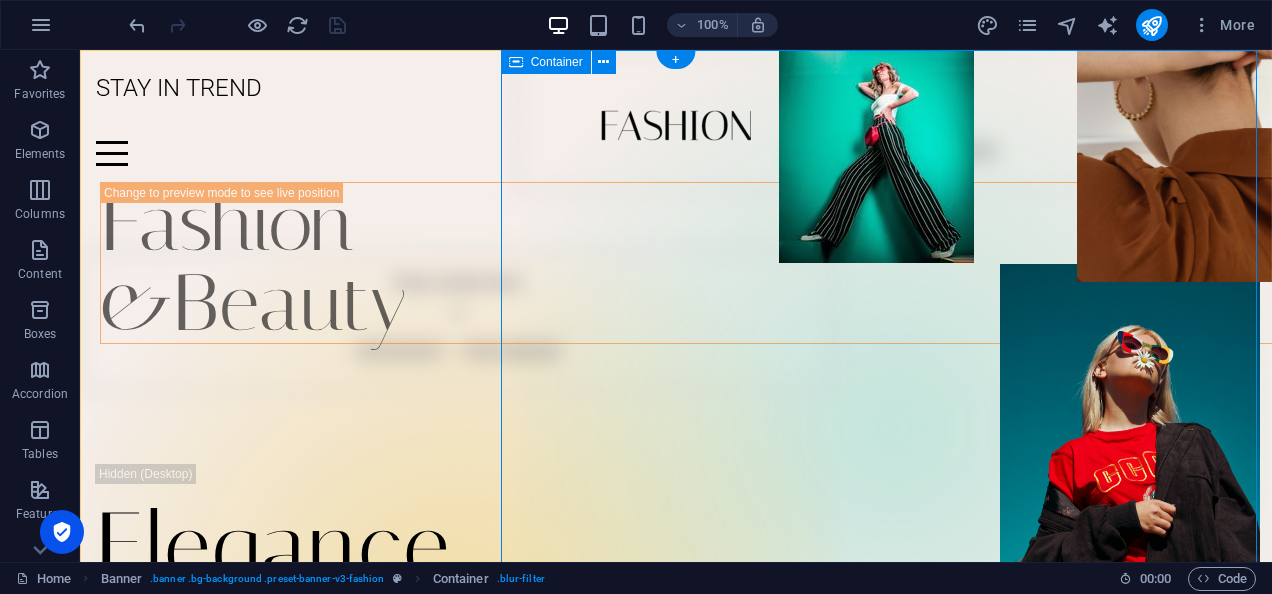 click on "Drop content here or  Add elements  Paste clipboard" at bounding box center [894, 428] 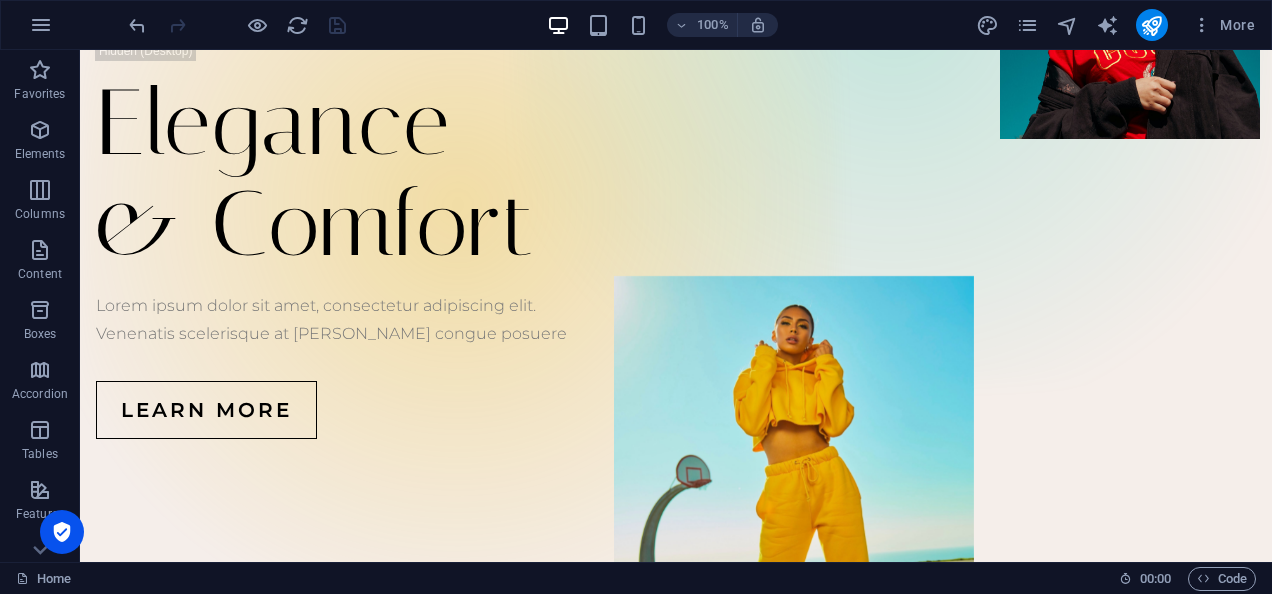 scroll, scrollTop: 448, scrollLeft: 0, axis: vertical 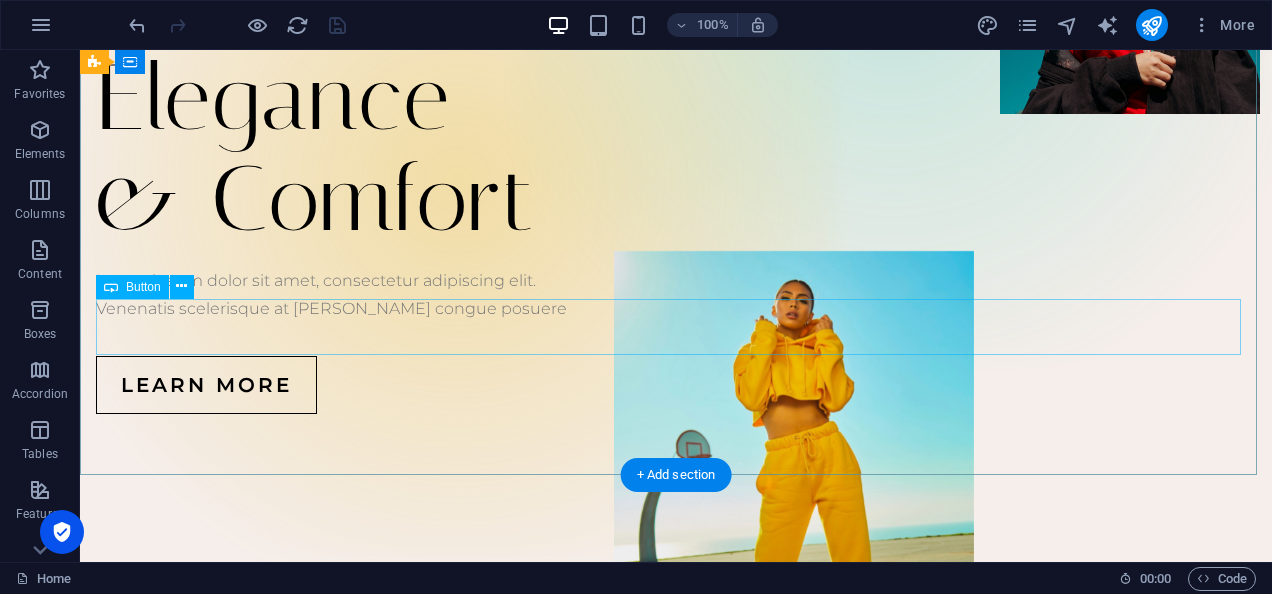 click on "Learn more" at bounding box center [676, 385] 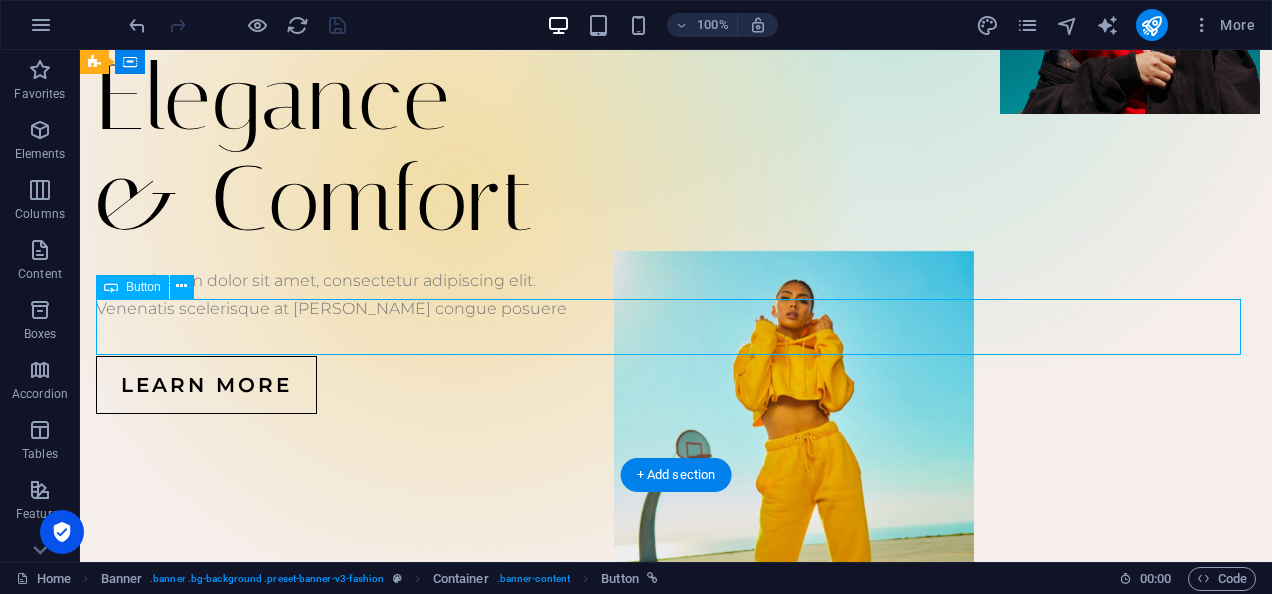 click on "Learn more" at bounding box center (676, 385) 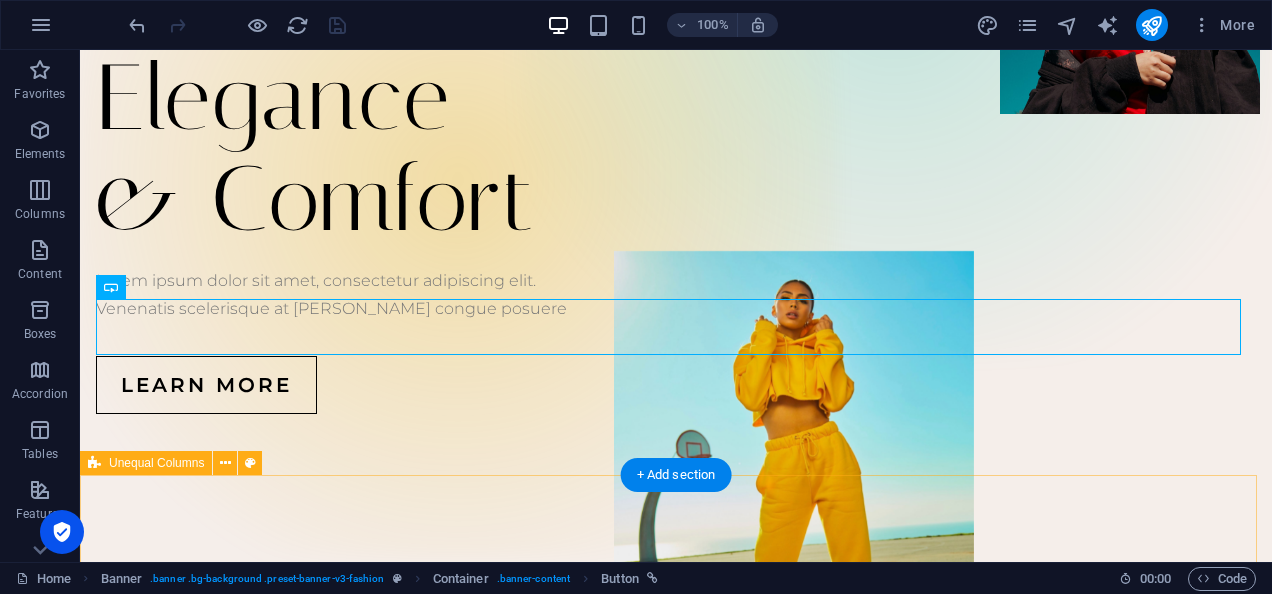 click on "New Arrival 3 Lorem ipsum dolor sit amet, consectetur adipiscing elit. Condimentum diam orci pretium a pharetra, feugiat cursus. Dictumst risus, sem egestas odio cras adipiscing vulputate. Nisi, risus in suscipit non. Non commodo volutpat, pharetra, vel. New Arrival 1 Lorem ipsum dolor sit amet, consectetur adipiscing elit. Condimentum diam orci pretium a pharetra, feugiat cursus. Dictumst risus, sem egestas odio cras adipiscing vulputate. Nisi, risus in suscipit non. Non commodo volutpat, pharetra, vel. New Arrival 2 Lorem ipsum dolor sit amet, consectetur adipiscing elit. Condimentum diam orci pretium a pharetra, feugiat cursus. Dictumst risus, sem egestas odio cras adipiscing vulputate. Nisi, risus in suscipit non. Non commodo volutpat, pharetra, vel. New Arrival 3 Lorem ipsum dolor sit amet, consectetur adipiscing elit. Condimentum diam orci pretium a pharetra, feugiat cursus. Dictumst risus, sem egestas odio cras adipiscing vulputate. Nisi, risus in suscipit non. Non commodo volutpat, pharetra, vel." at bounding box center (676, 1099) 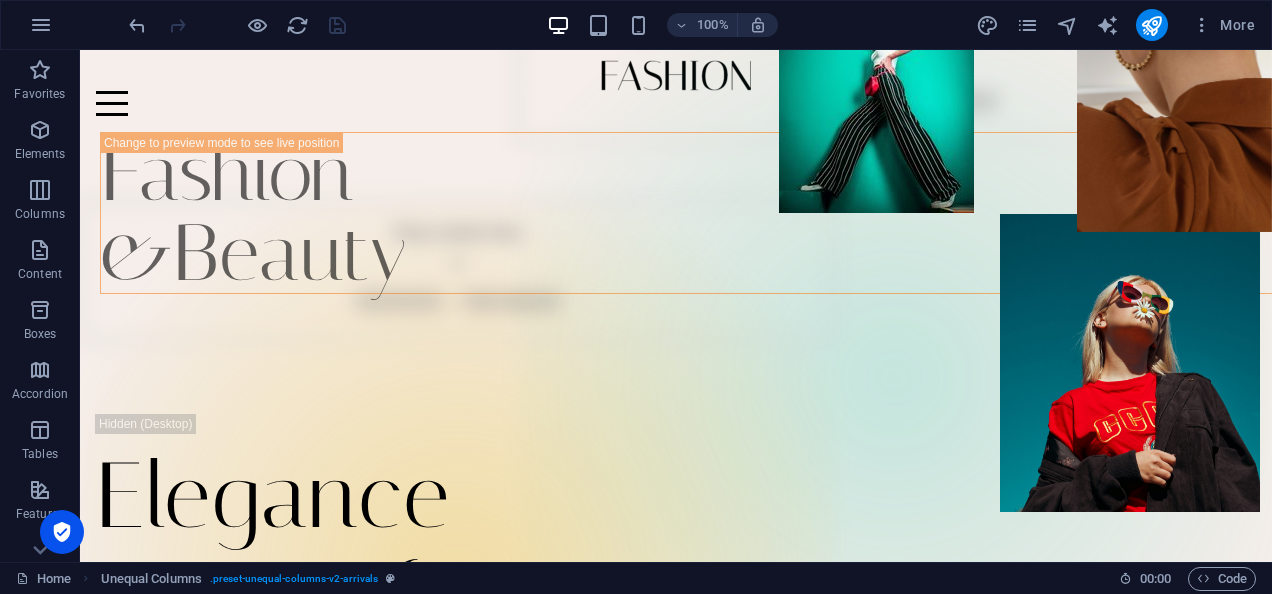 scroll, scrollTop: 0, scrollLeft: 0, axis: both 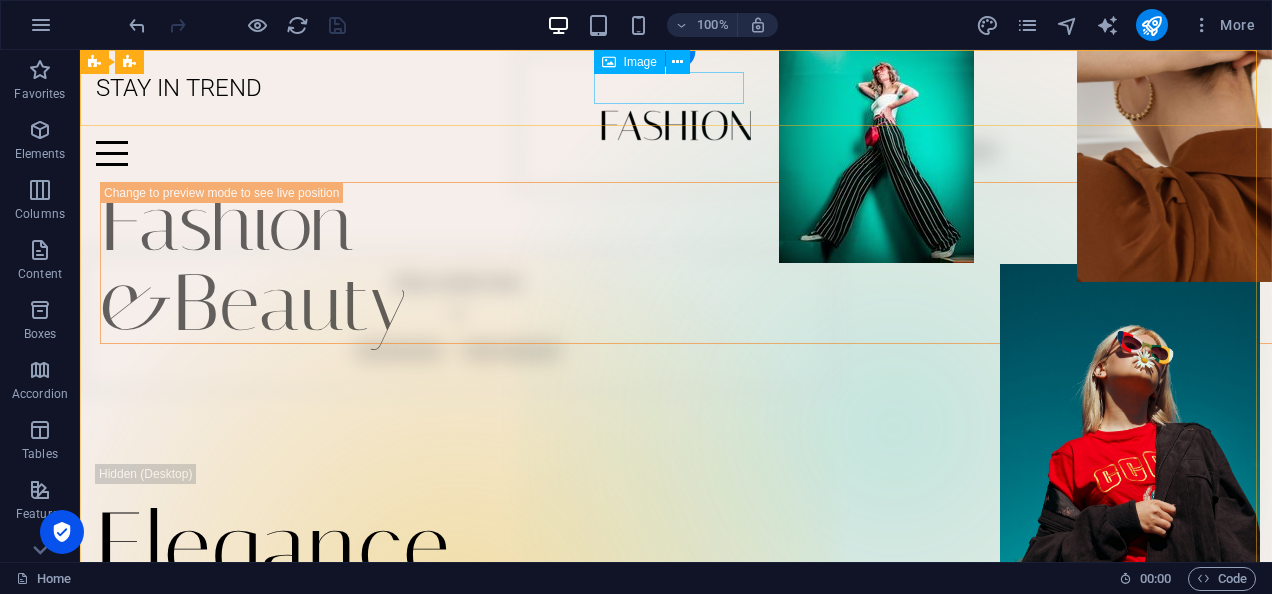 click at bounding box center [676, 125] 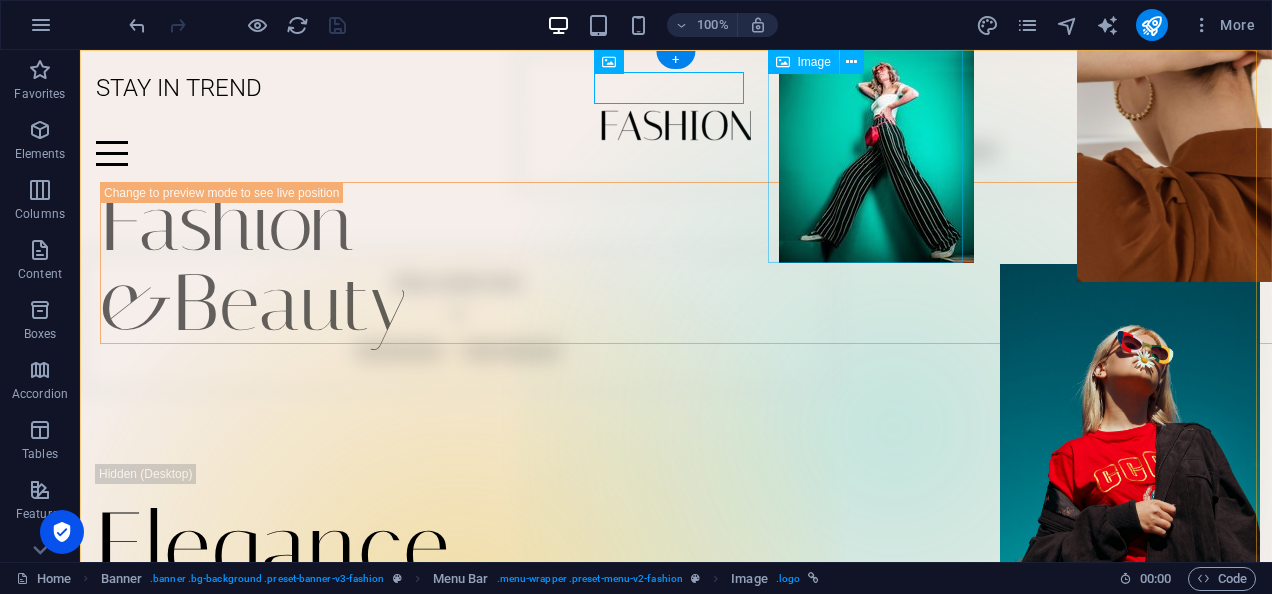 click at bounding box center [876, 156] 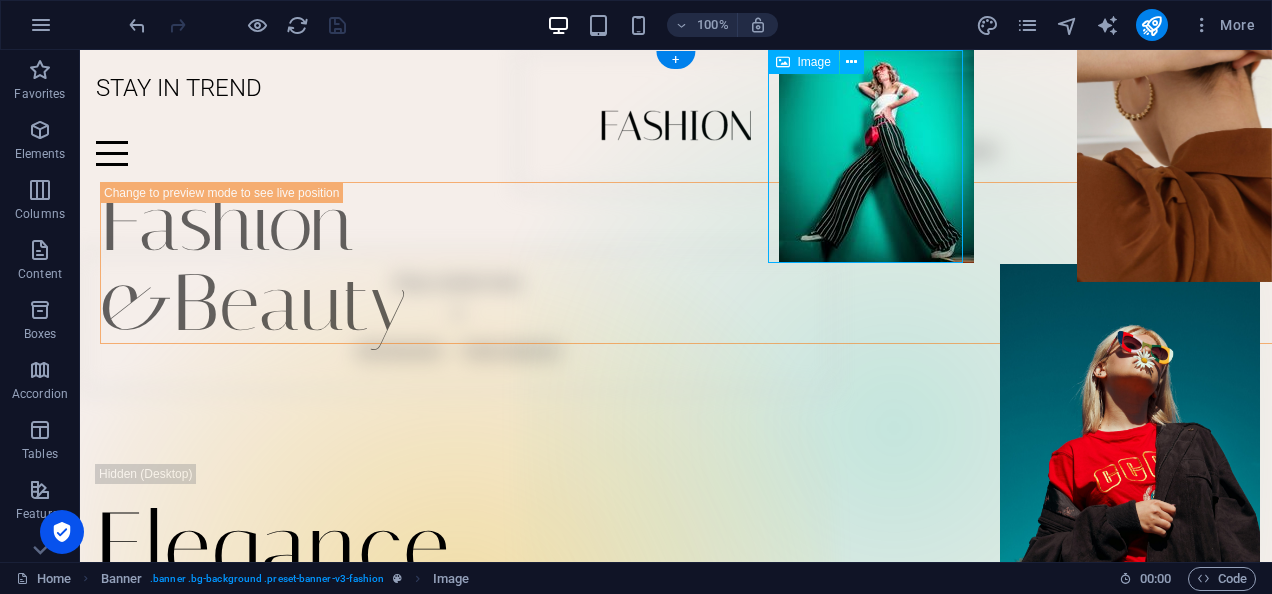 drag, startPoint x: 860, startPoint y: 138, endPoint x: 851, endPoint y: 236, distance: 98.4124 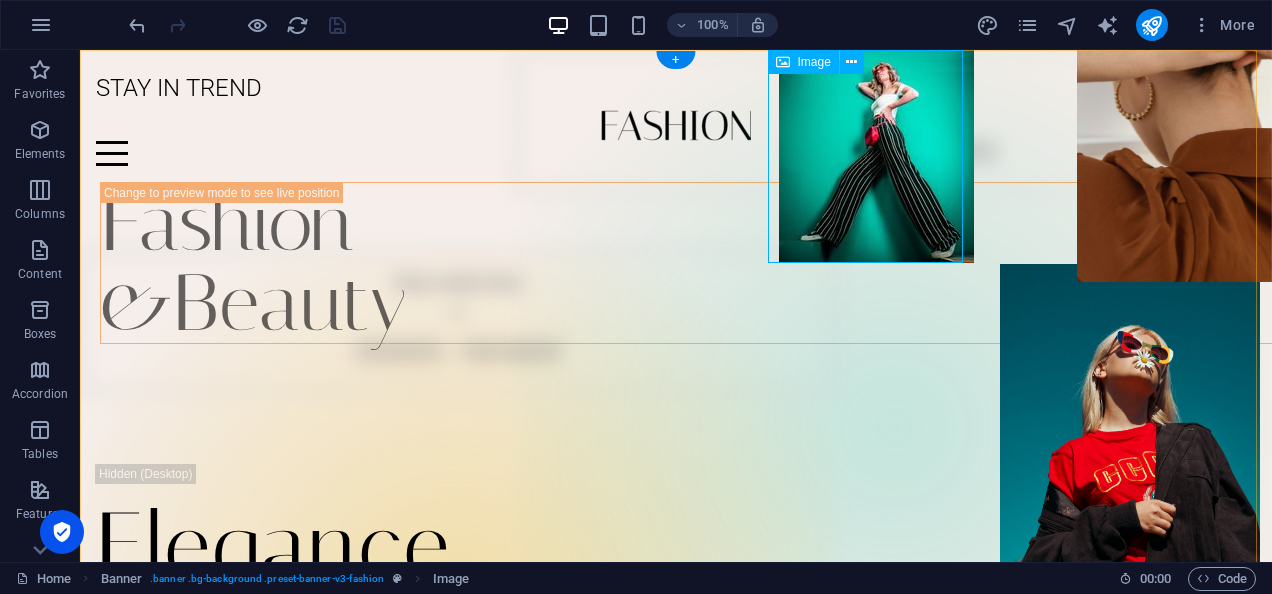 click at bounding box center [876, 156] 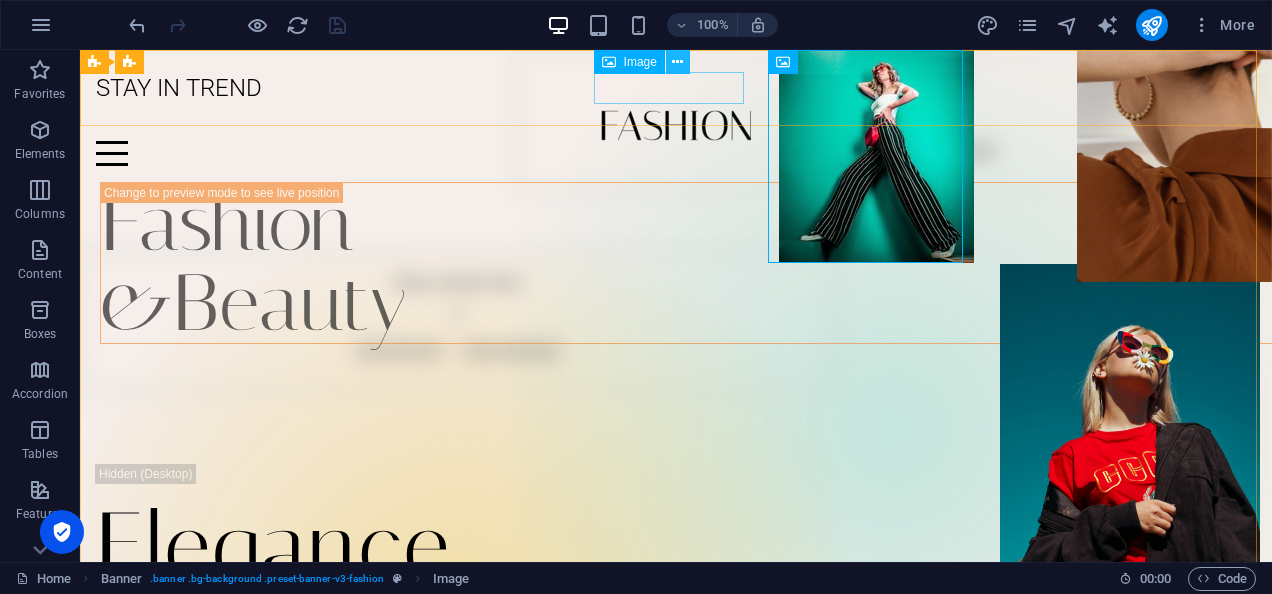 click at bounding box center (677, 62) 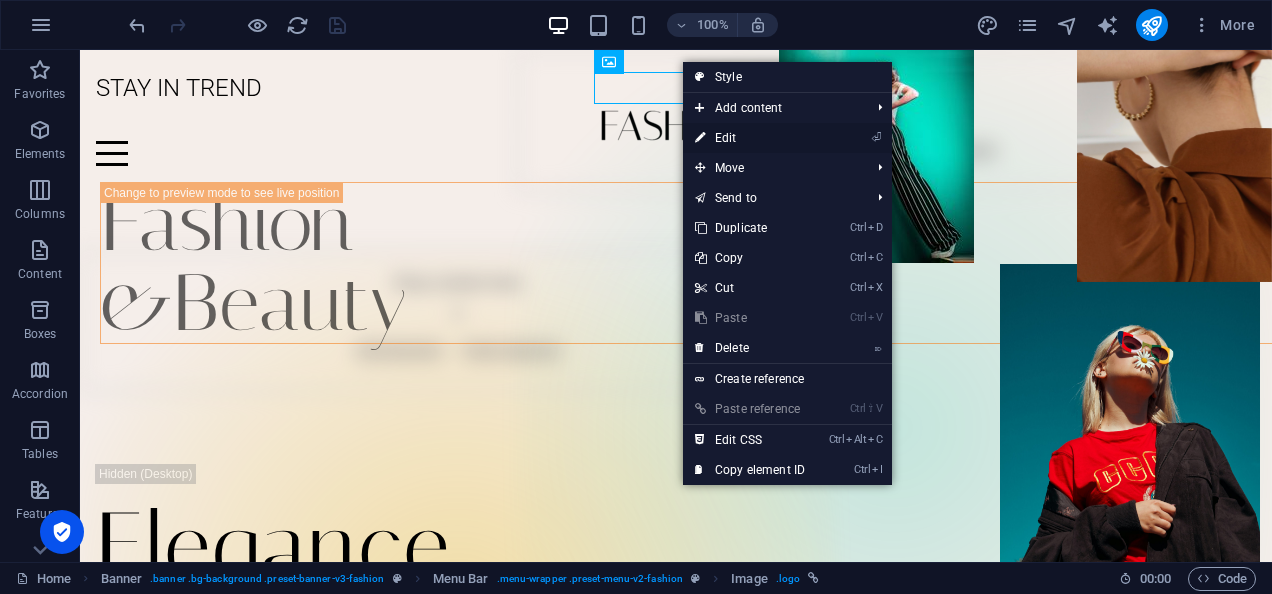 click on "⏎  Edit" at bounding box center [750, 138] 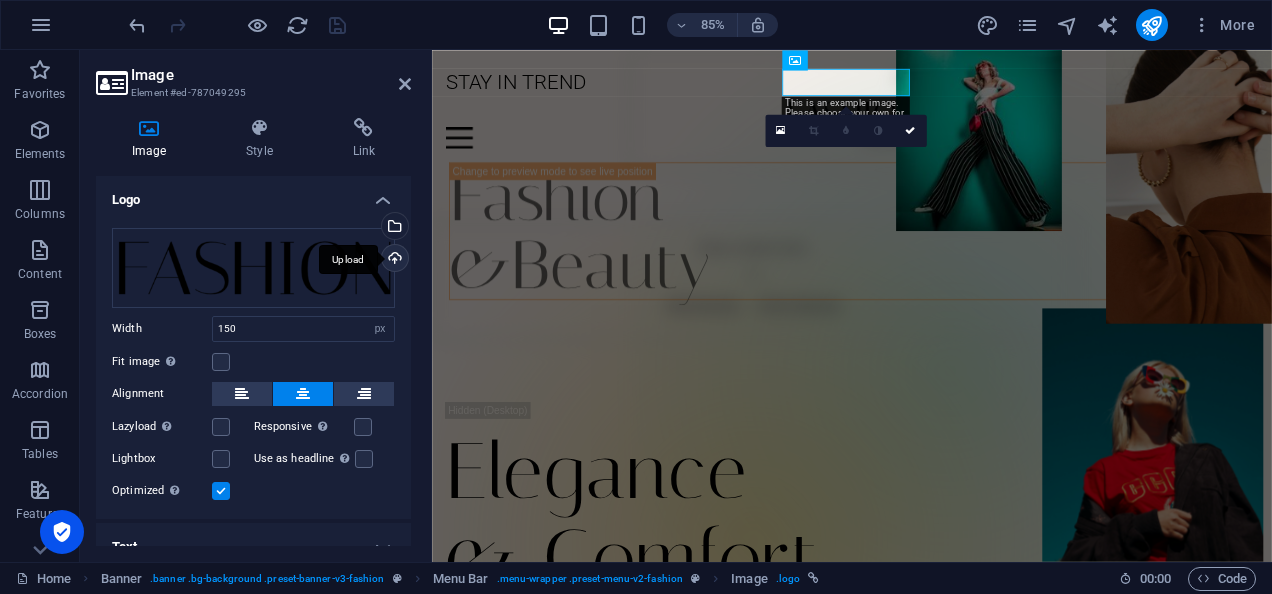 click on "Upload" at bounding box center [393, 260] 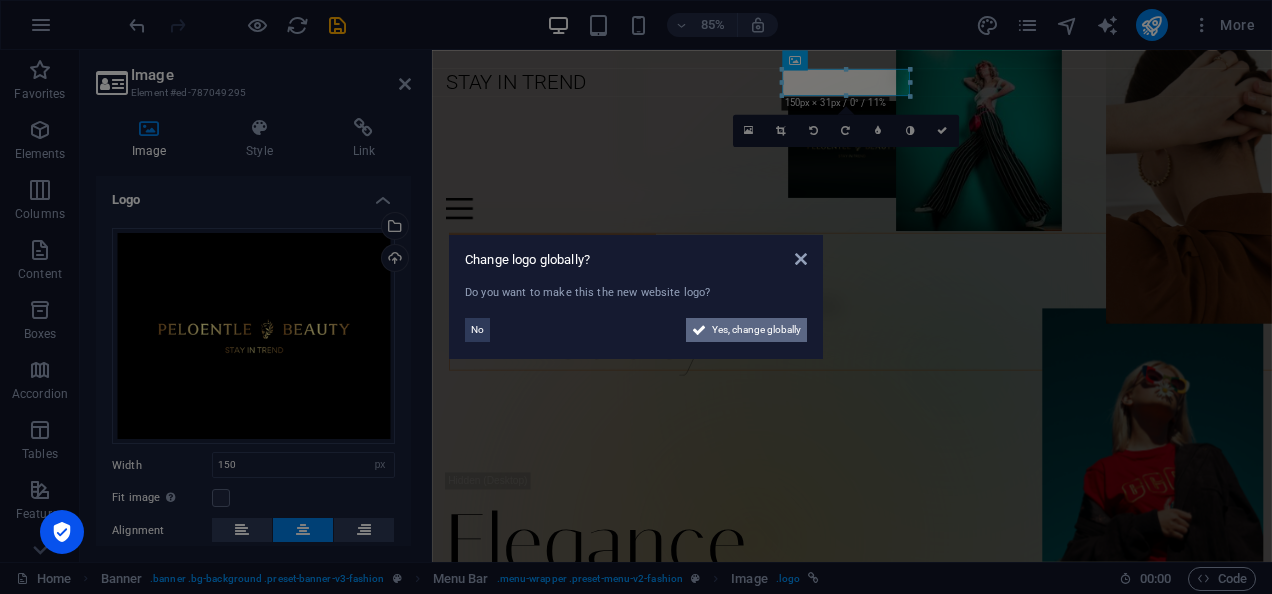 click on "Yes, change globally" at bounding box center (756, 330) 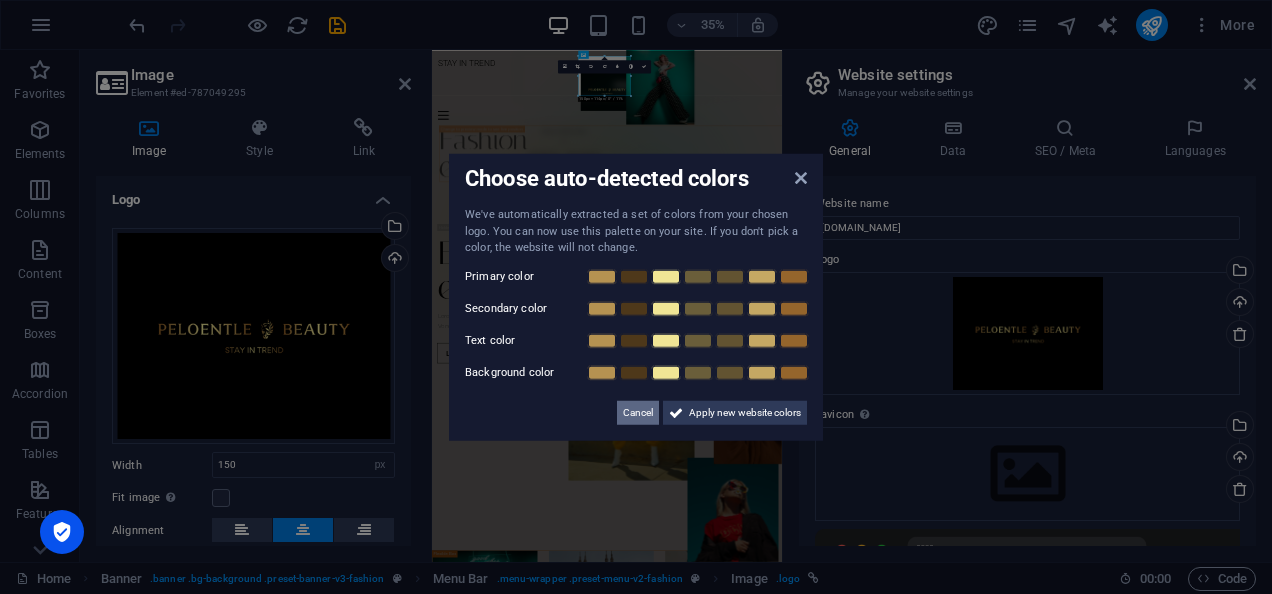 click on "Cancel" at bounding box center [638, 412] 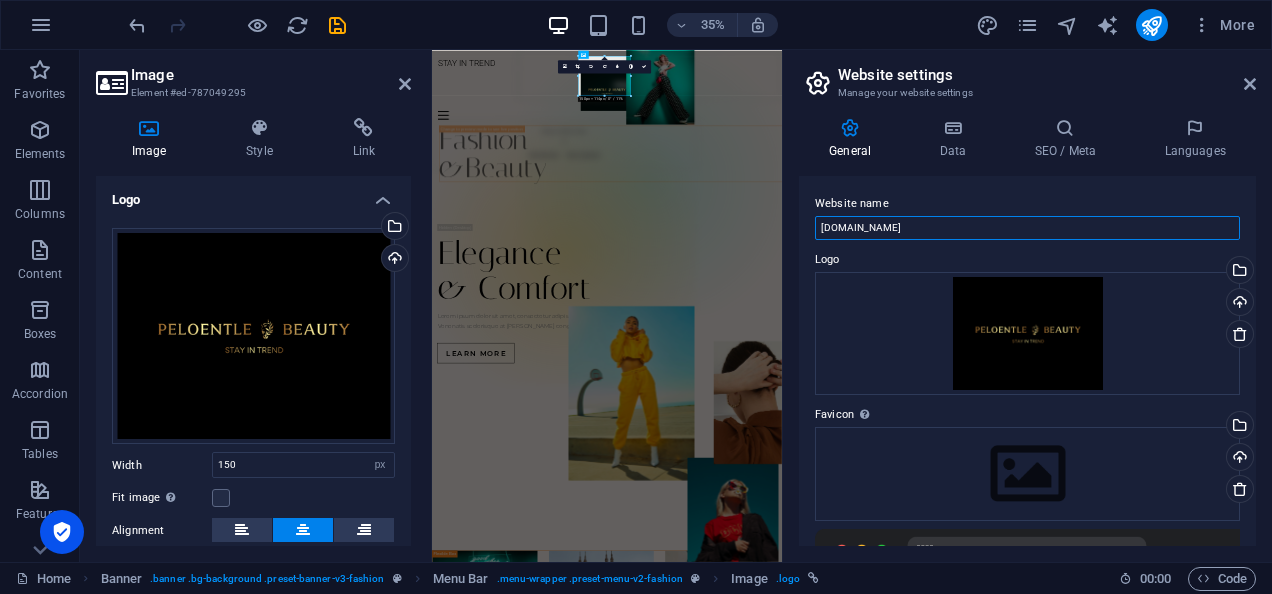click on "[DOMAIN_NAME]" at bounding box center (1027, 228) 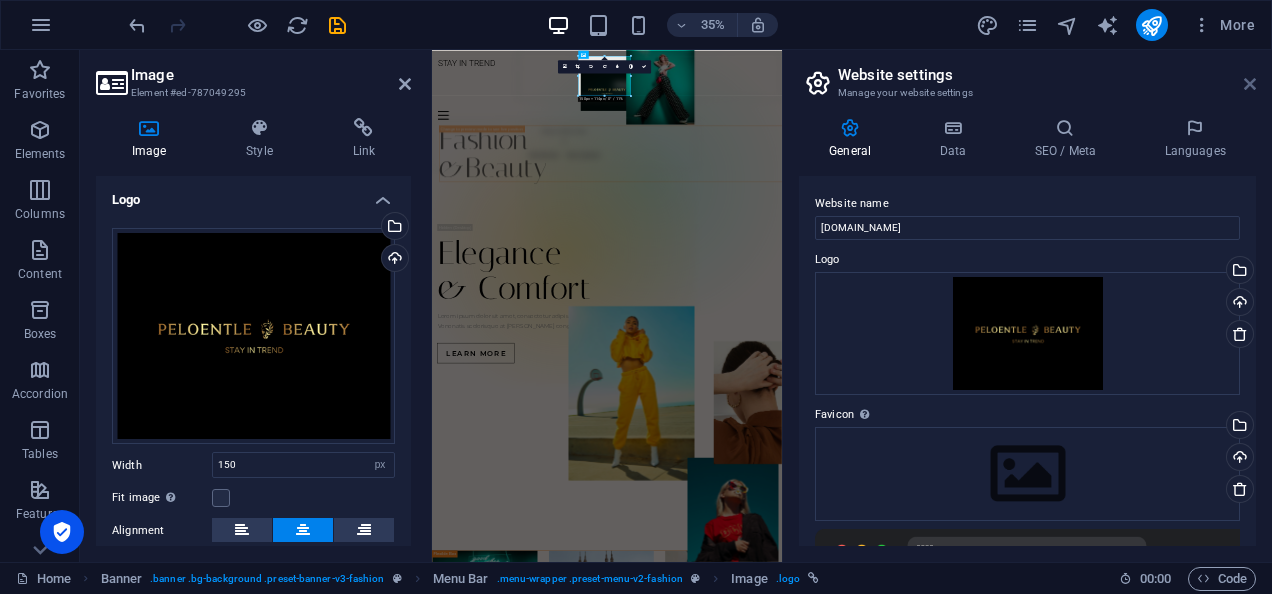 click at bounding box center [1250, 84] 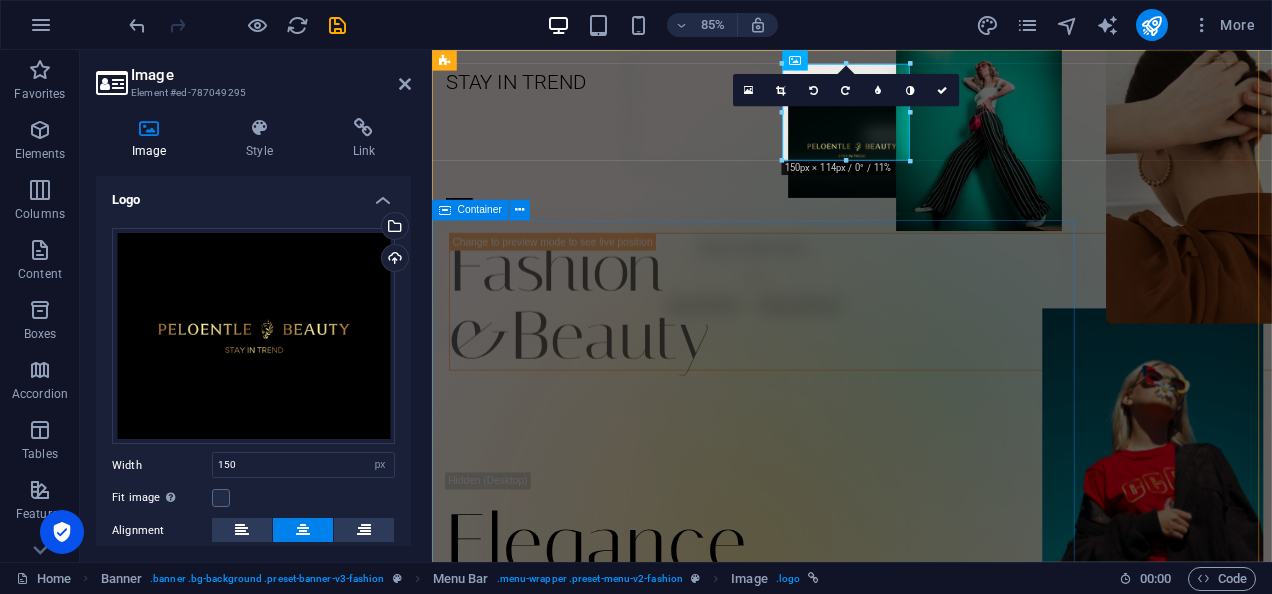click on "Drop content here or  Add elements  Paste clipboard" at bounding box center [810, 321] 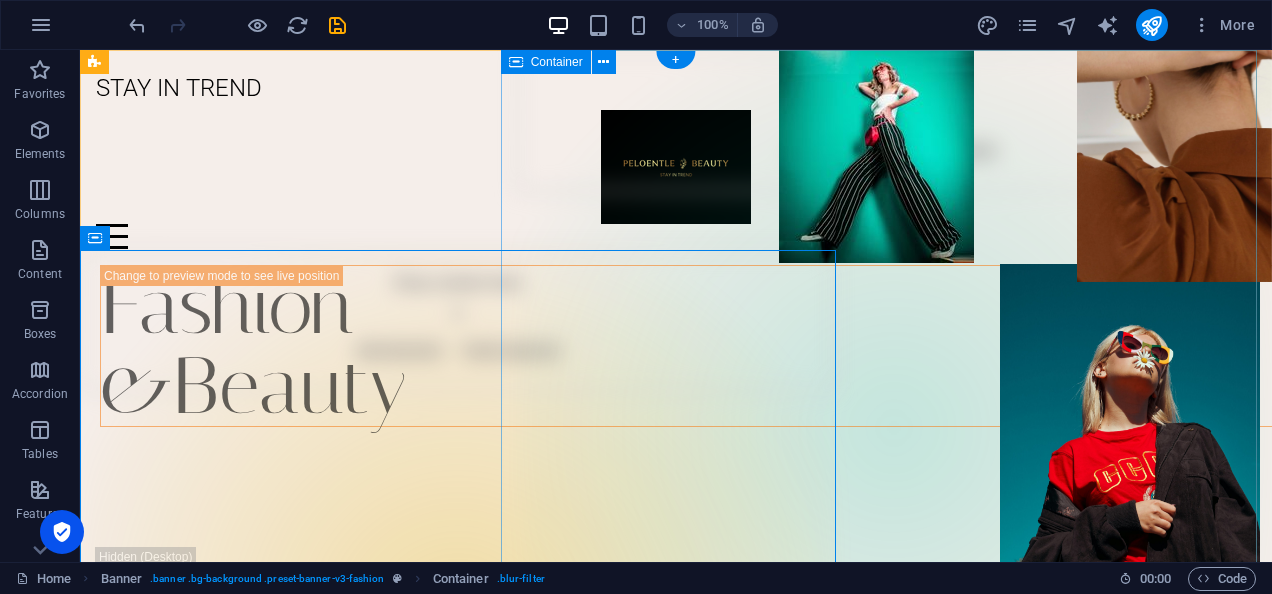 click on "Drop content here or  Add elements  Paste clipboard" at bounding box center [894, 428] 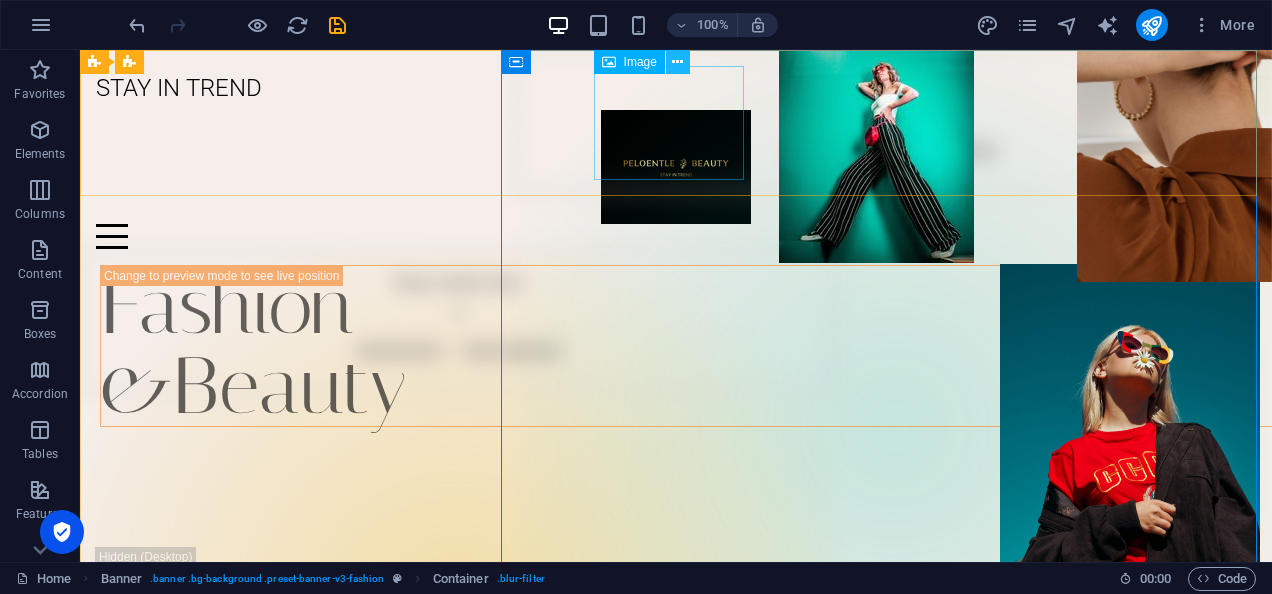 click at bounding box center [677, 62] 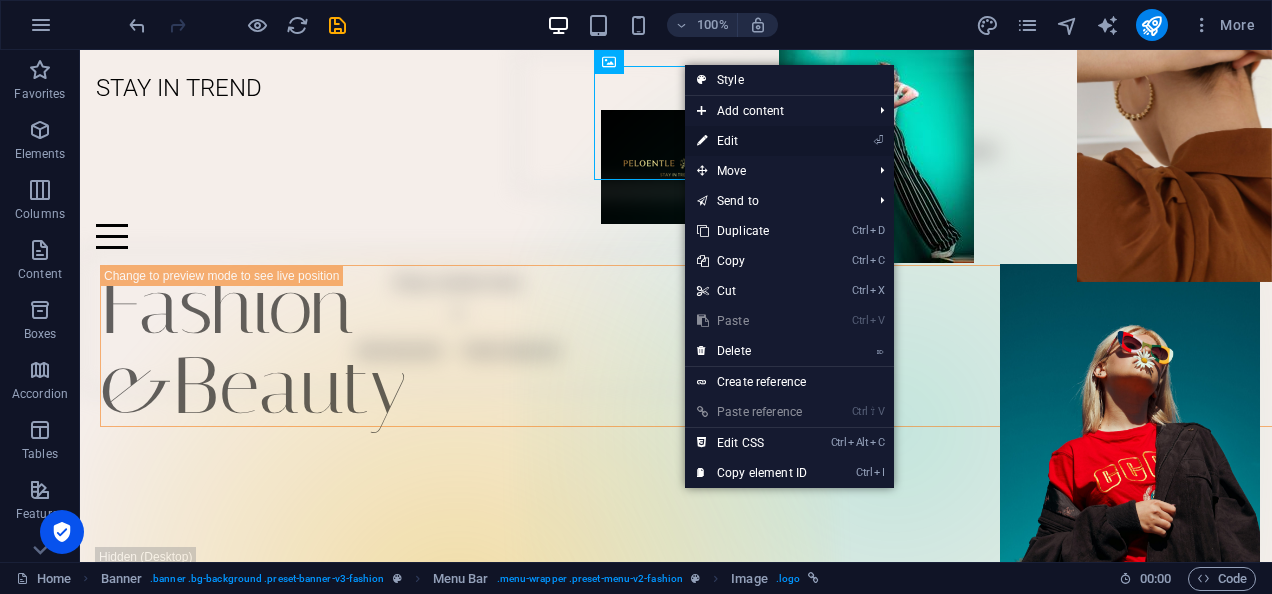 click on "⏎  Edit" at bounding box center [752, 141] 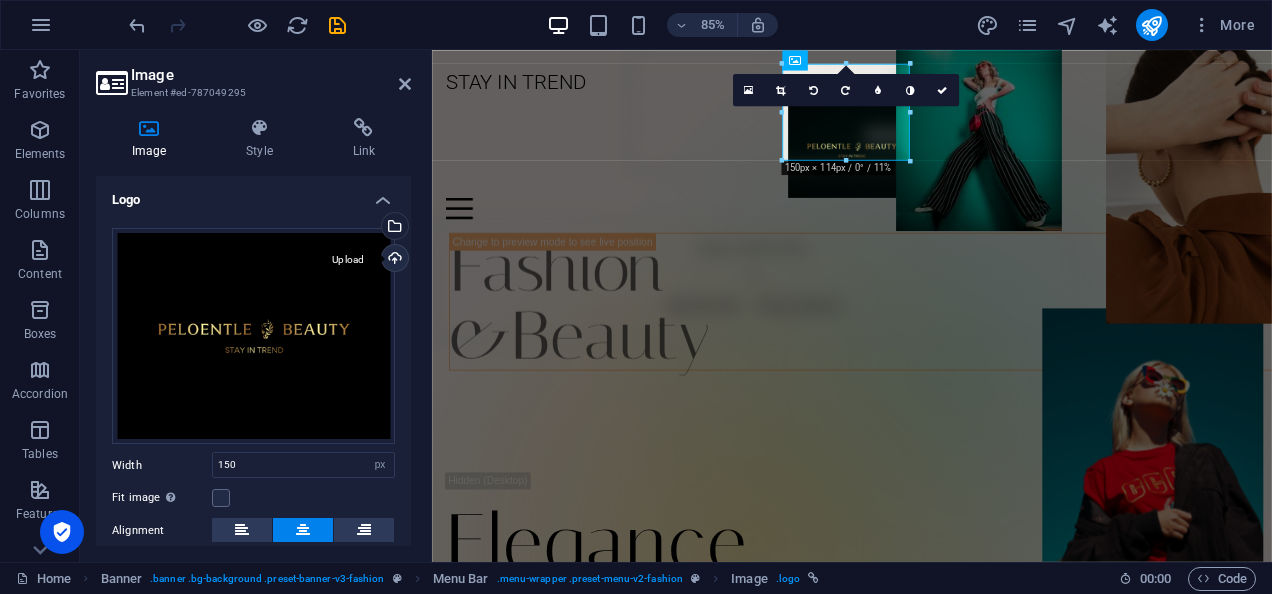 click on "Upload" at bounding box center (393, 260) 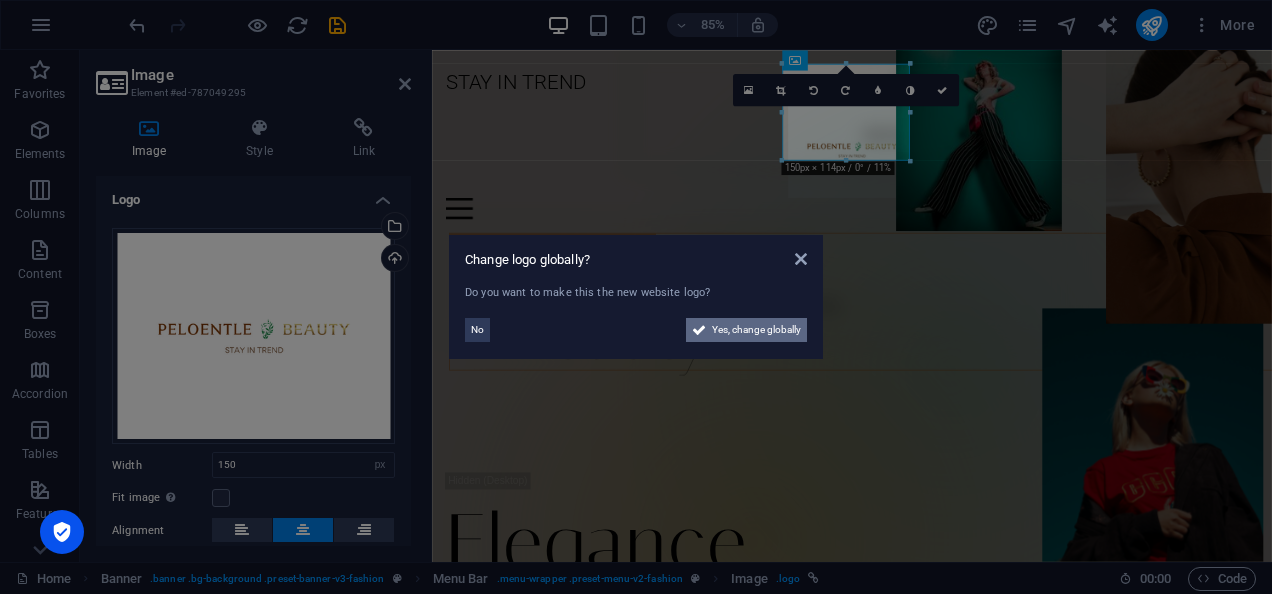 click on "Yes, change globally" at bounding box center (756, 330) 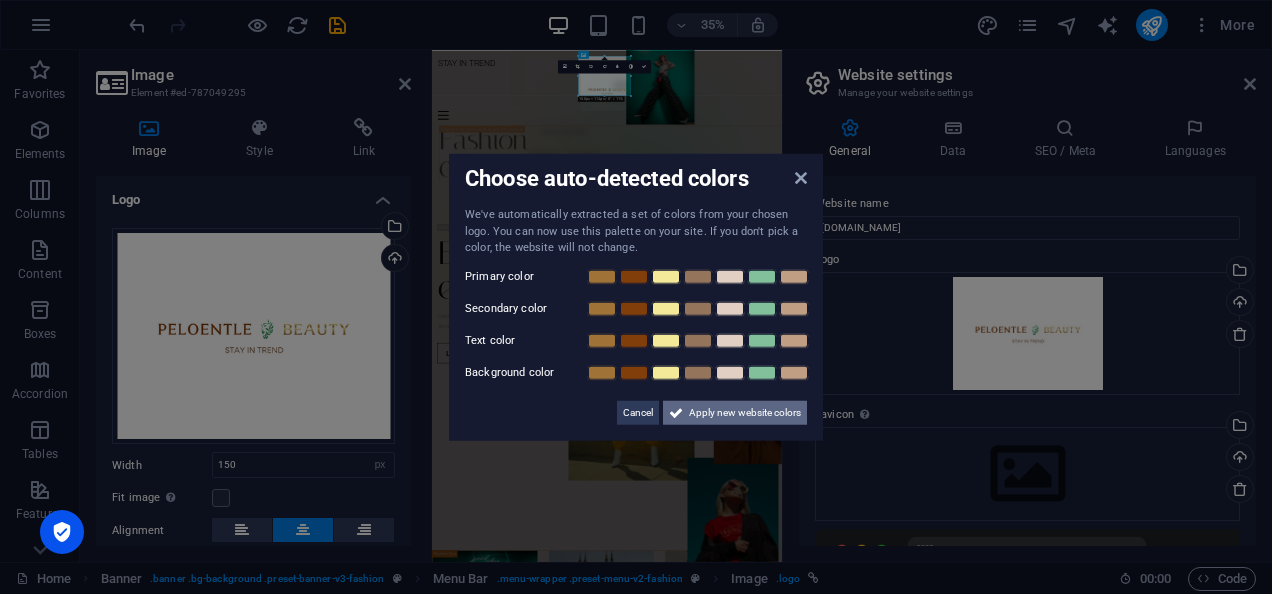 click on "Apply new website colors" at bounding box center [745, 412] 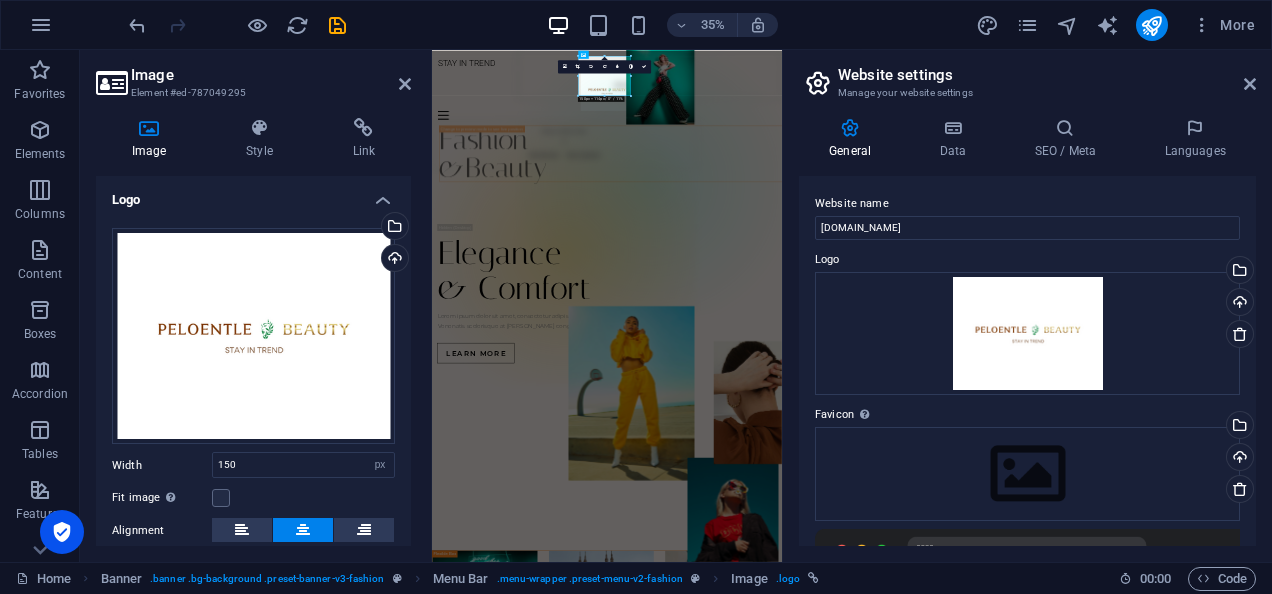 click on "Website settings Manage your website settings" at bounding box center [1029, 76] 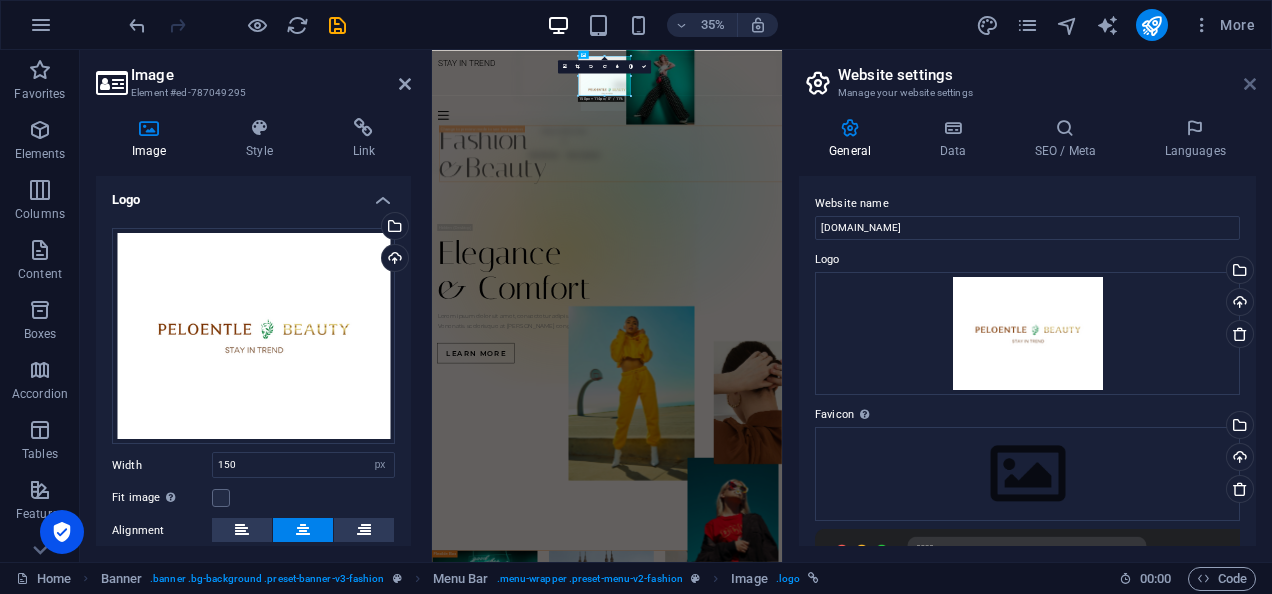 click at bounding box center (1250, 84) 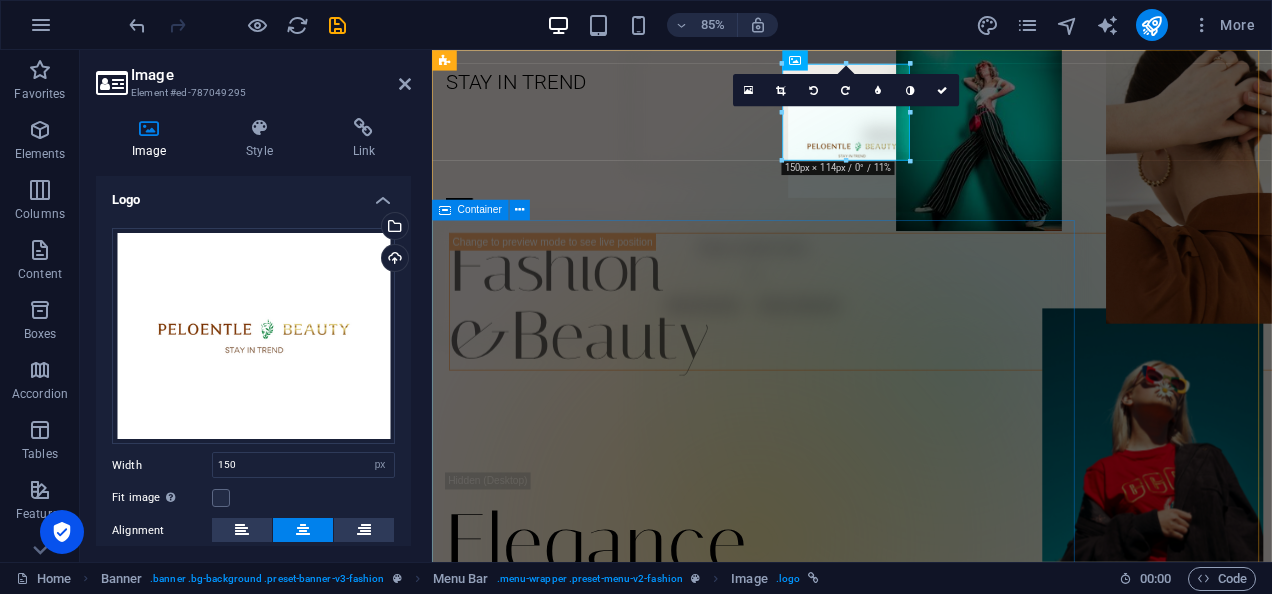click on "Drop content here or  Add elements  Paste clipboard" at bounding box center [810, 321] 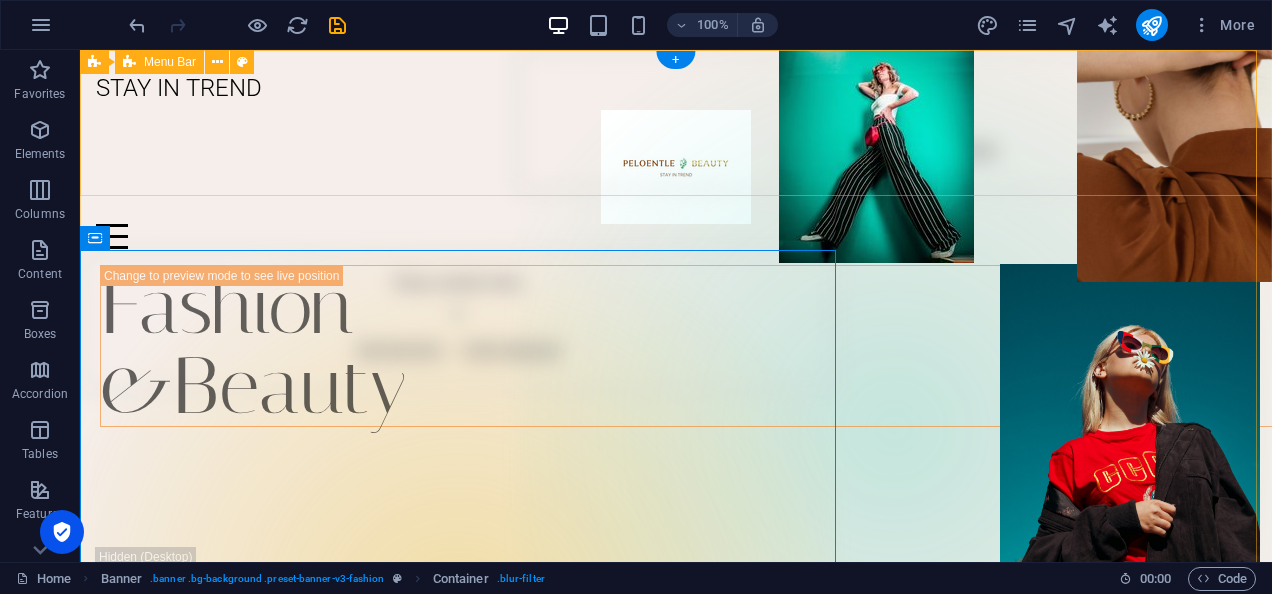 click on "STAY IN TREND Home Journal Events Brand Partnerships Location Contact" at bounding box center (676, 157) 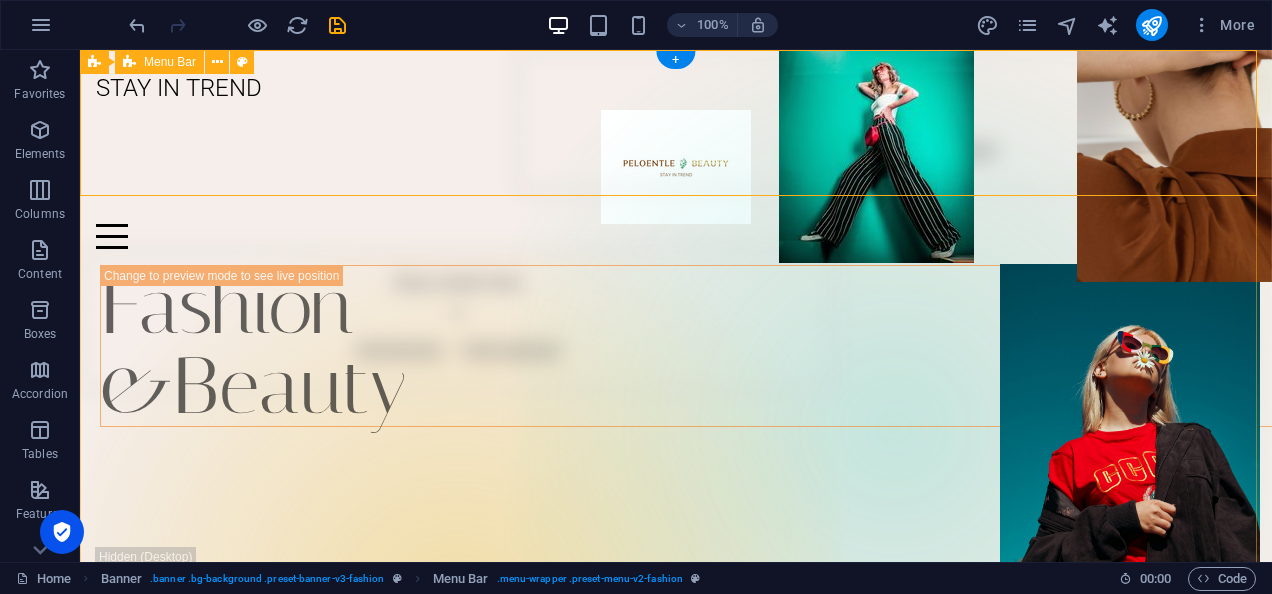 click on "STAY IN TREND Home Journal Events Brand Partnerships Location Contact" at bounding box center [676, 157] 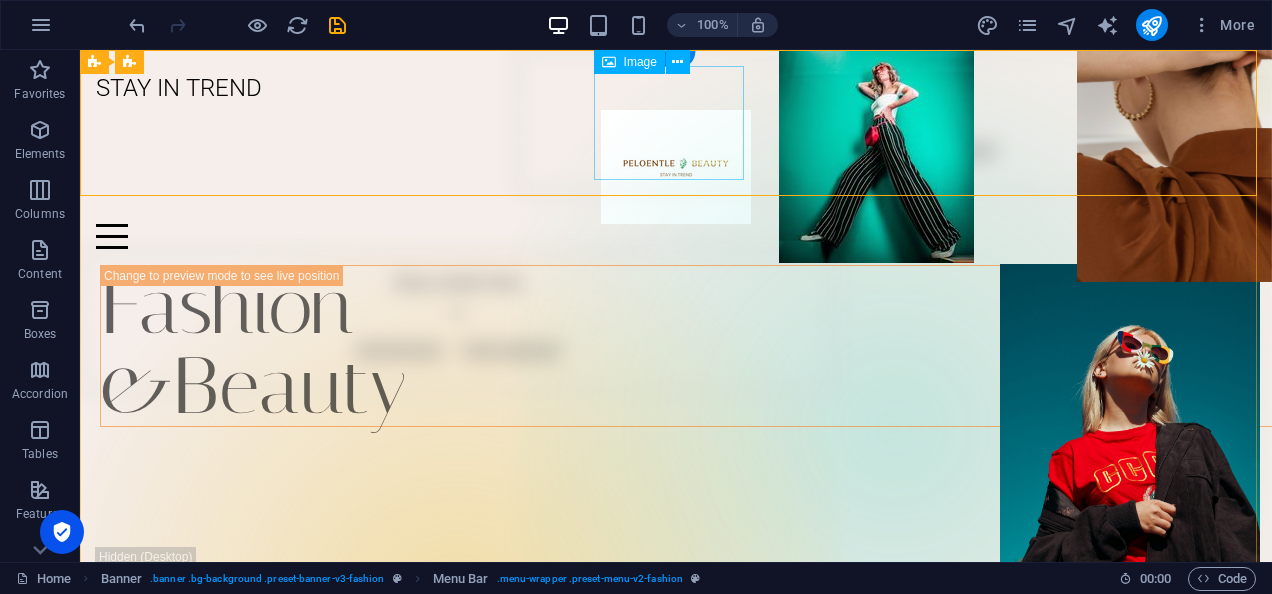 click at bounding box center (676, 167) 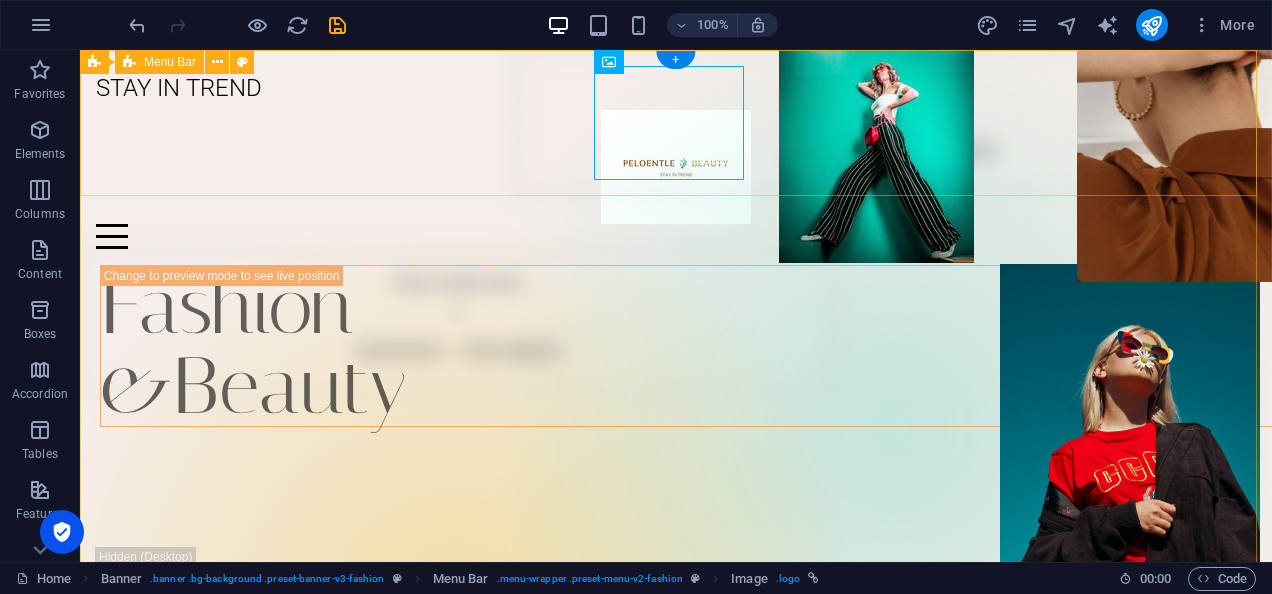 click on "STAY IN TREND Home Journal Events Brand Partnerships Location Contact" at bounding box center (676, 157) 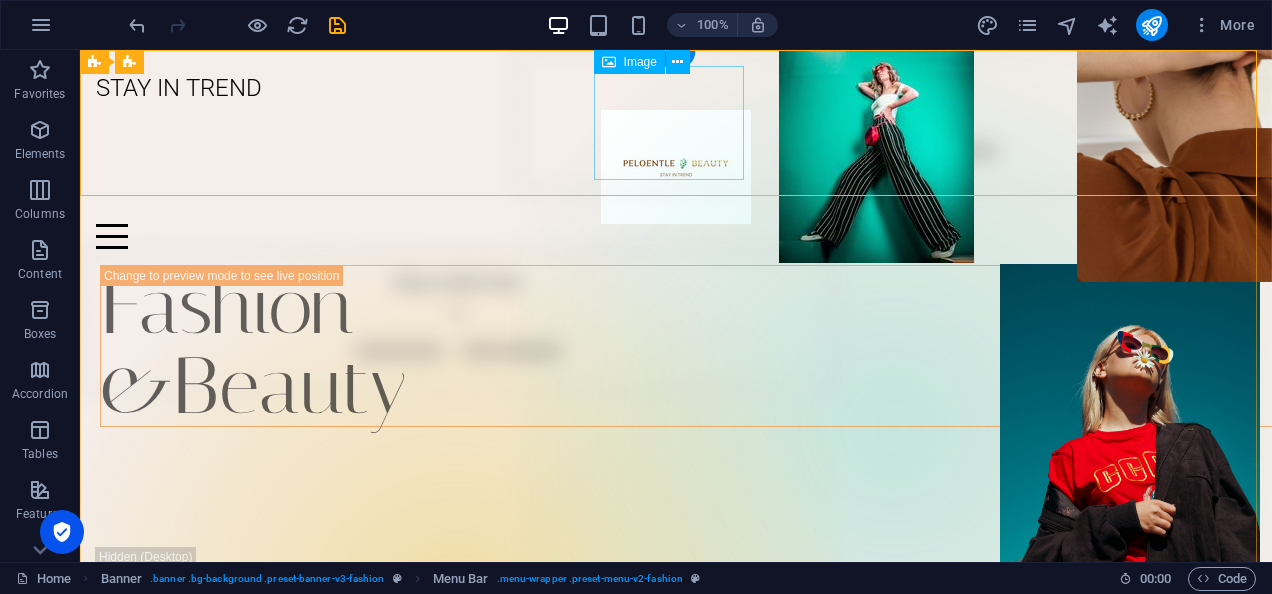 click at bounding box center (676, 167) 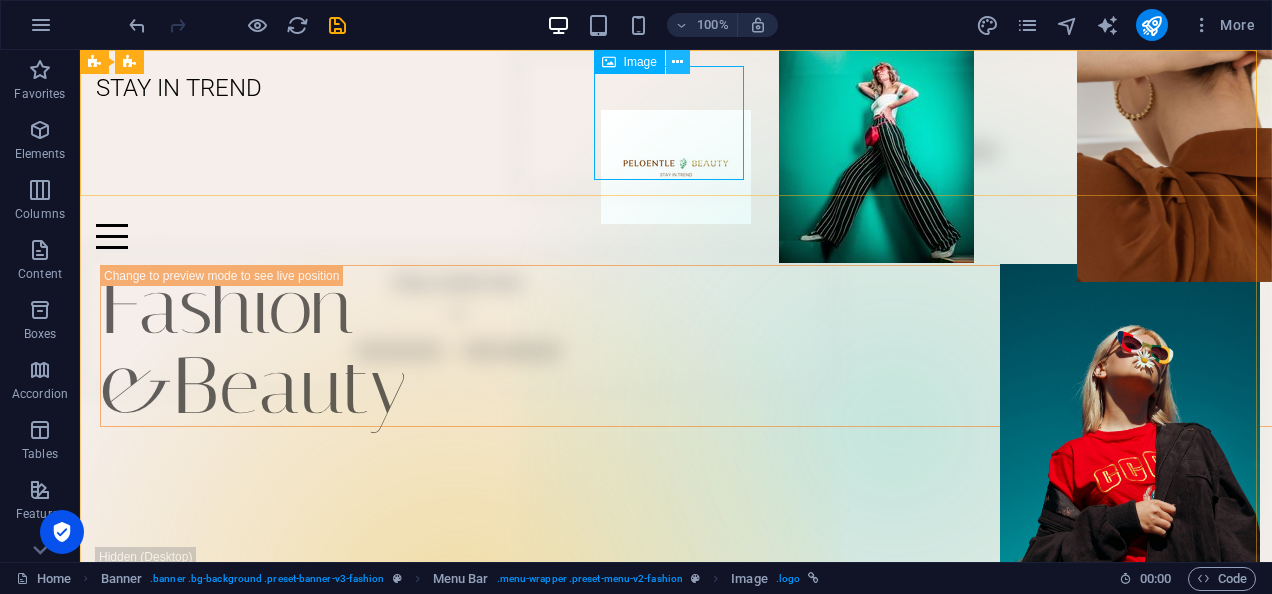 click at bounding box center [677, 62] 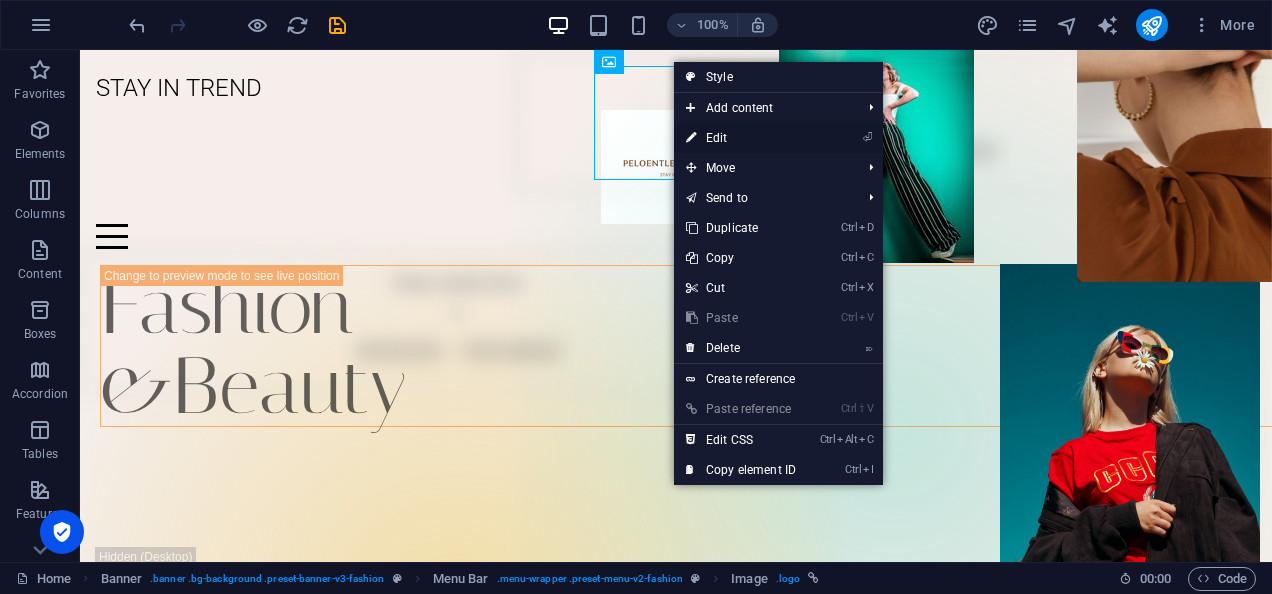click on "⏎  Edit" at bounding box center [741, 138] 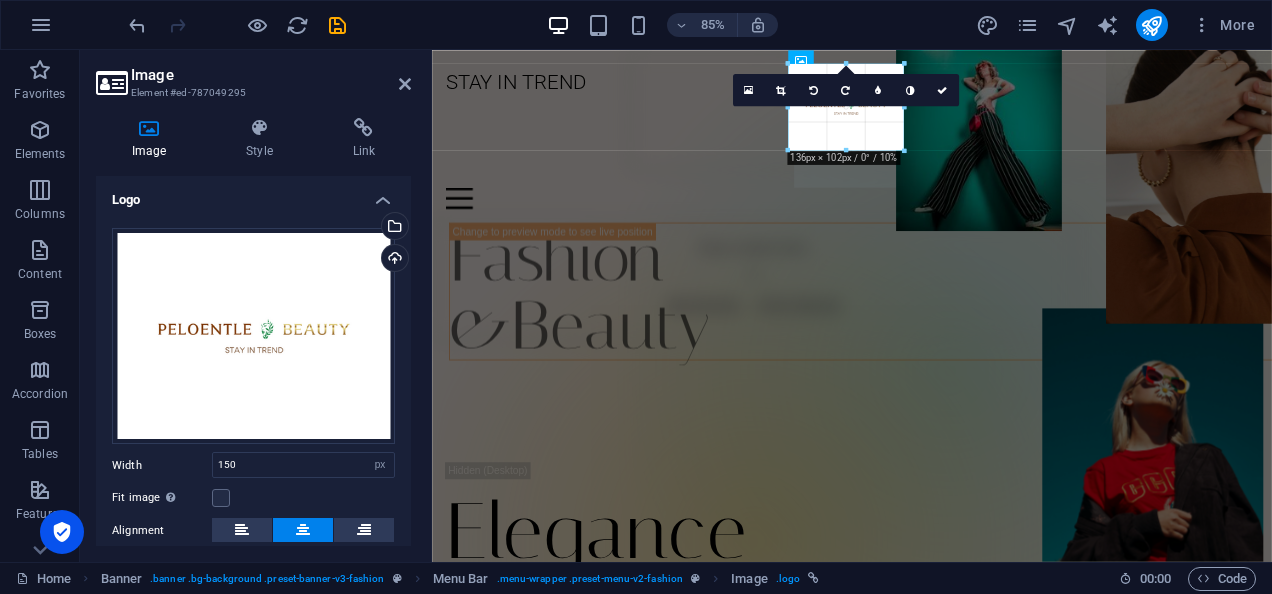 drag, startPoint x: 910, startPoint y: 158, endPoint x: 900, endPoint y: 140, distance: 20.59126 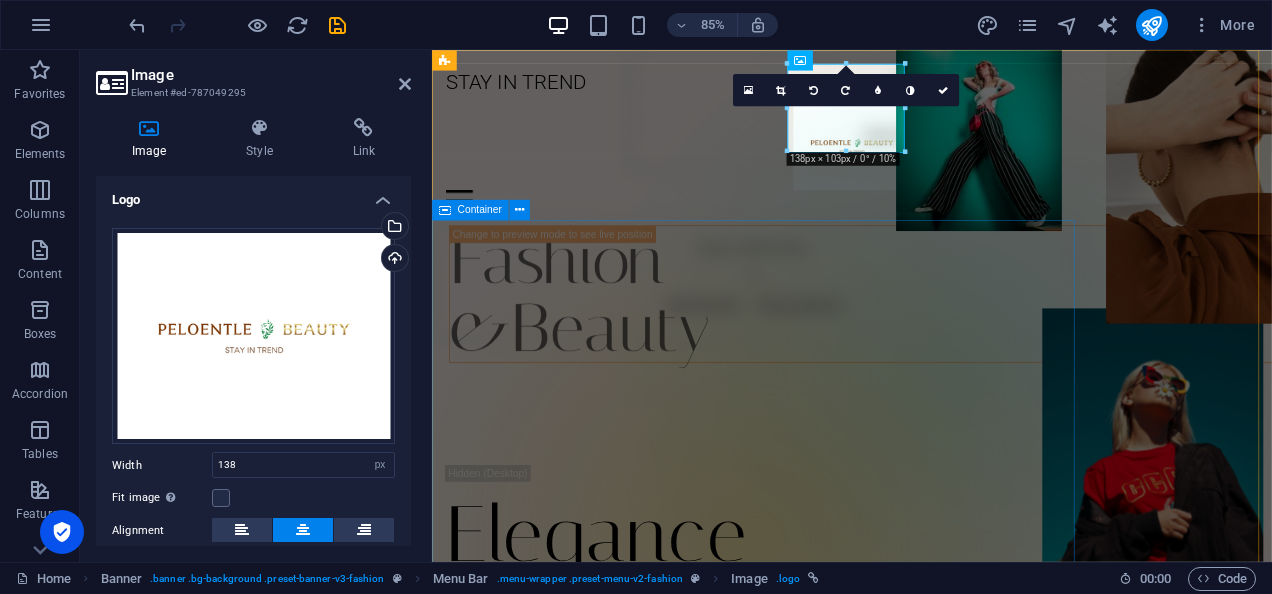 click on "Drop content here or  Add elements  Paste clipboard" at bounding box center (810, 321) 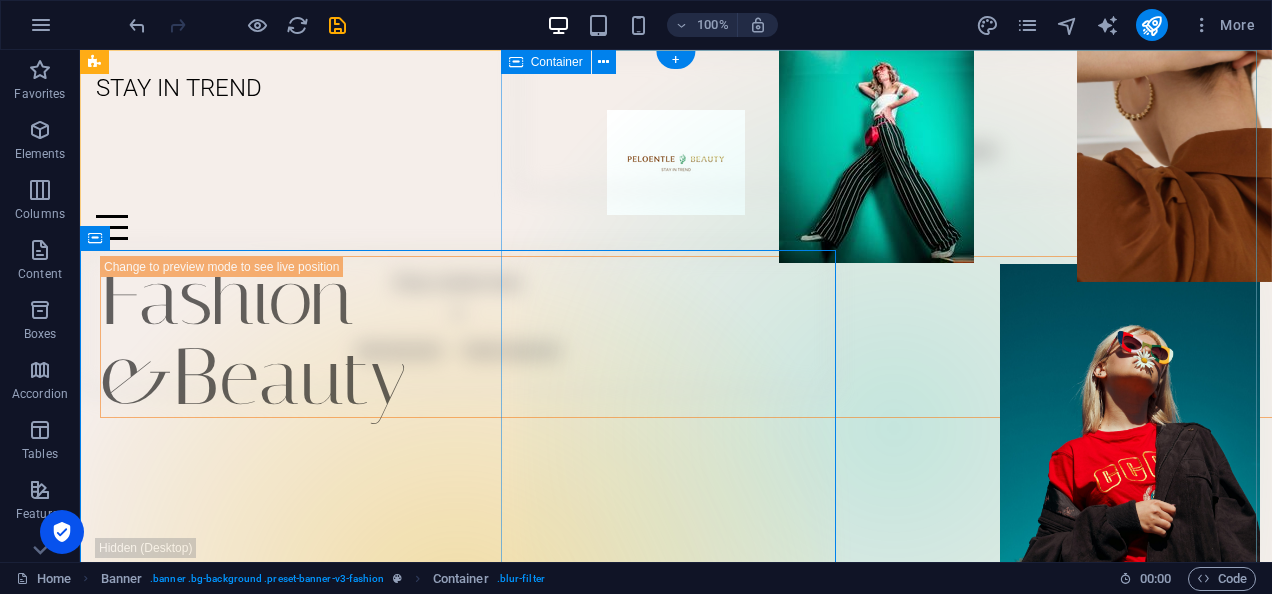 click on "Drop content here or  Add elements  Paste clipboard" at bounding box center [894, 428] 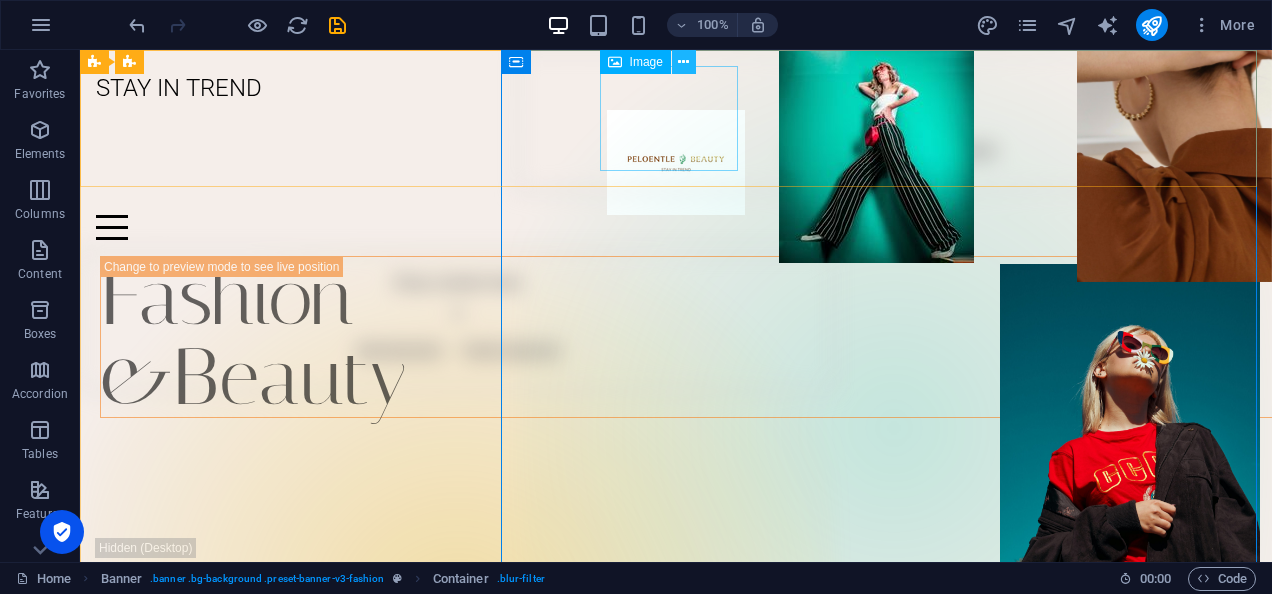 click at bounding box center (683, 62) 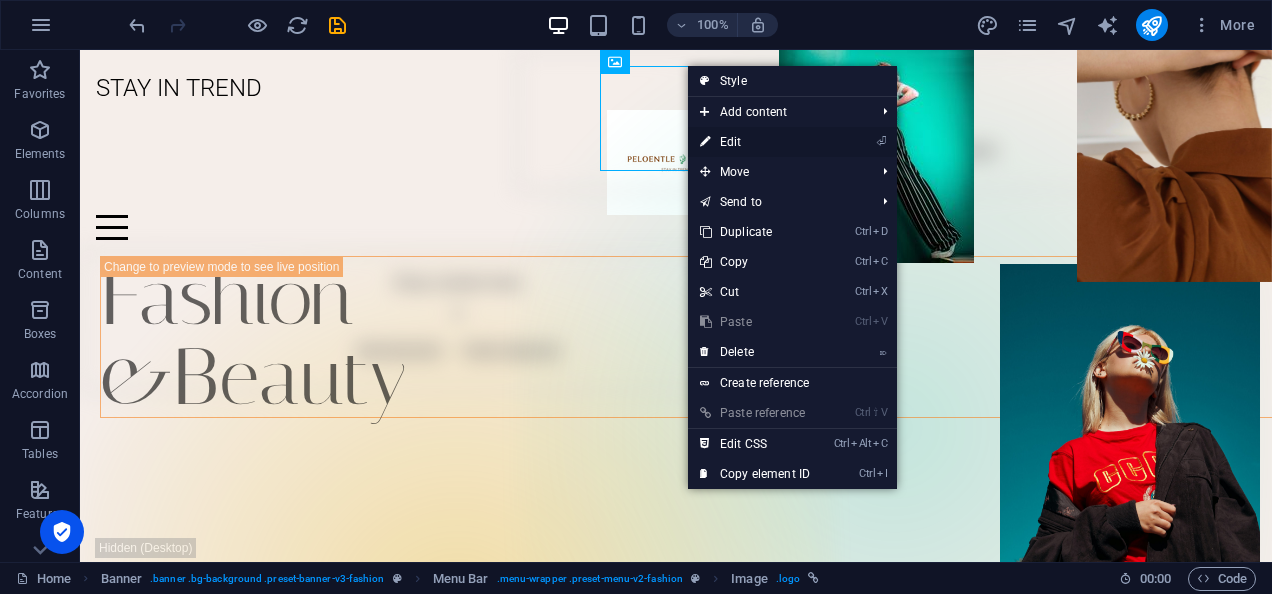 click on "⏎  Edit" at bounding box center [755, 142] 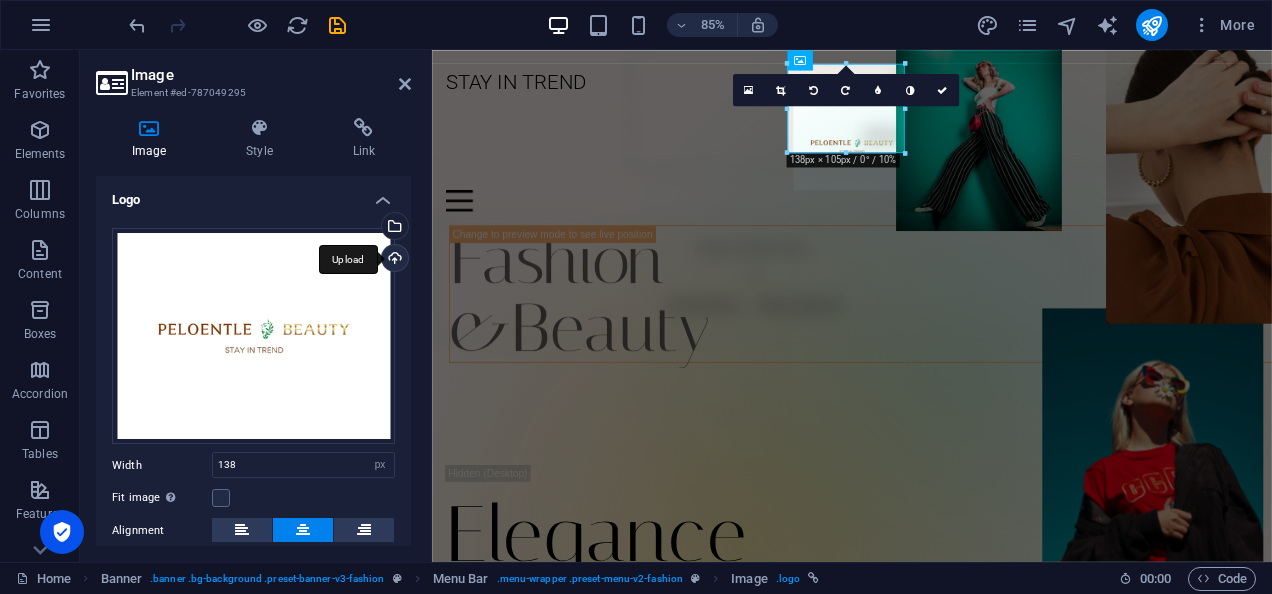 click on "Upload" at bounding box center [393, 260] 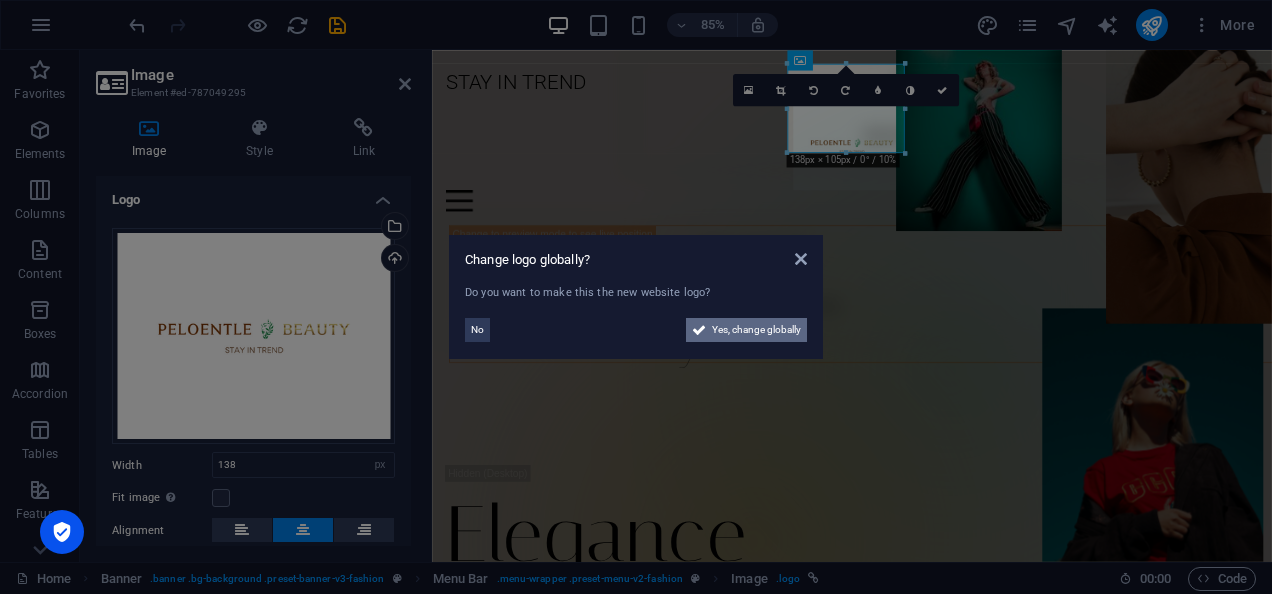 click on "Yes, change globally" at bounding box center (756, 330) 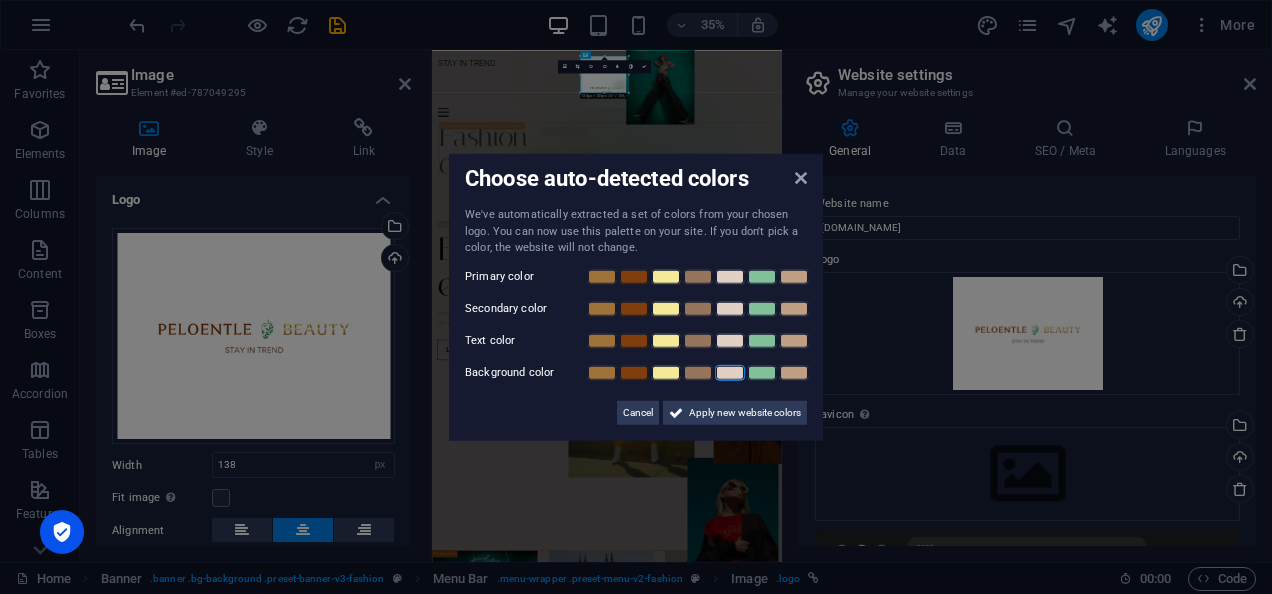click at bounding box center (730, 372) 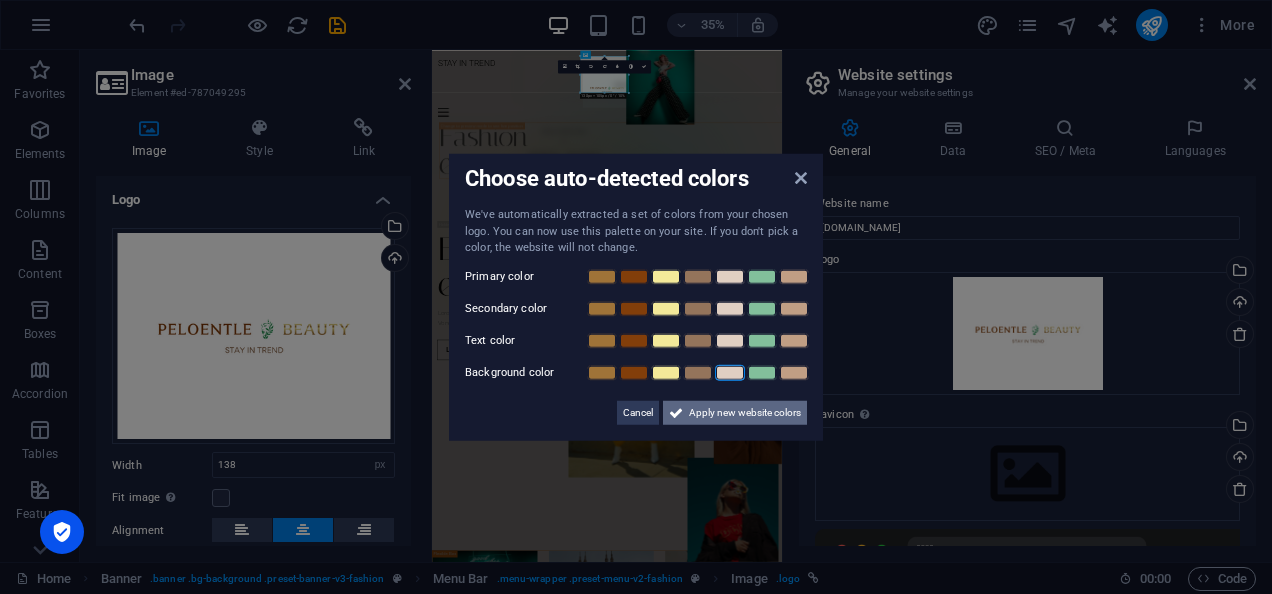 click on "Apply new website colors" at bounding box center [745, 412] 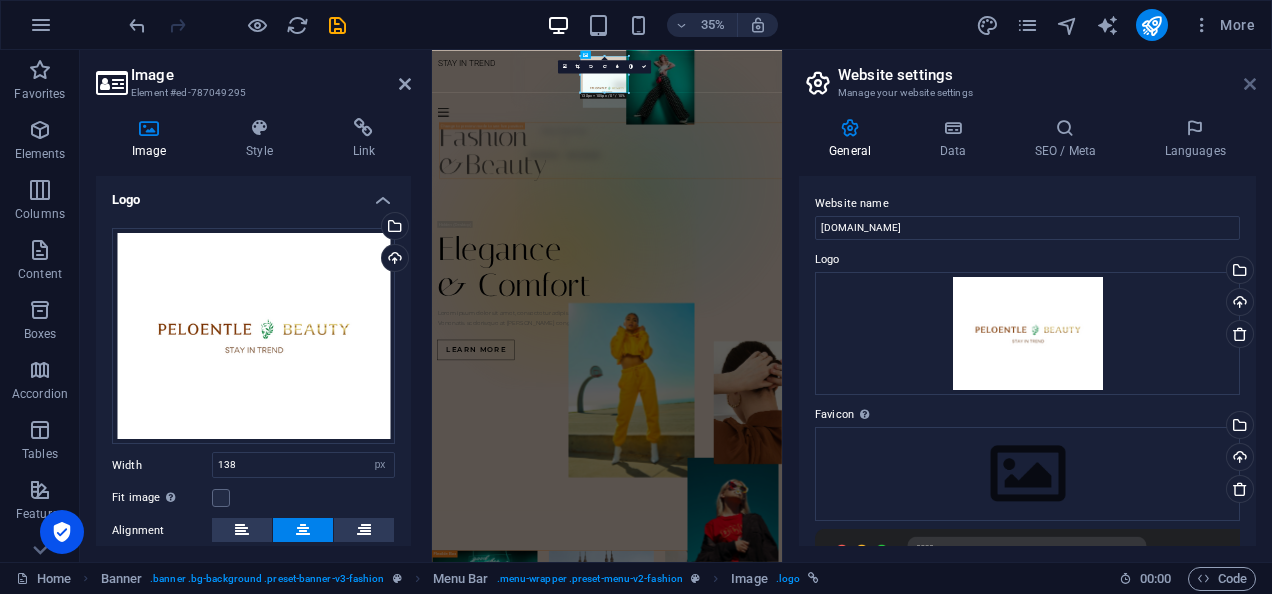 click at bounding box center (1250, 84) 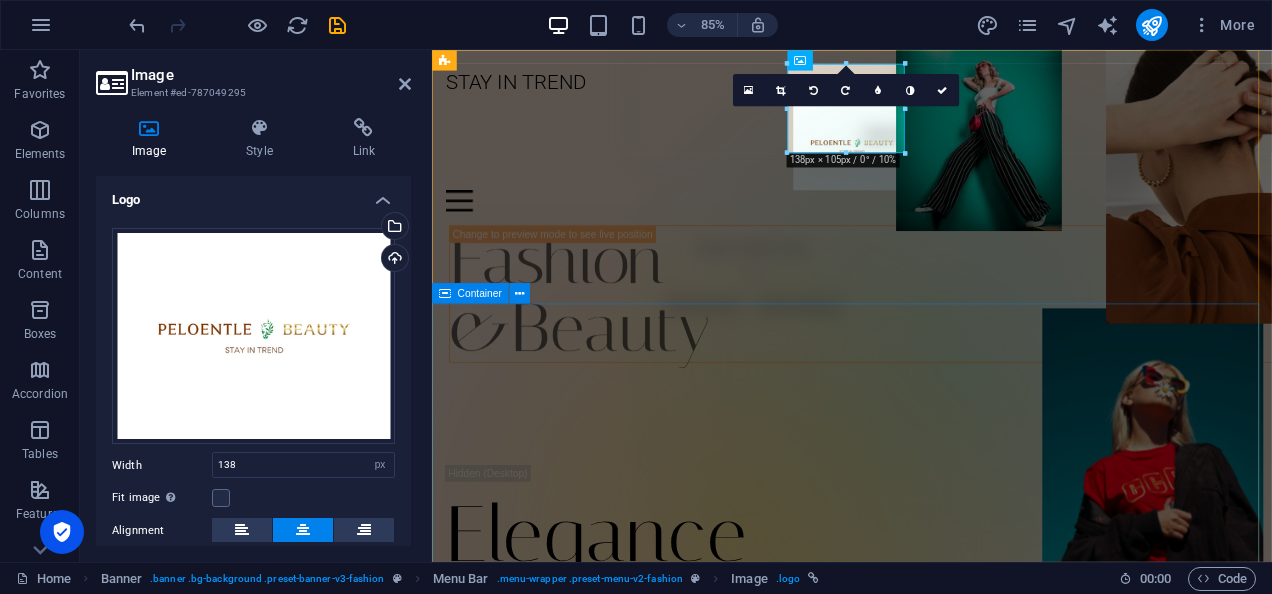 click on "Elegance & Comfort Lorem ipsum dolor sit amet, consectetur adipiscing elit.  Venenatis scelerisque at [PERSON_NAME] congue posuere Learn more" at bounding box center (926, 737) 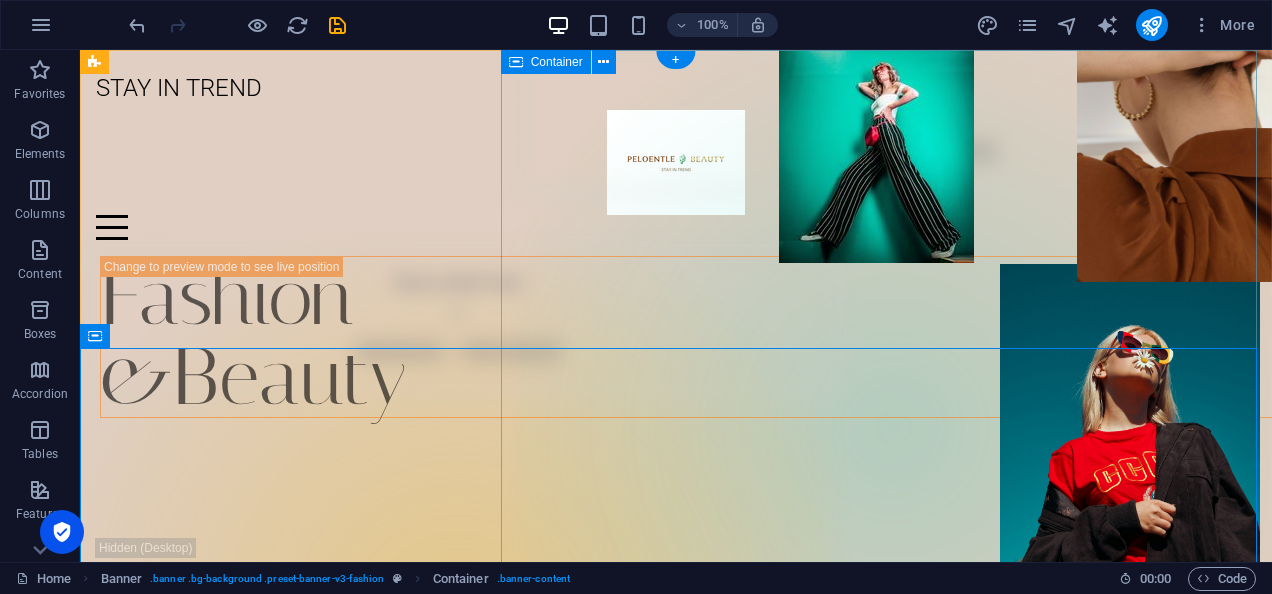 click on "Drop content here or  Add elements  Paste clipboard" at bounding box center [894, 428] 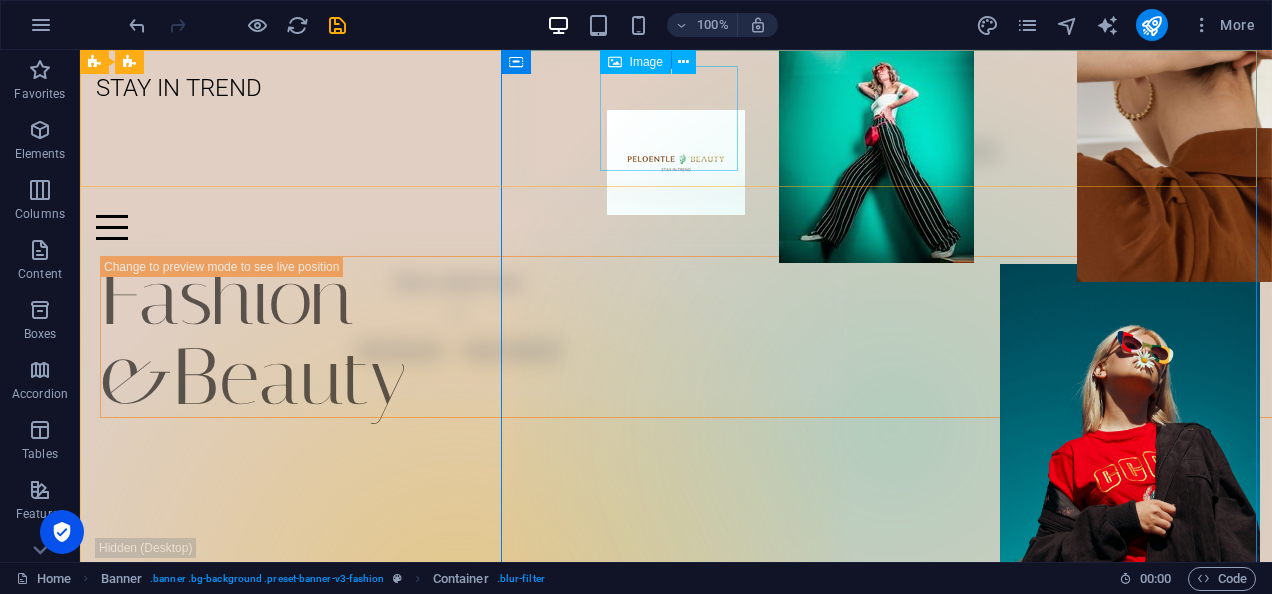 click at bounding box center (676, 162) 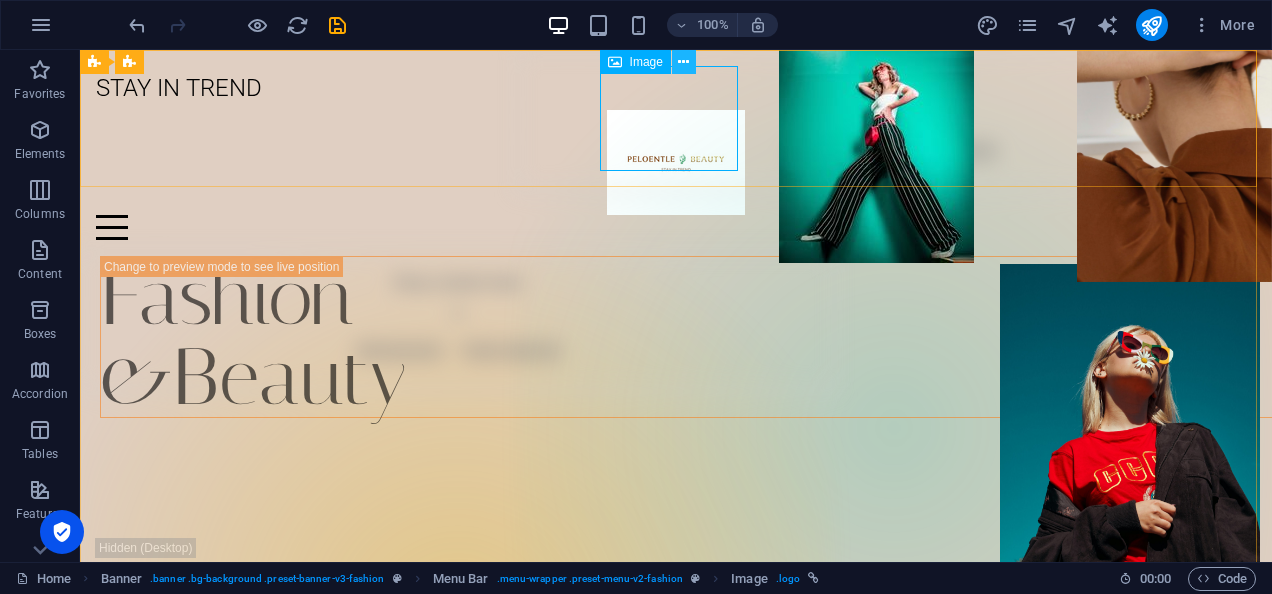 click at bounding box center [683, 62] 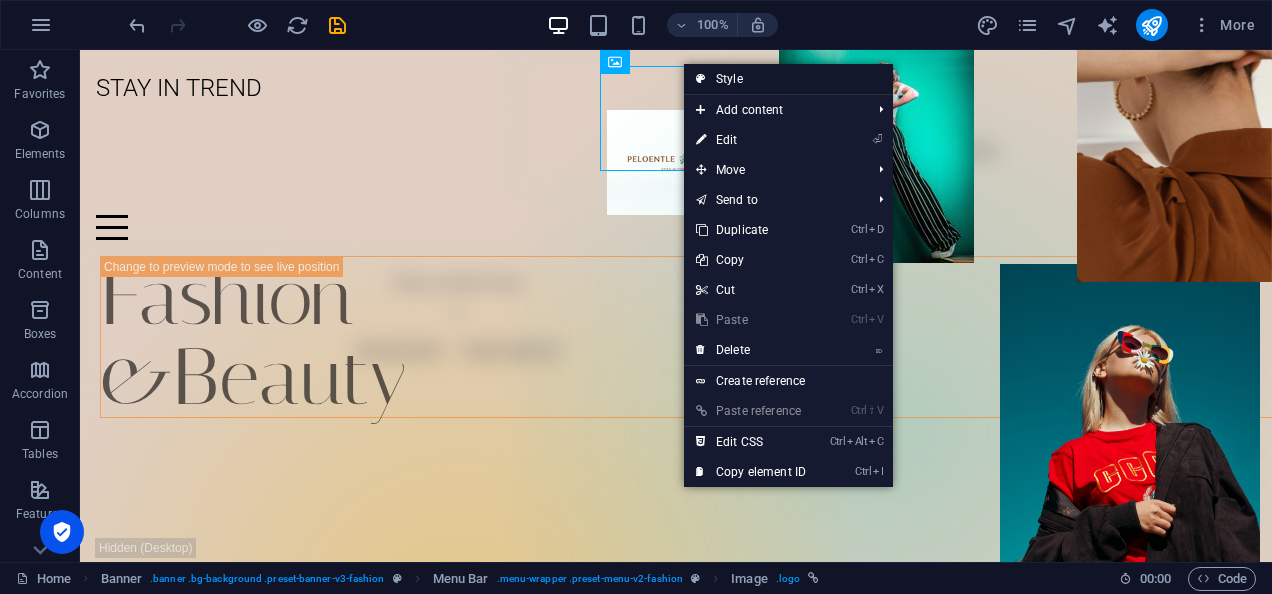 click on "Style" at bounding box center [788, 79] 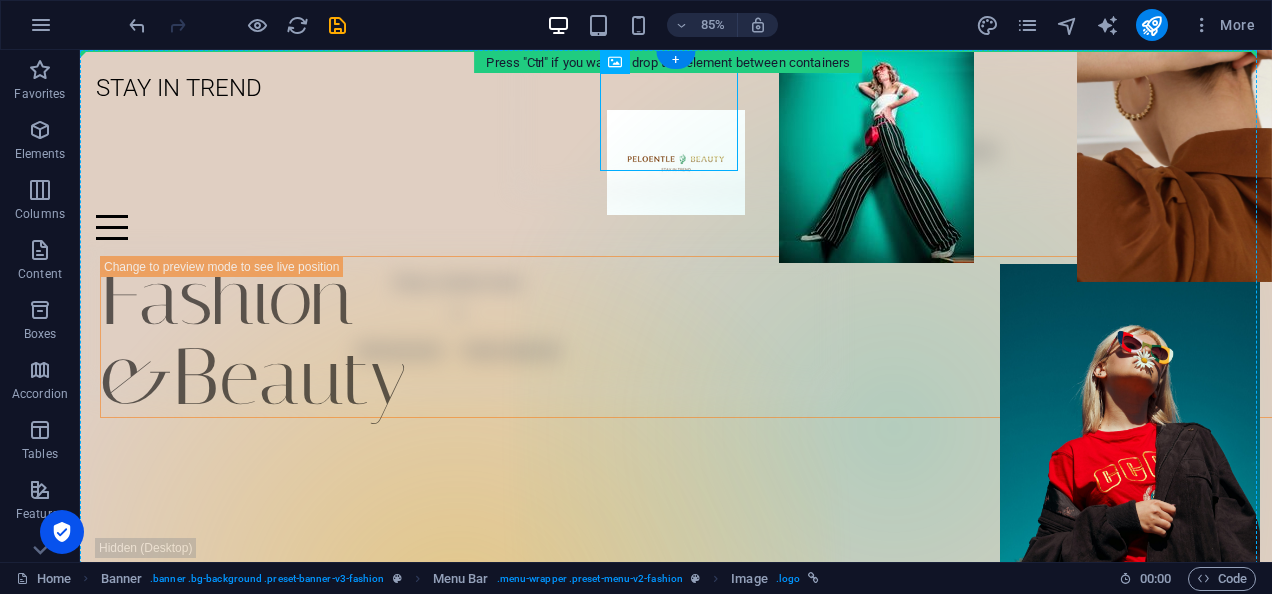 drag, startPoint x: 583, startPoint y: 107, endPoint x: 802, endPoint y: 103, distance: 219.03653 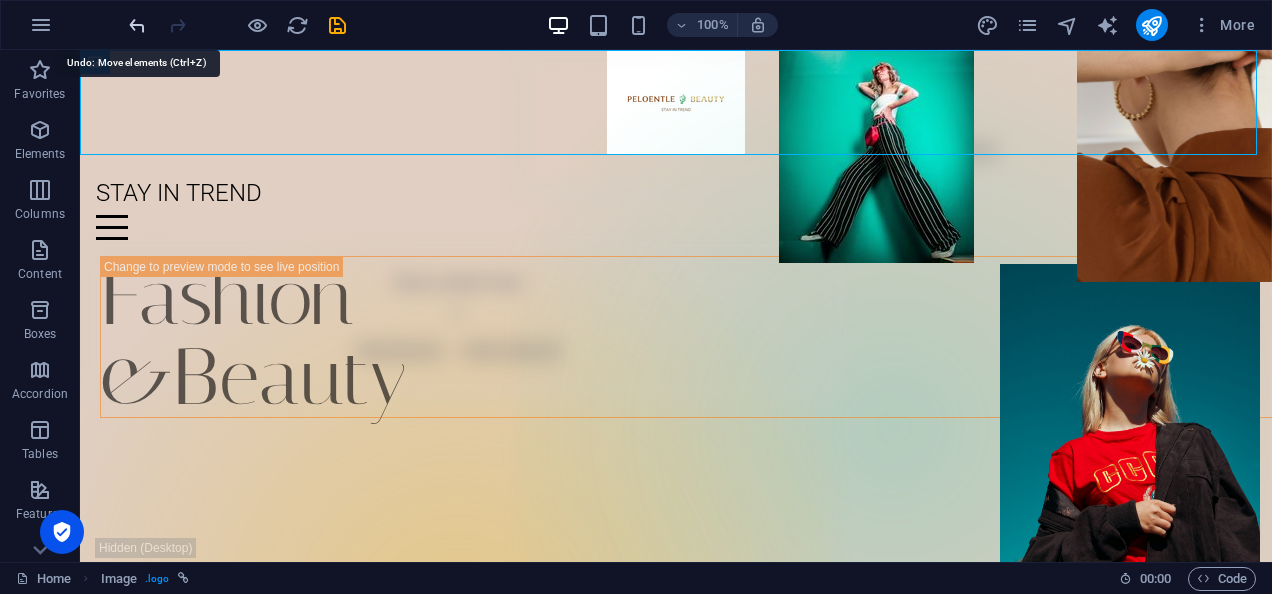 click at bounding box center [137, 25] 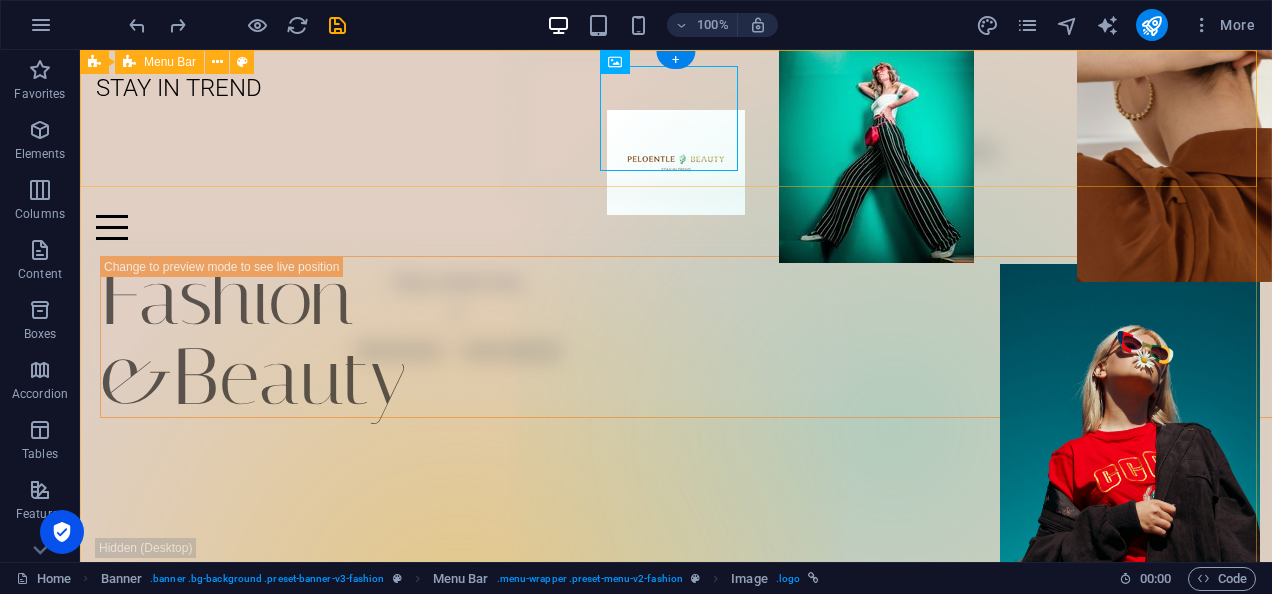 click on "STAY IN TREND Home Journal Events Brand Partnerships Location Contact" at bounding box center (676, 153) 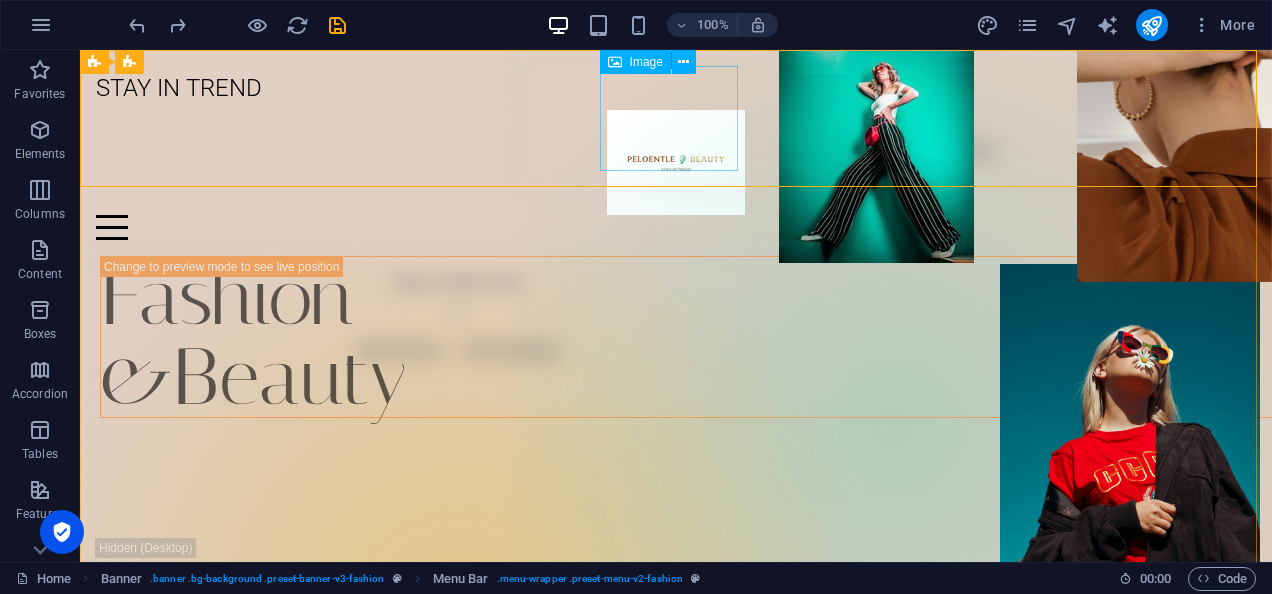 click at bounding box center (676, 162) 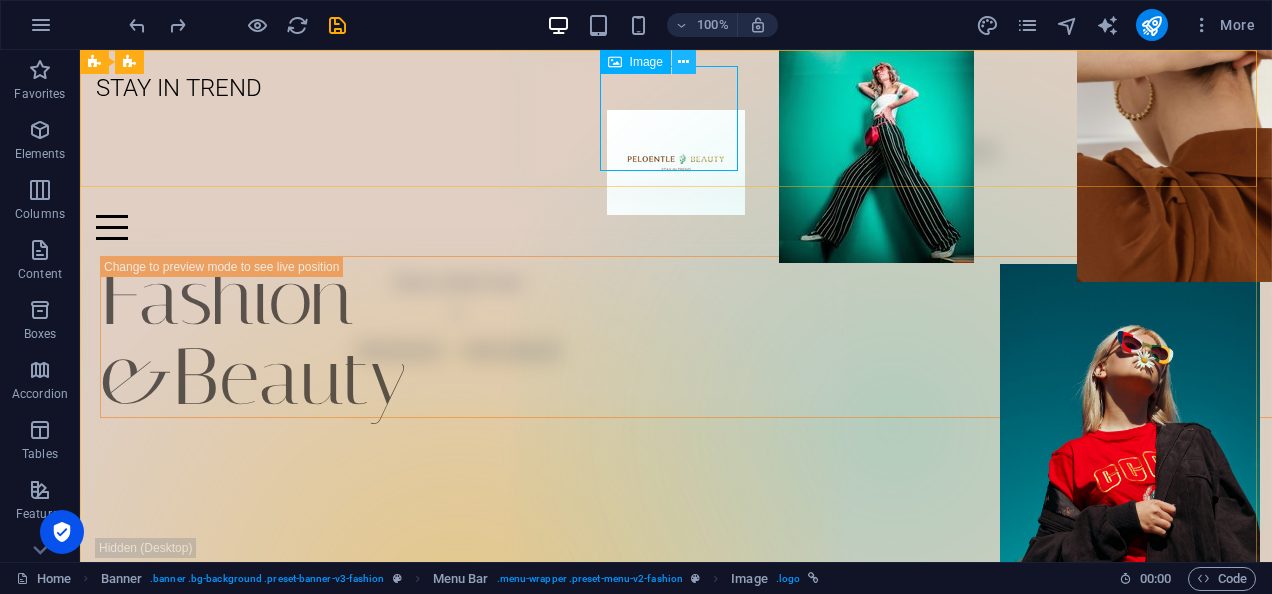click at bounding box center [683, 62] 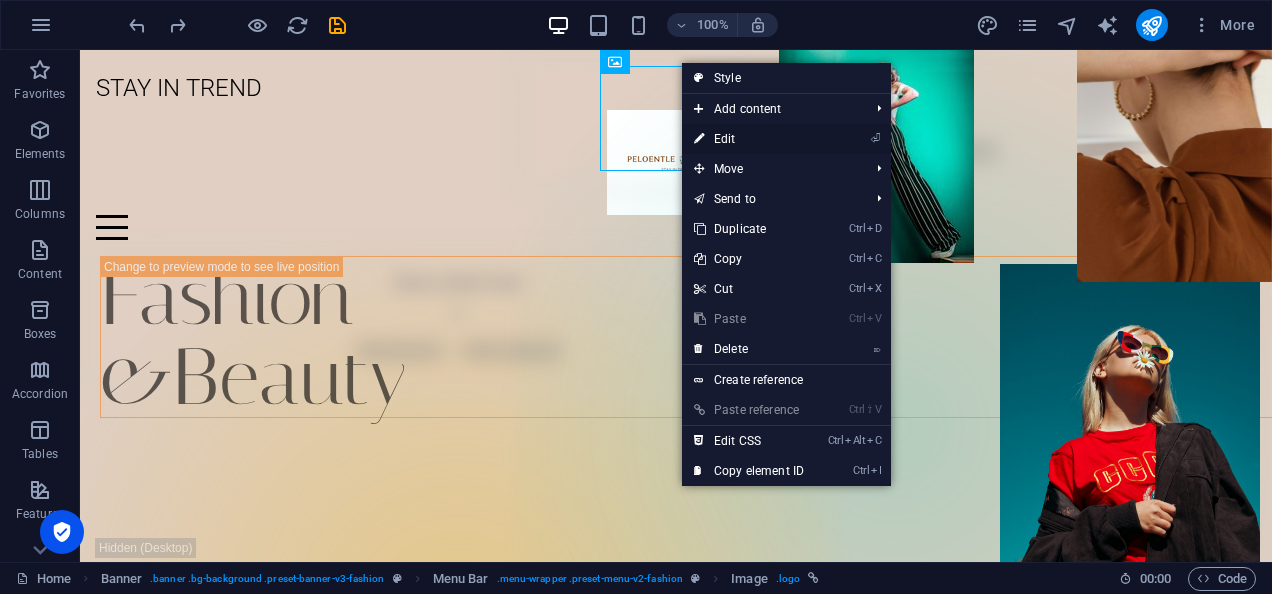 click on "⏎  Edit" at bounding box center [749, 139] 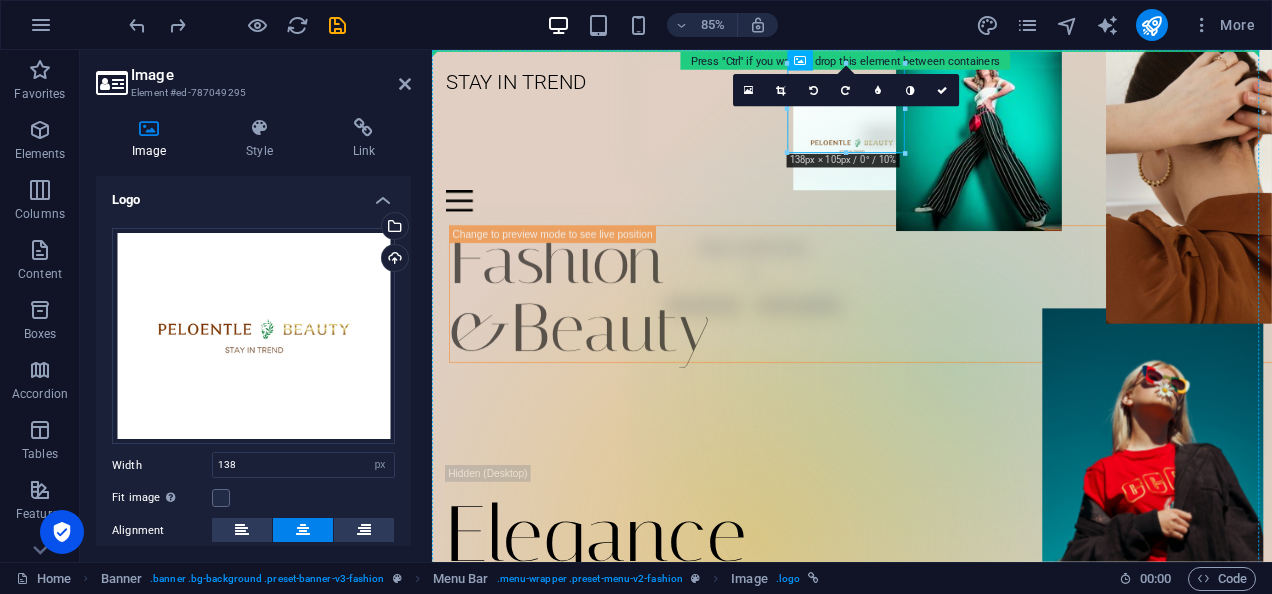 drag, startPoint x: 857, startPoint y: 139, endPoint x: 799, endPoint y: 150, distance: 59.03389 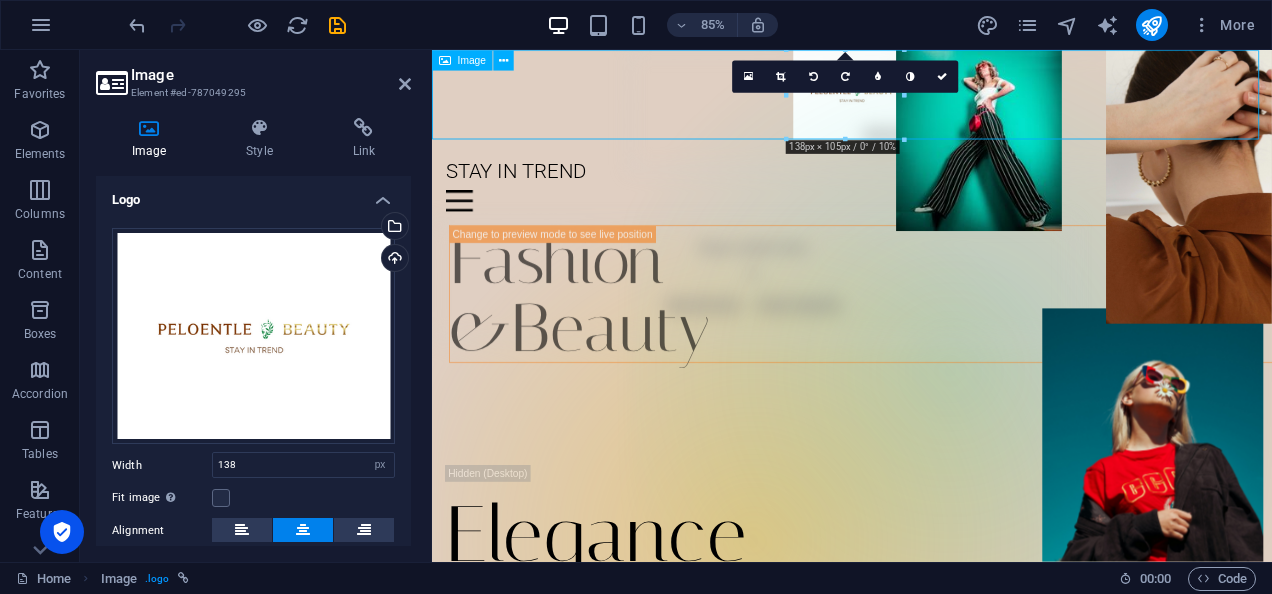 drag, startPoint x: 858, startPoint y: 133, endPoint x: 617, endPoint y: 133, distance: 241 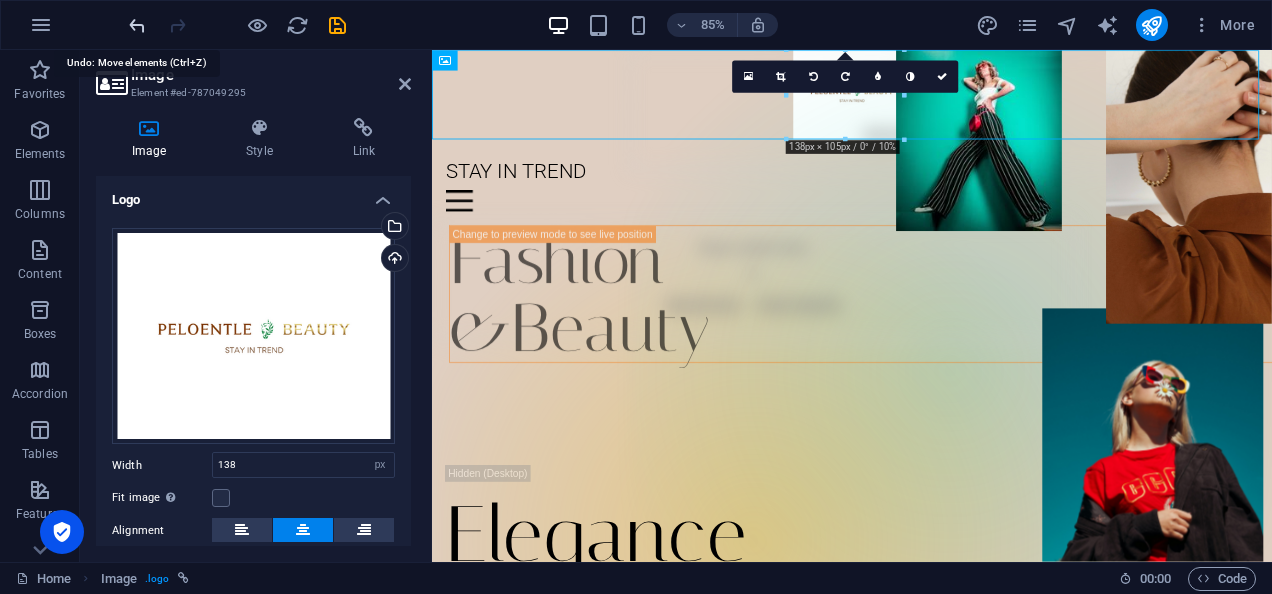 click at bounding box center [137, 25] 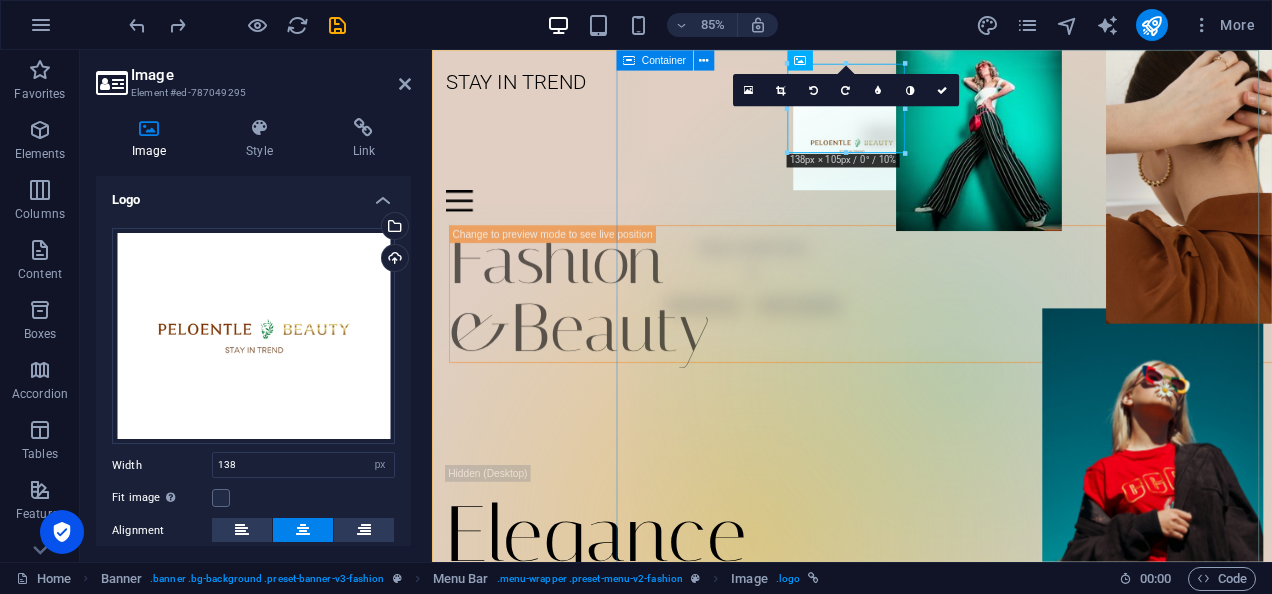 click on "Drop content here or  Add elements  Paste clipboard" at bounding box center (1042, 428) 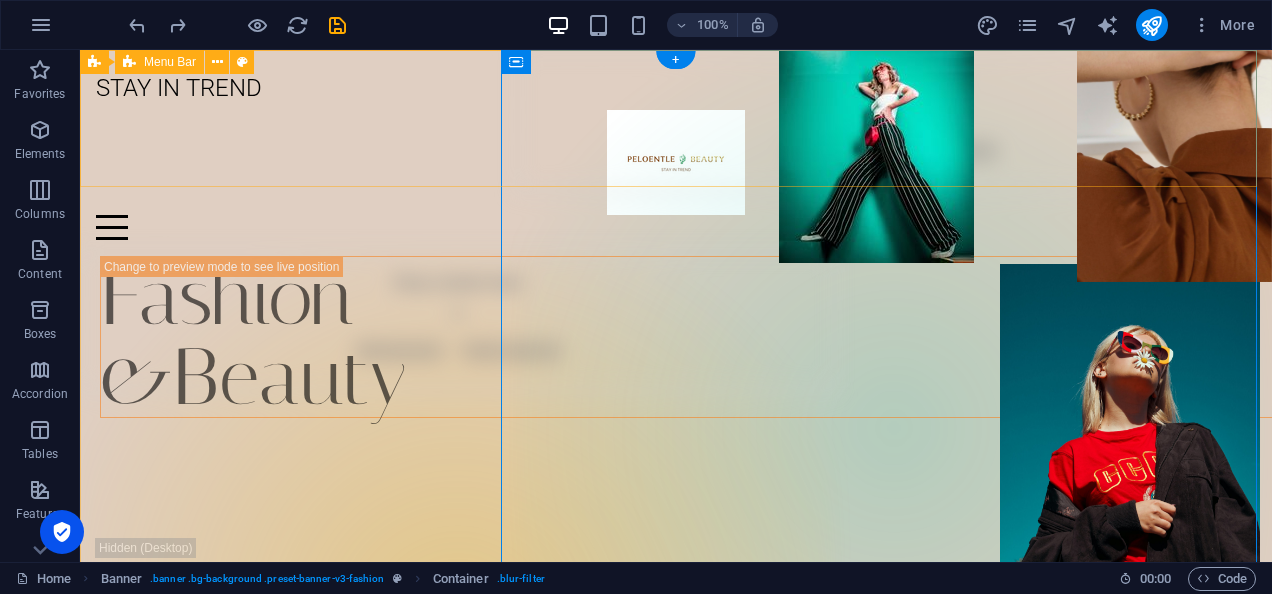 click on "STAY IN TREND Home Journal Events Brand Partnerships Location Contact" at bounding box center [676, 153] 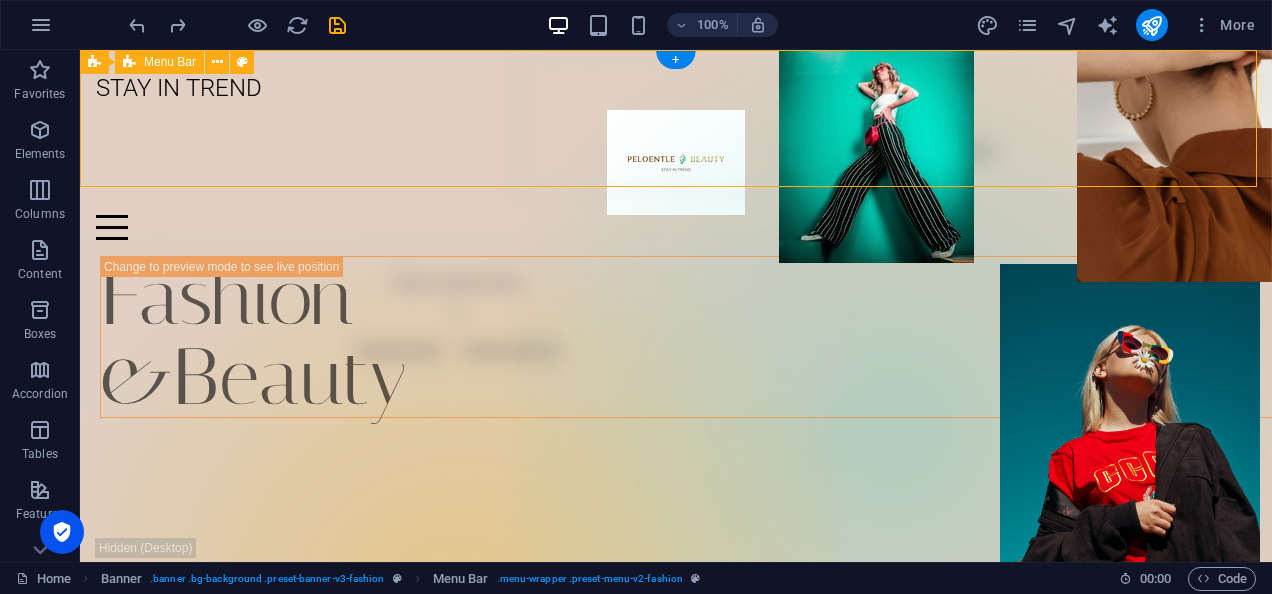click on "STAY IN TREND Home Journal Events Brand Partnerships Location Contact" at bounding box center (676, 153) 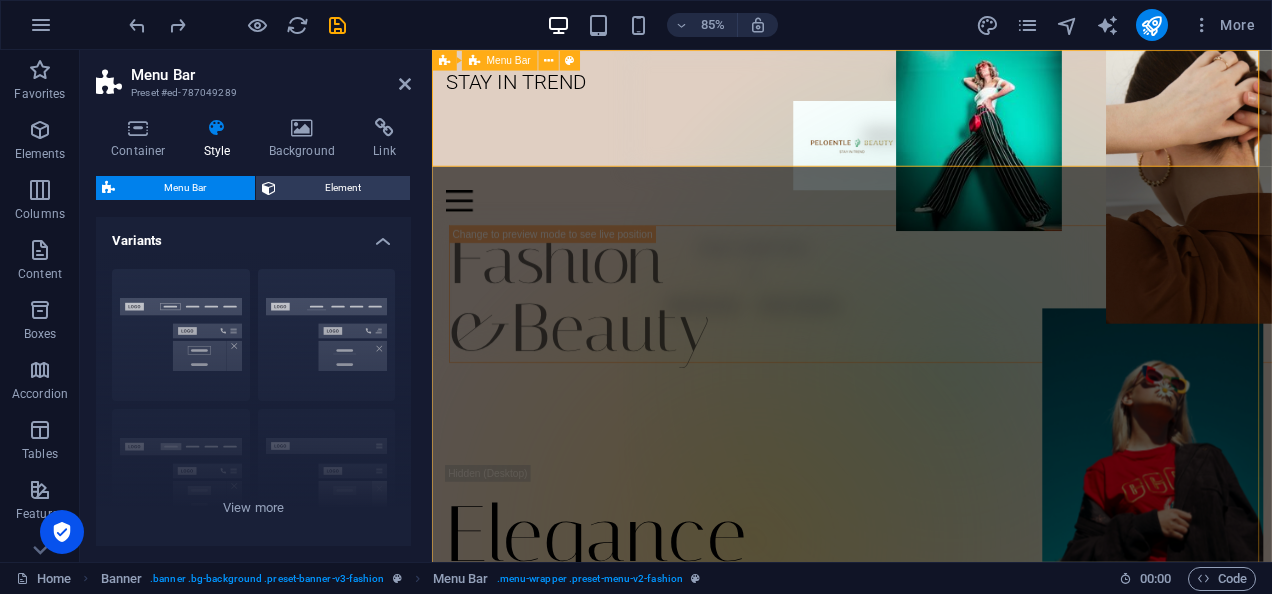 click on "STAY IN TREND Home Journal Events Brand Partnerships Location Contact" at bounding box center [926, 153] 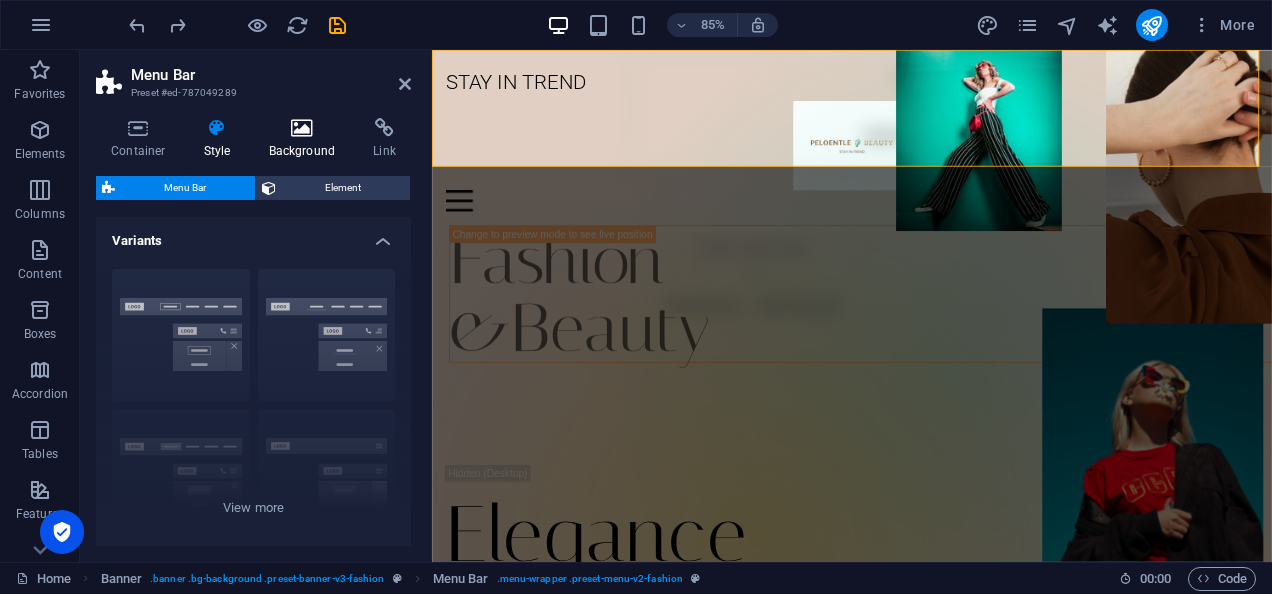 click at bounding box center (302, 128) 